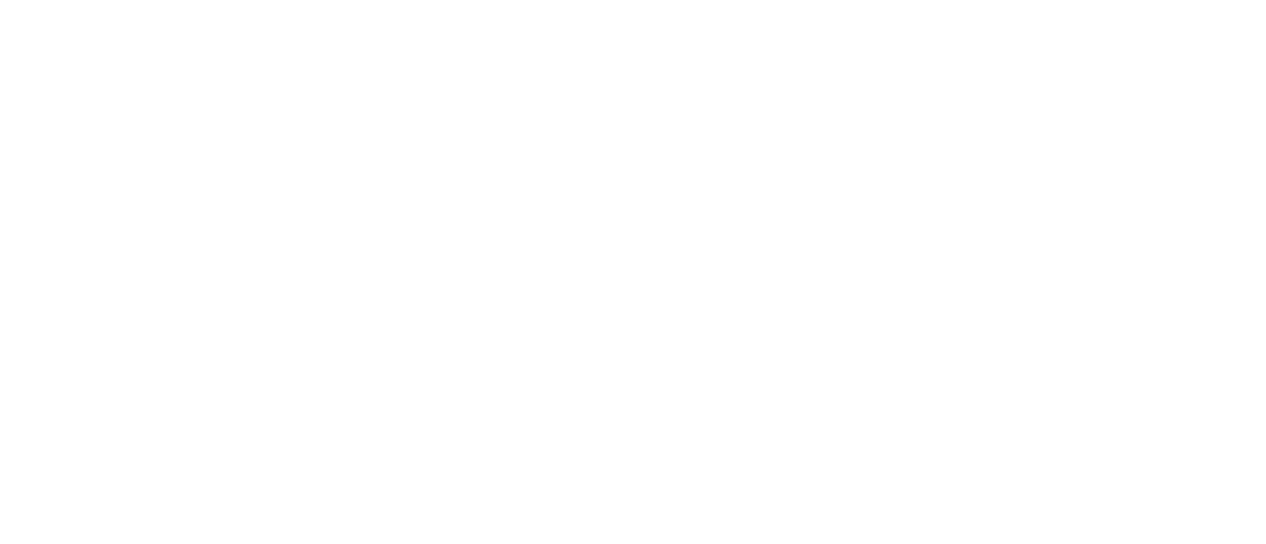 scroll, scrollTop: 0, scrollLeft: 0, axis: both 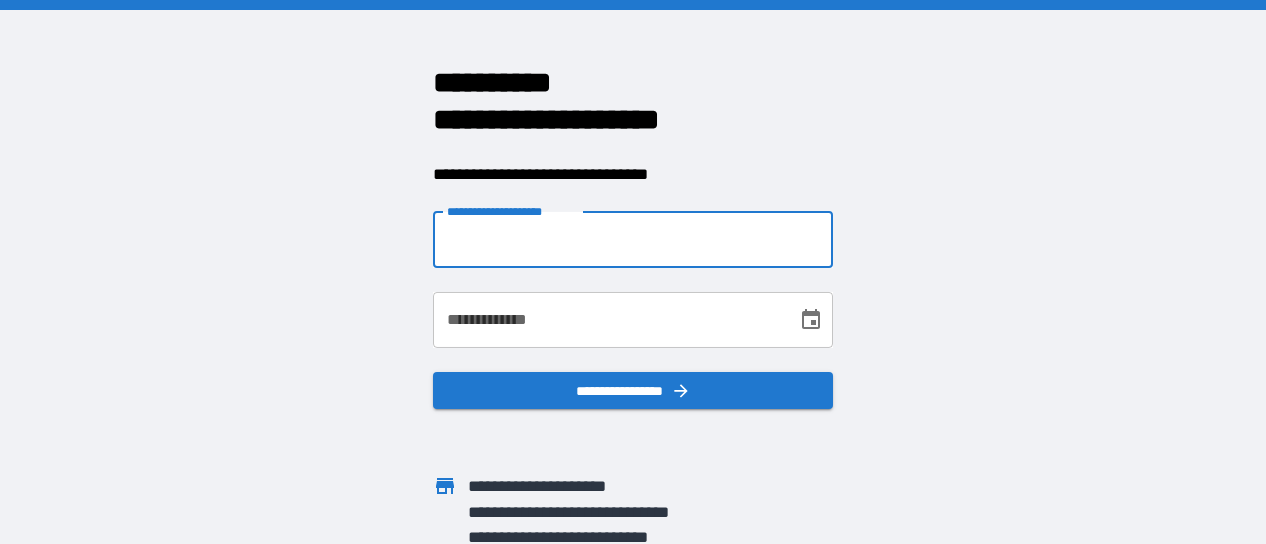 click on "**********" at bounding box center (633, 240) 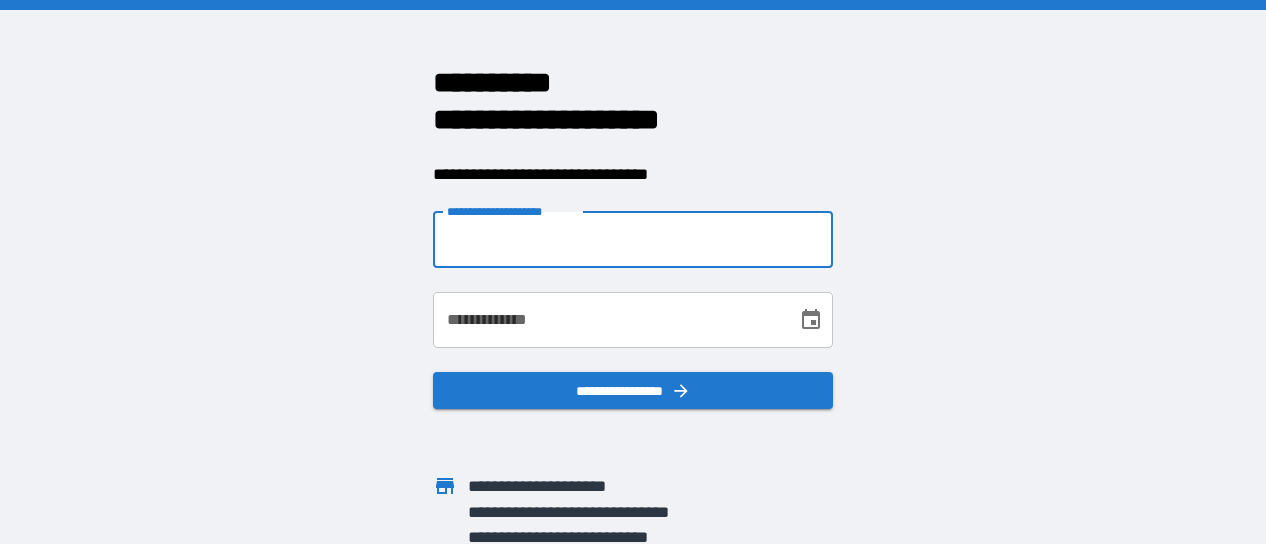 type on "**********" 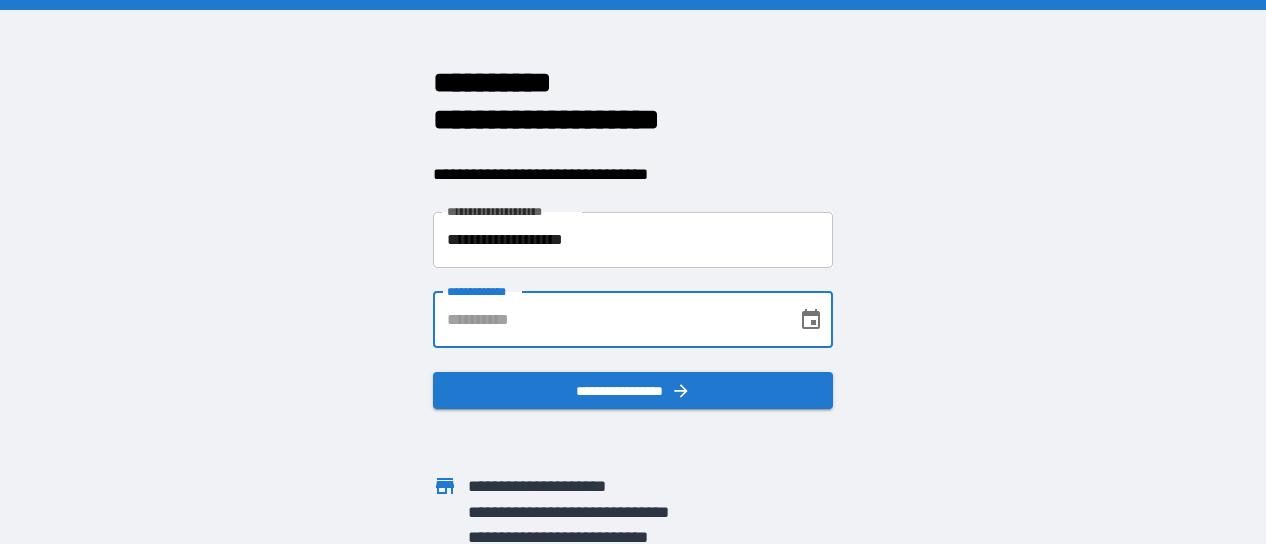 click on "**********" at bounding box center (608, 320) 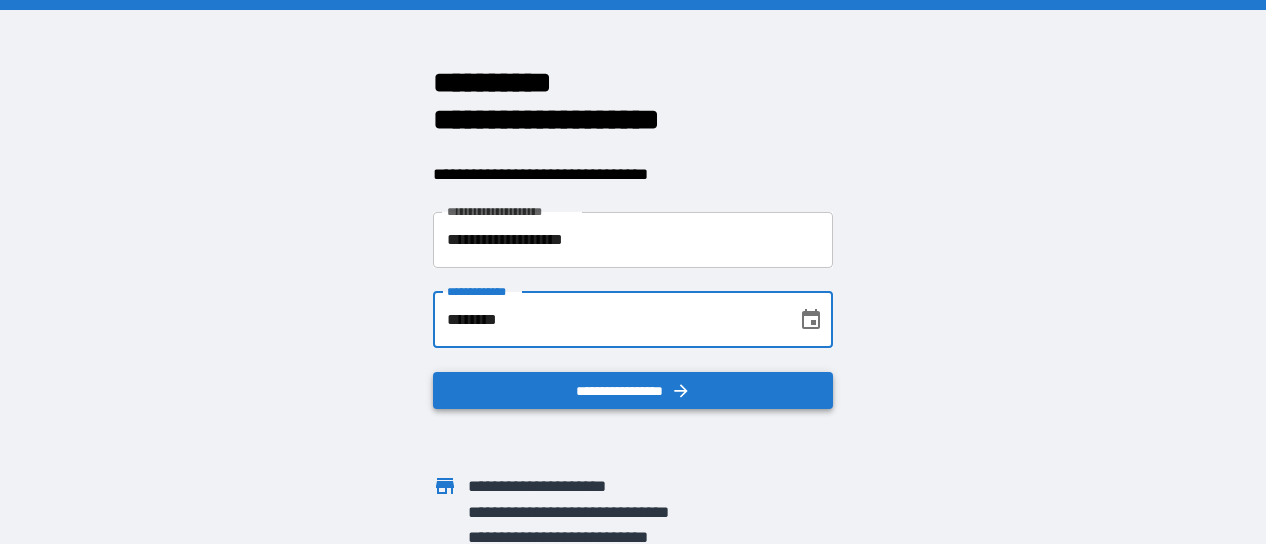 type on "********" 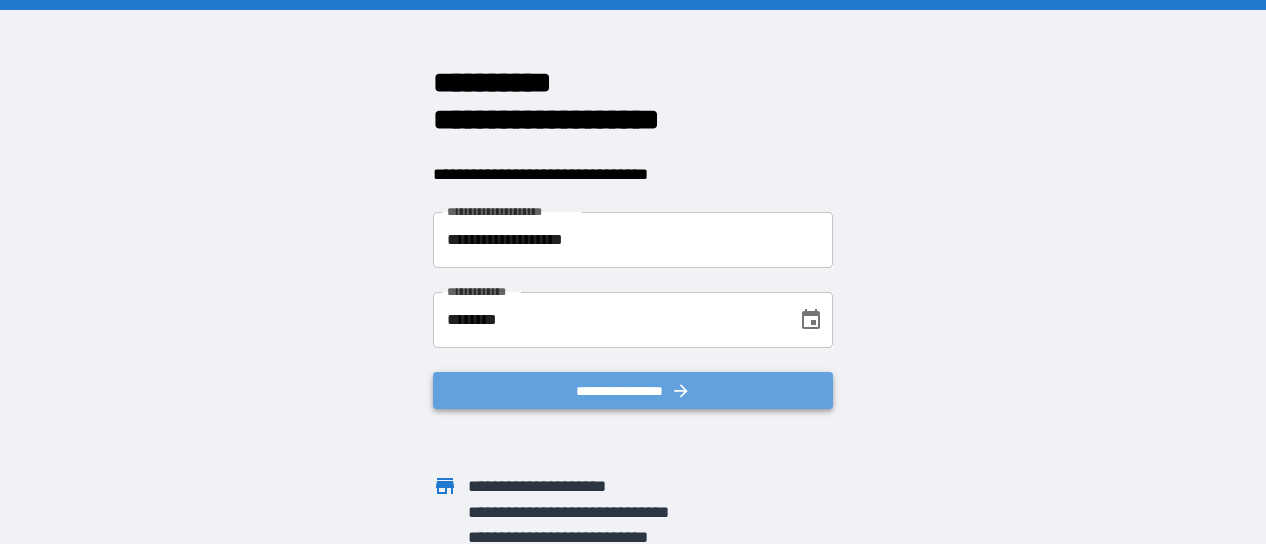 click on "**********" at bounding box center (633, 391) 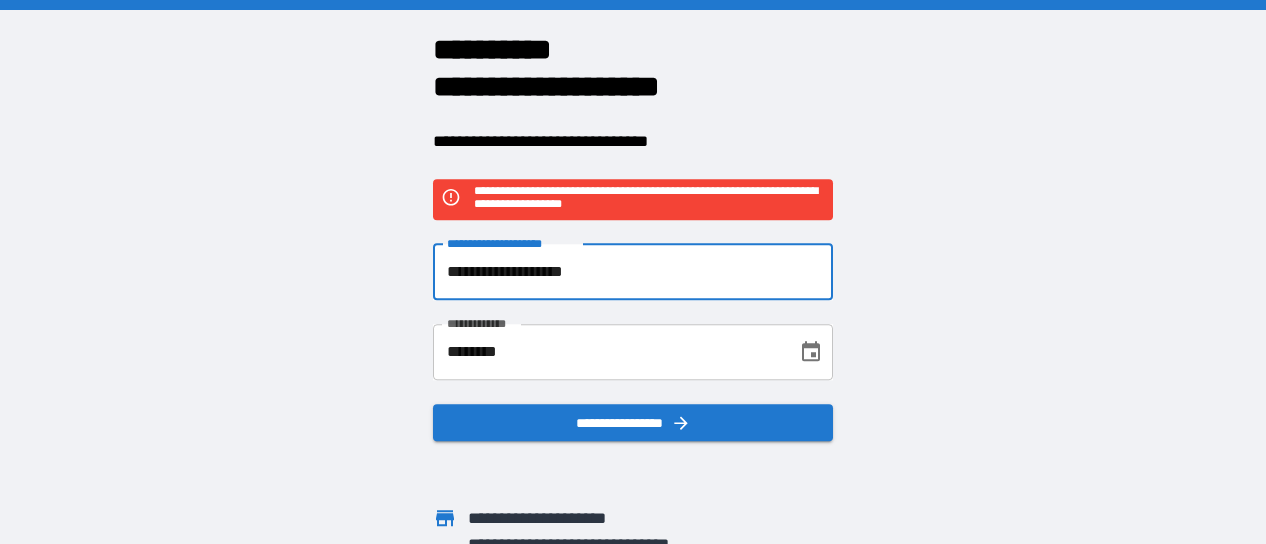 click on "**********" at bounding box center [633, 272] 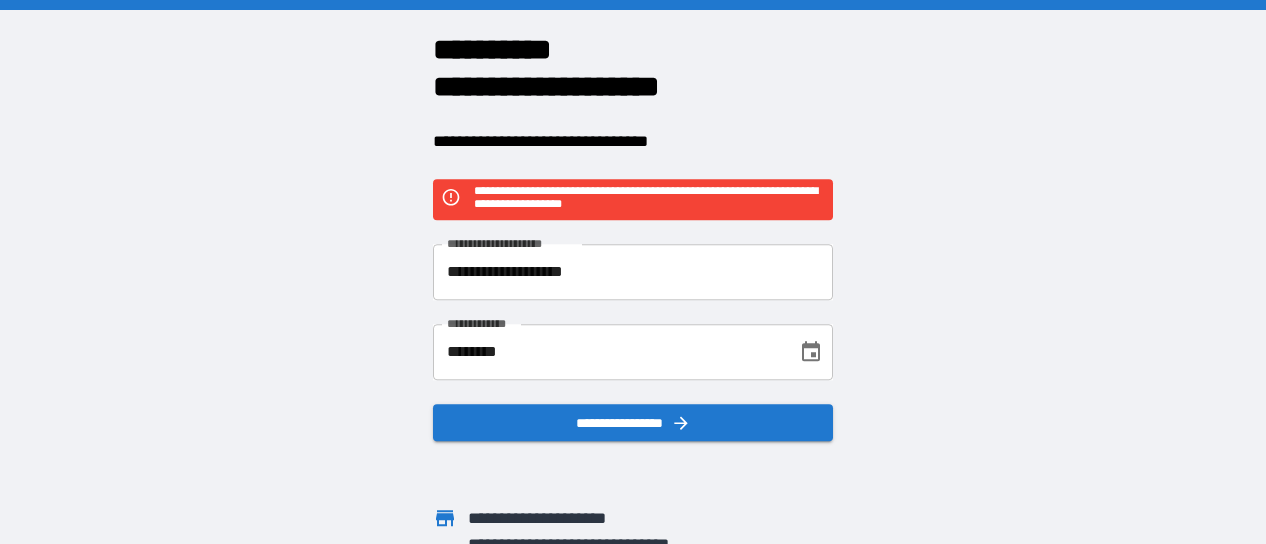 click on "**********" at bounding box center [633, 272] 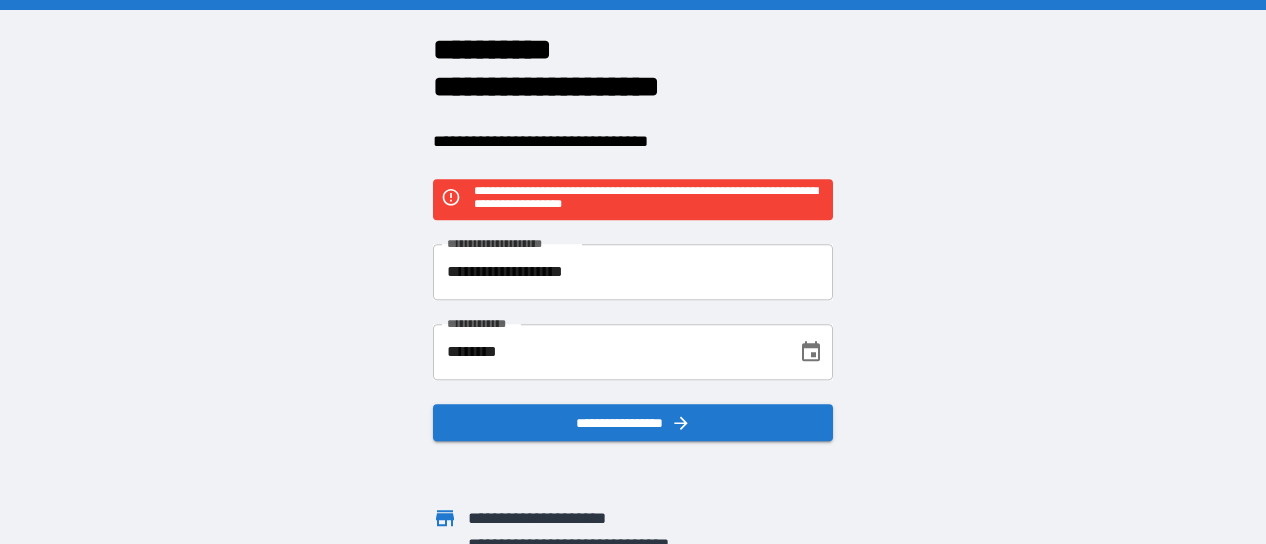 scroll, scrollTop: 66, scrollLeft: 0, axis: vertical 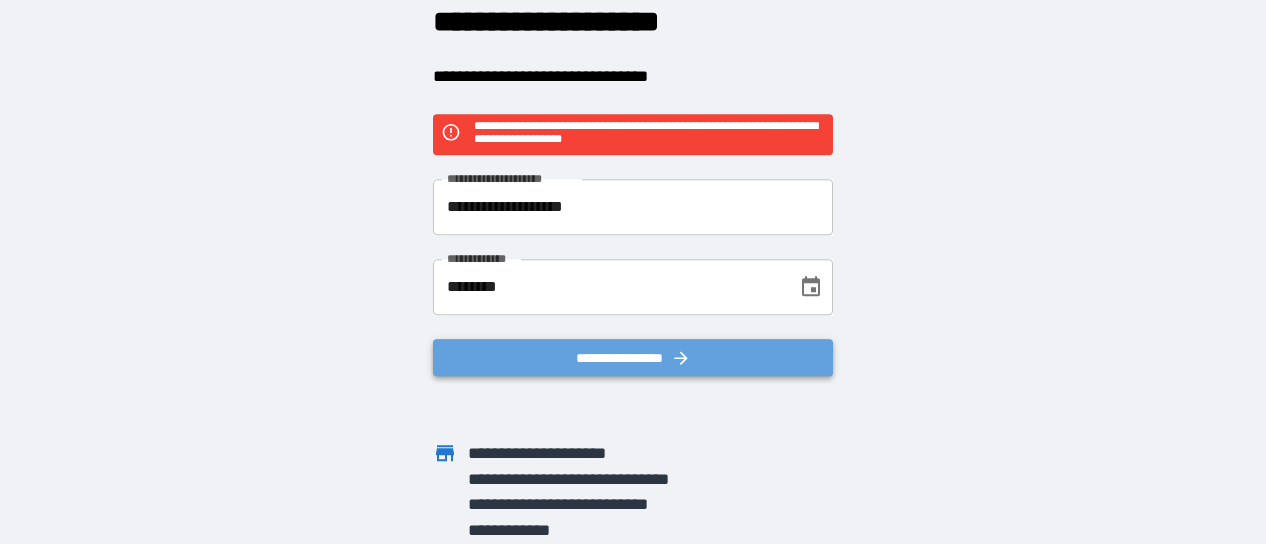 click on "**********" at bounding box center (633, 358) 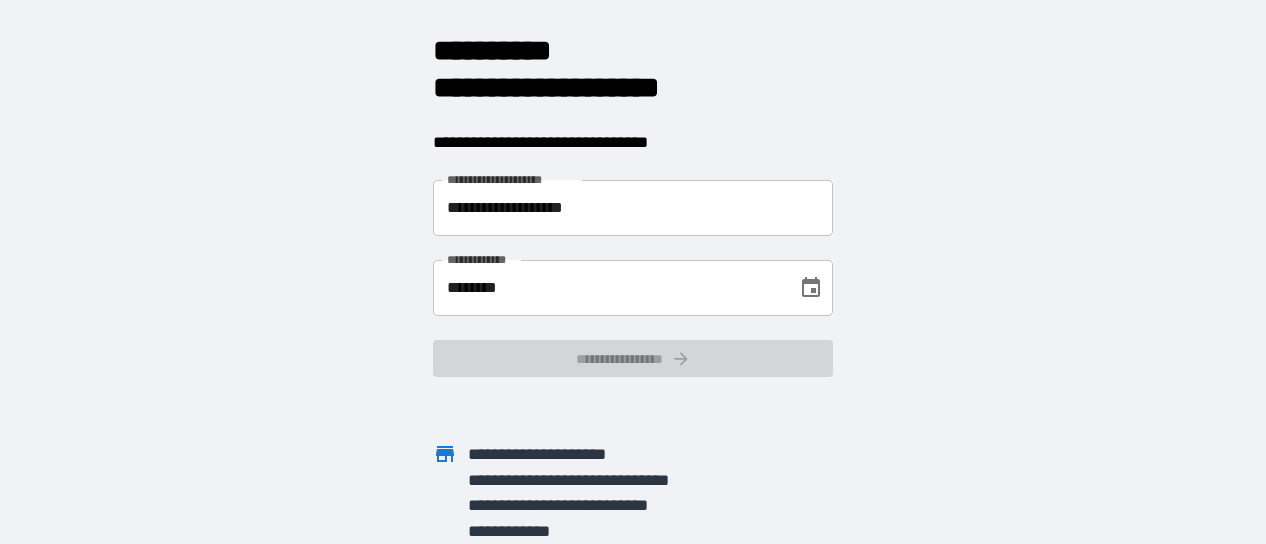 scroll, scrollTop: 66, scrollLeft: 0, axis: vertical 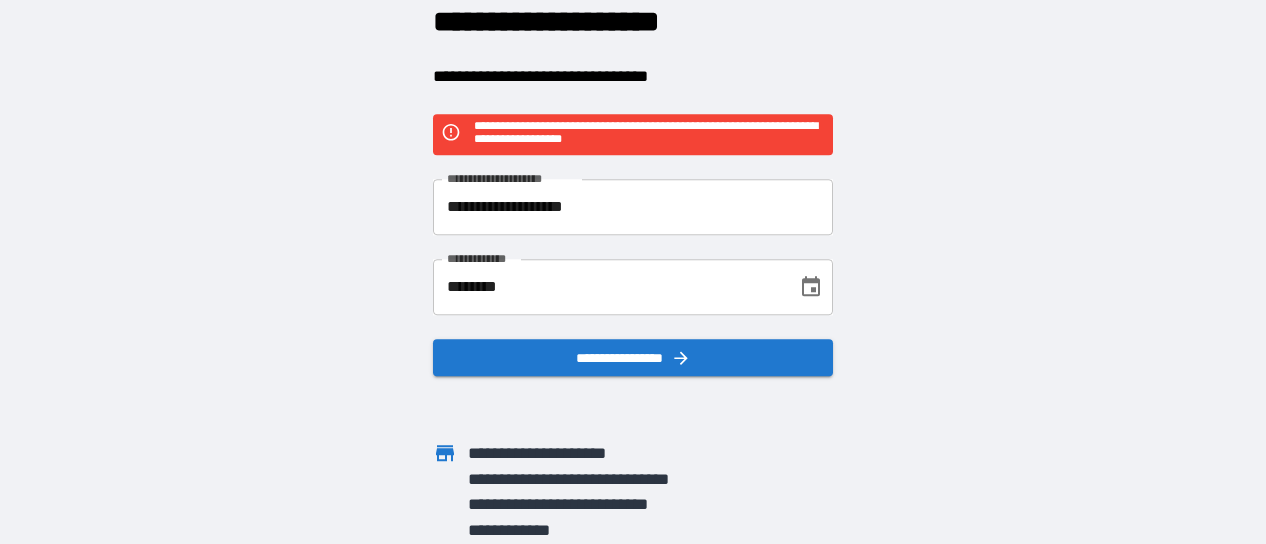 click on "**********" at bounding box center (633, 207) 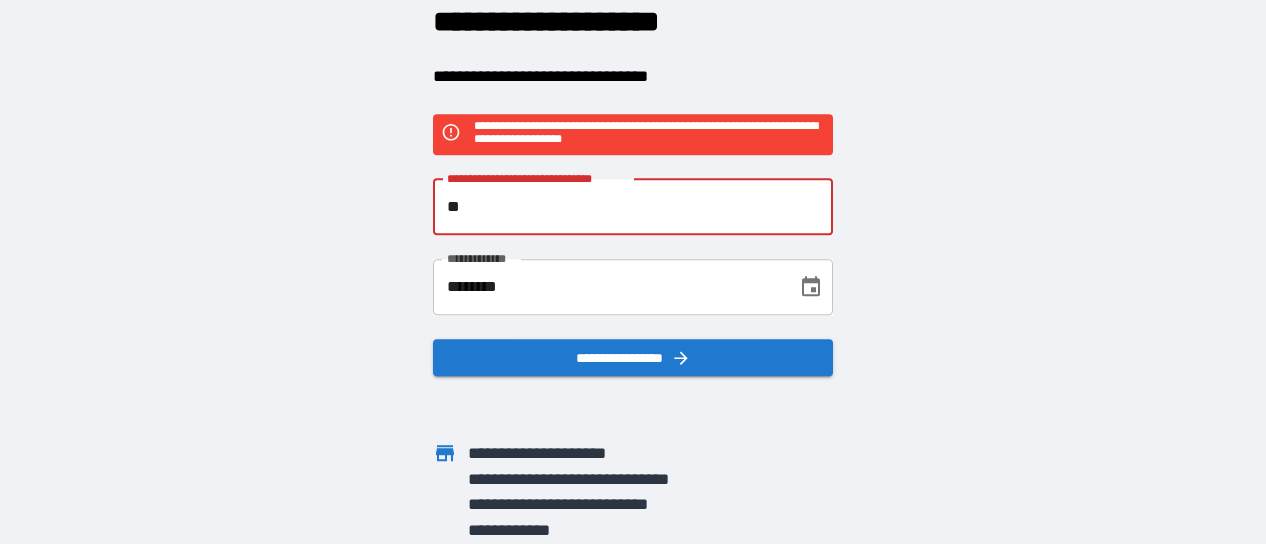 type on "*" 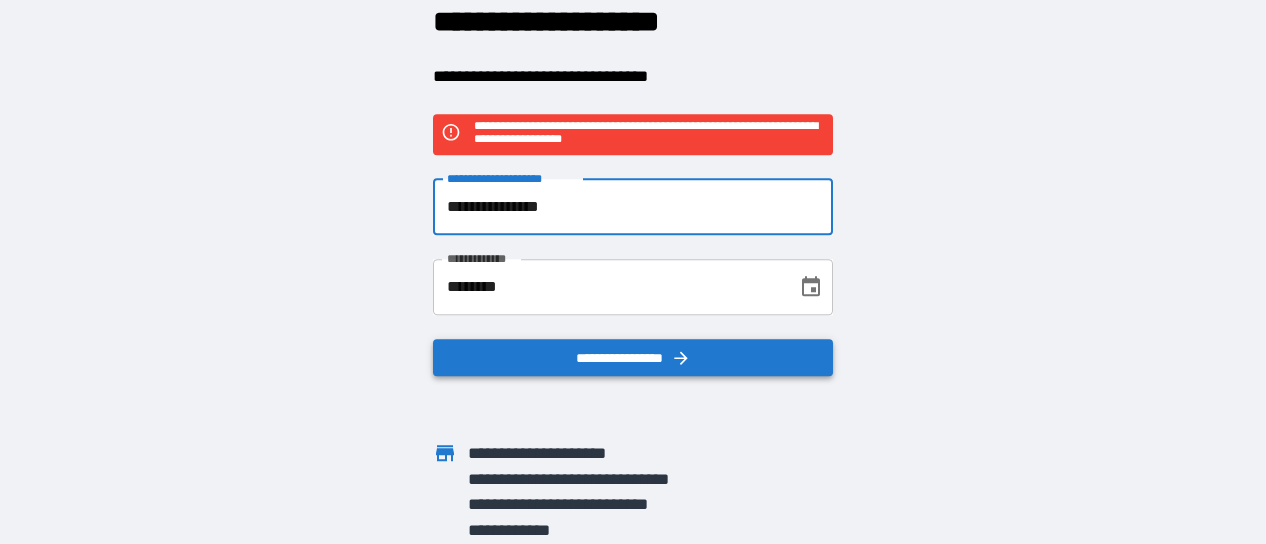 type on "**********" 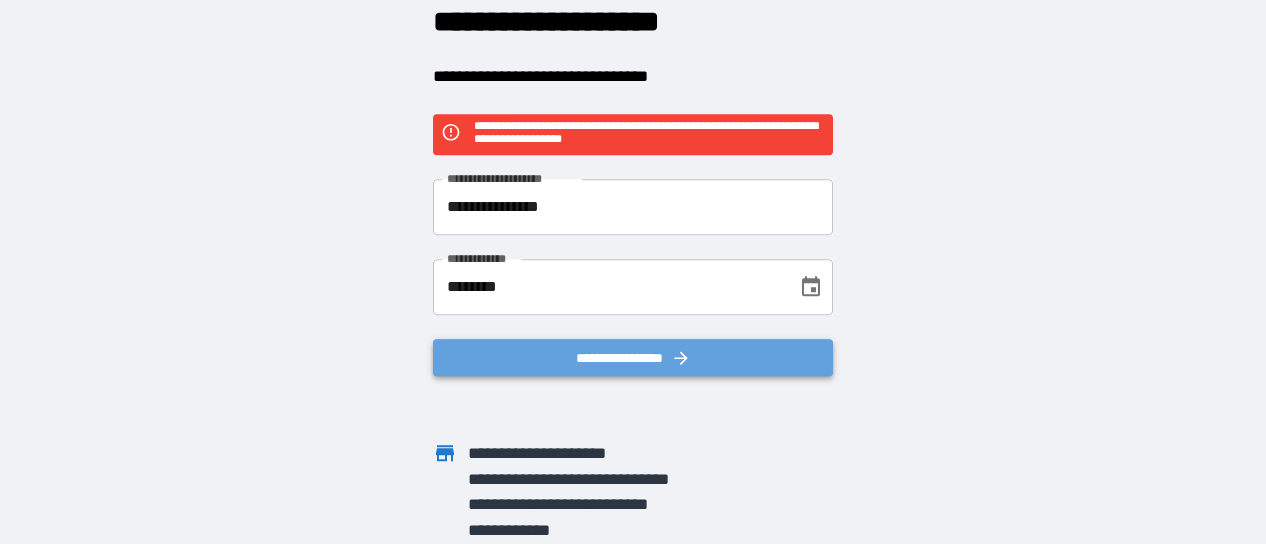 click on "**********" at bounding box center [633, 358] 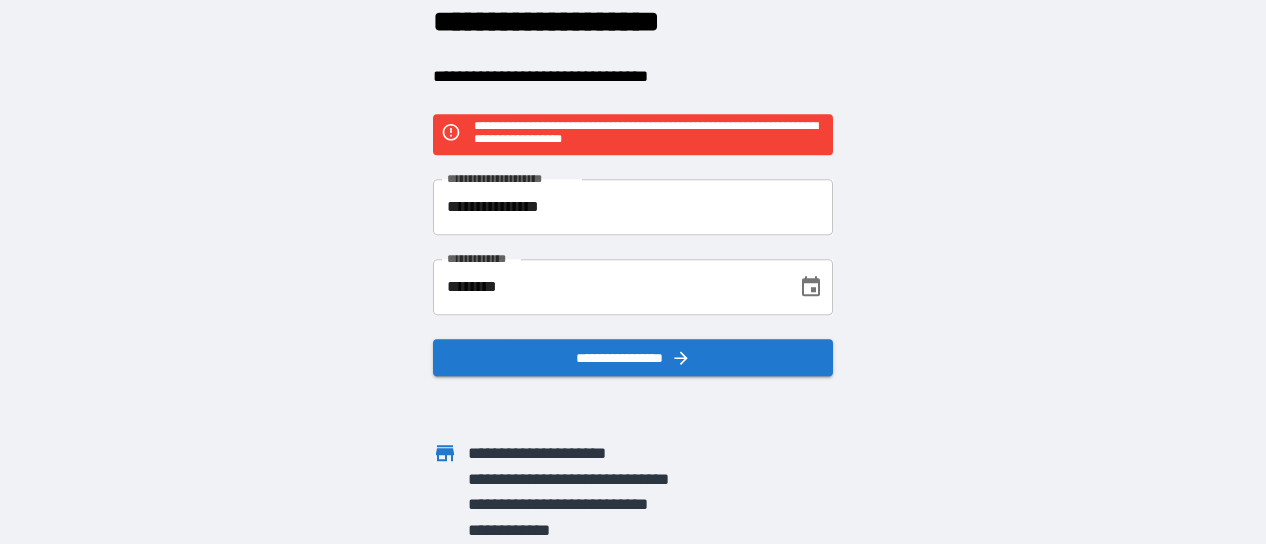 scroll, scrollTop: 0, scrollLeft: 0, axis: both 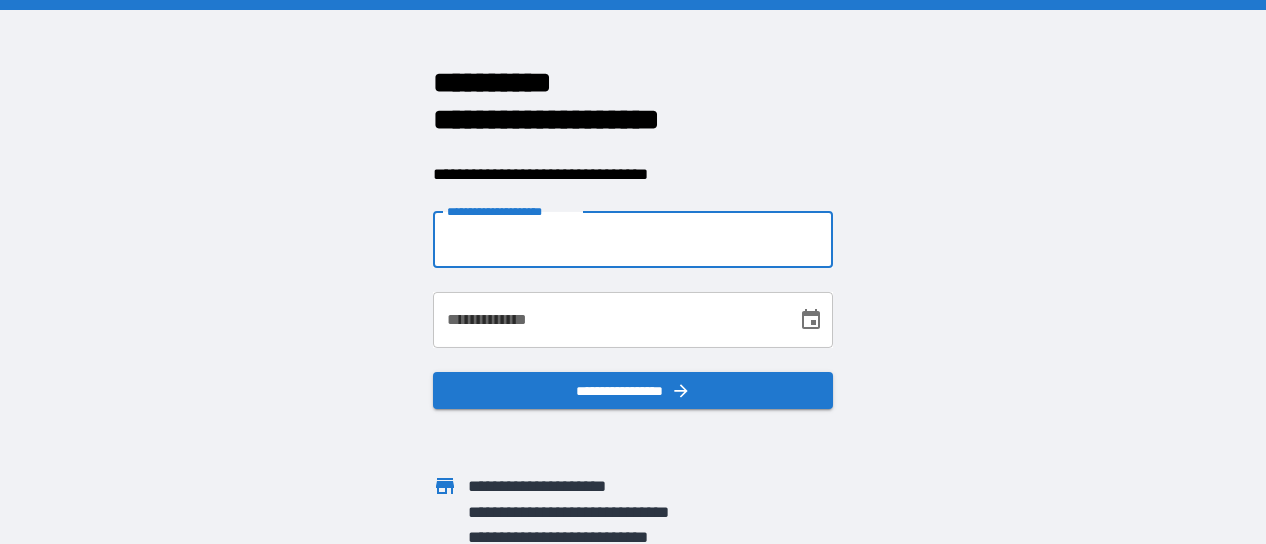 click on "**********" at bounding box center (633, 240) 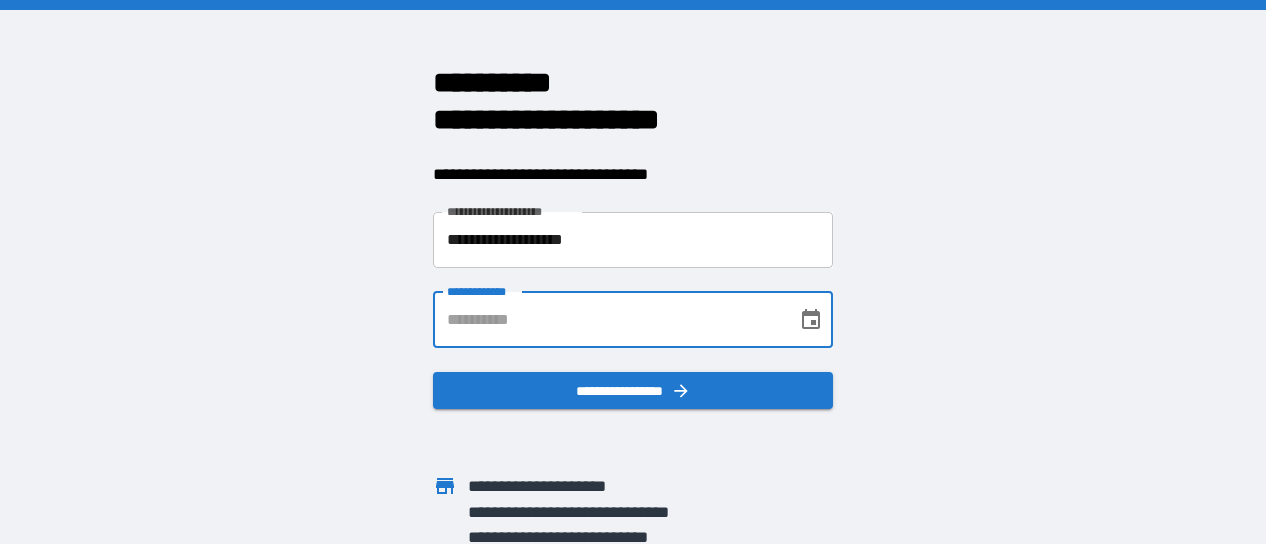 click on "**********" at bounding box center [608, 320] 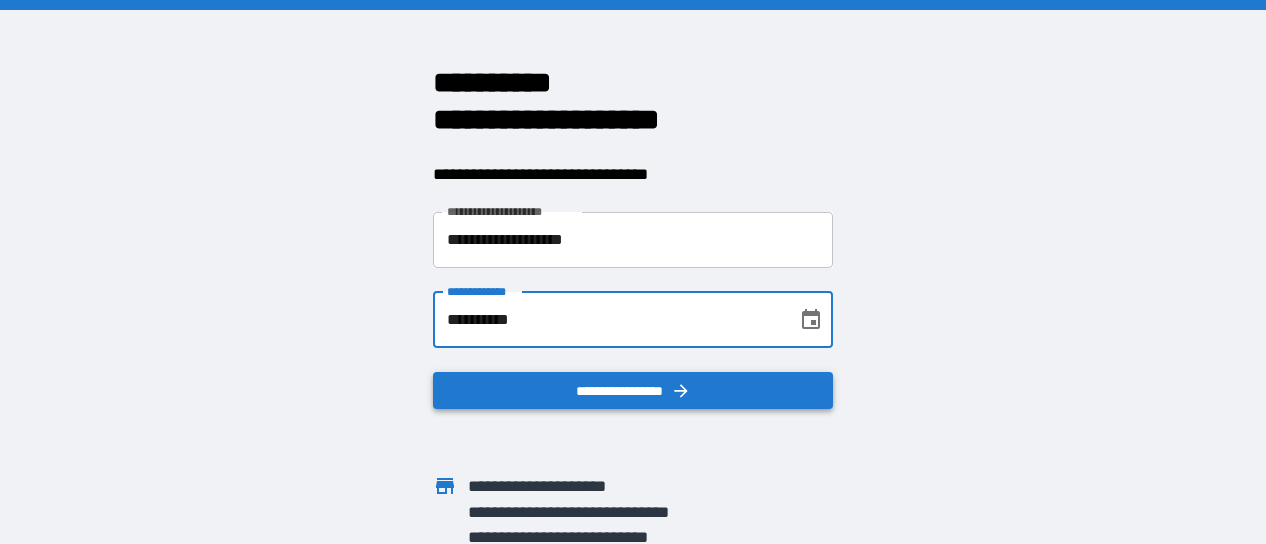 type on "**********" 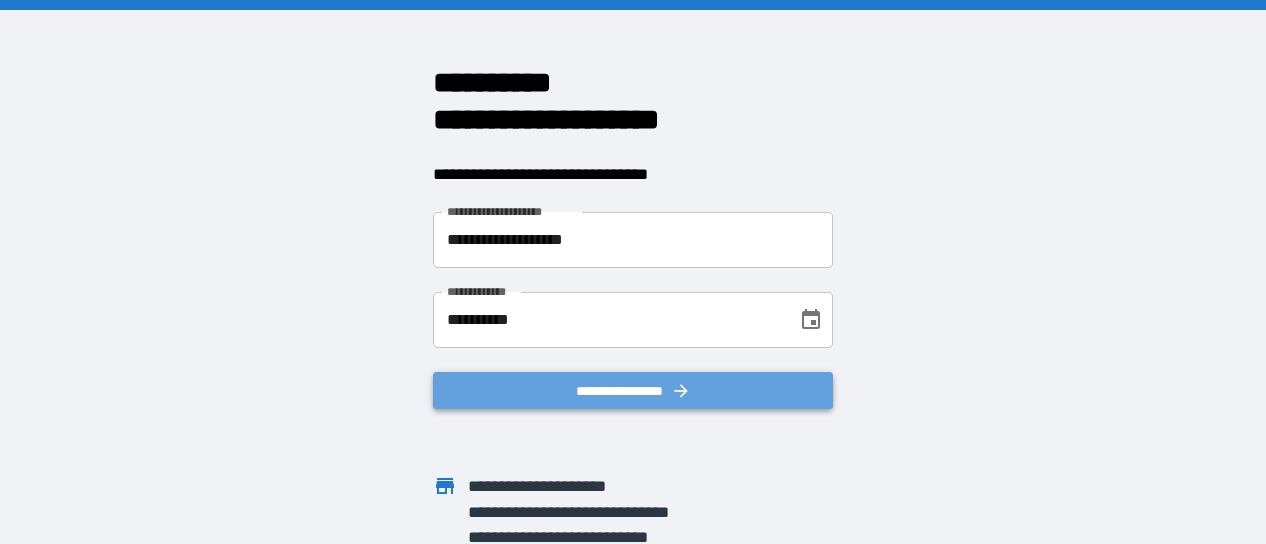 click on "**********" at bounding box center [633, 391] 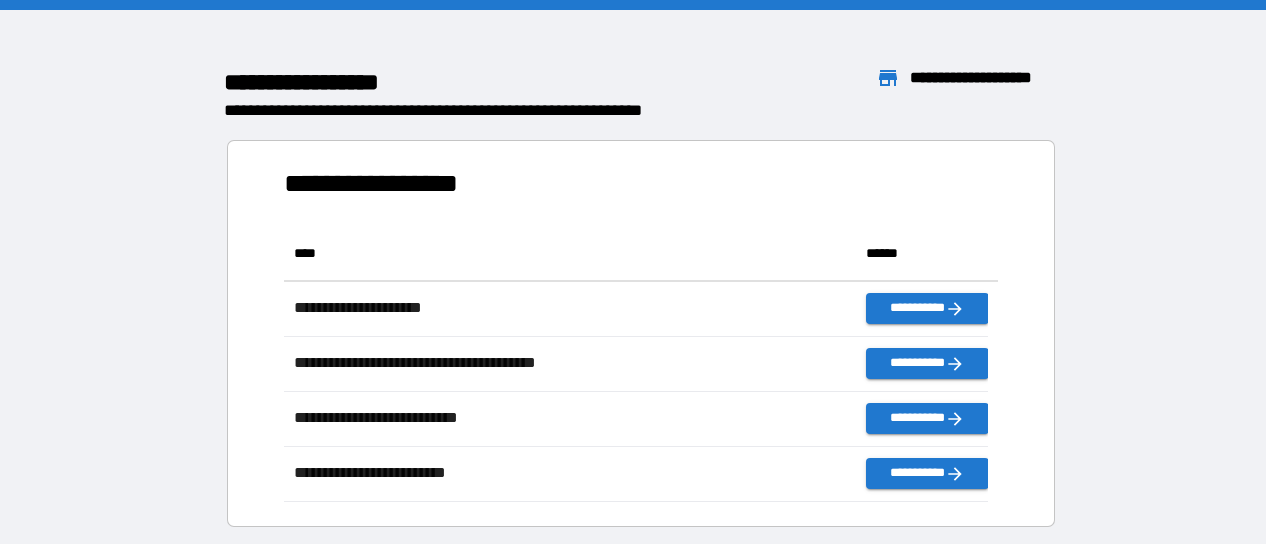 scroll, scrollTop: 260, scrollLeft: 688, axis: both 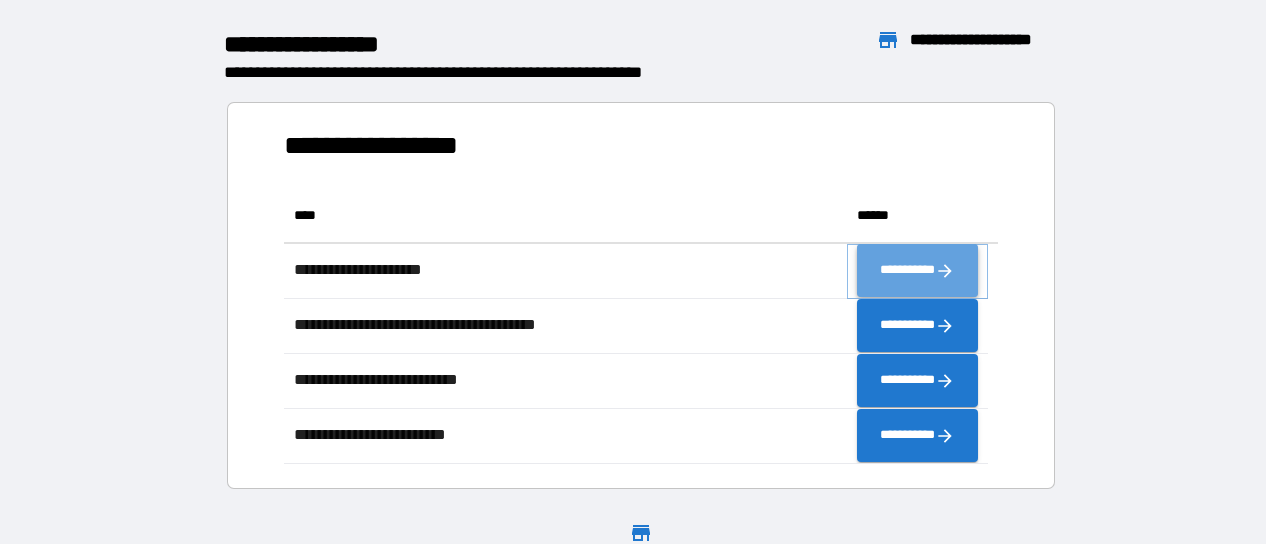click on "**********" at bounding box center [917, 271] 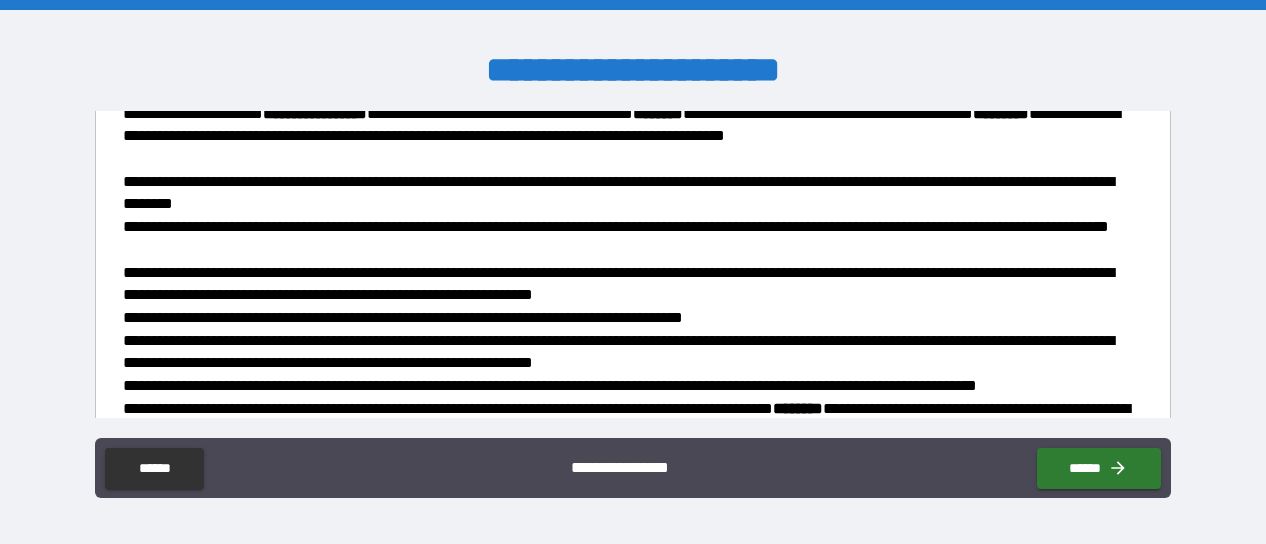scroll, scrollTop: 716, scrollLeft: 0, axis: vertical 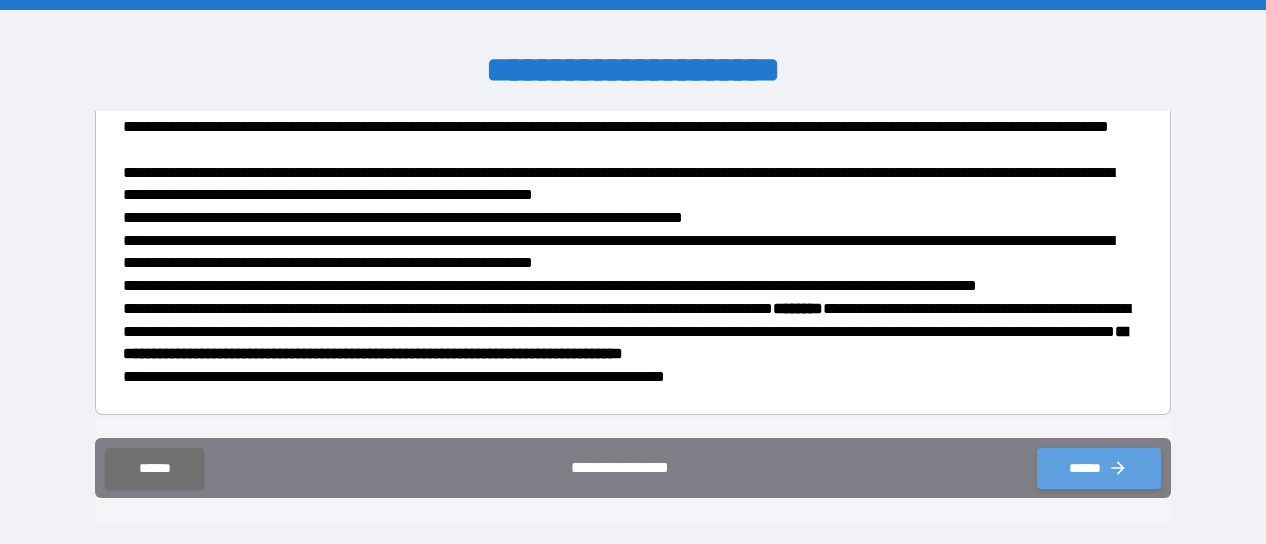 click on "******" at bounding box center [1099, 468] 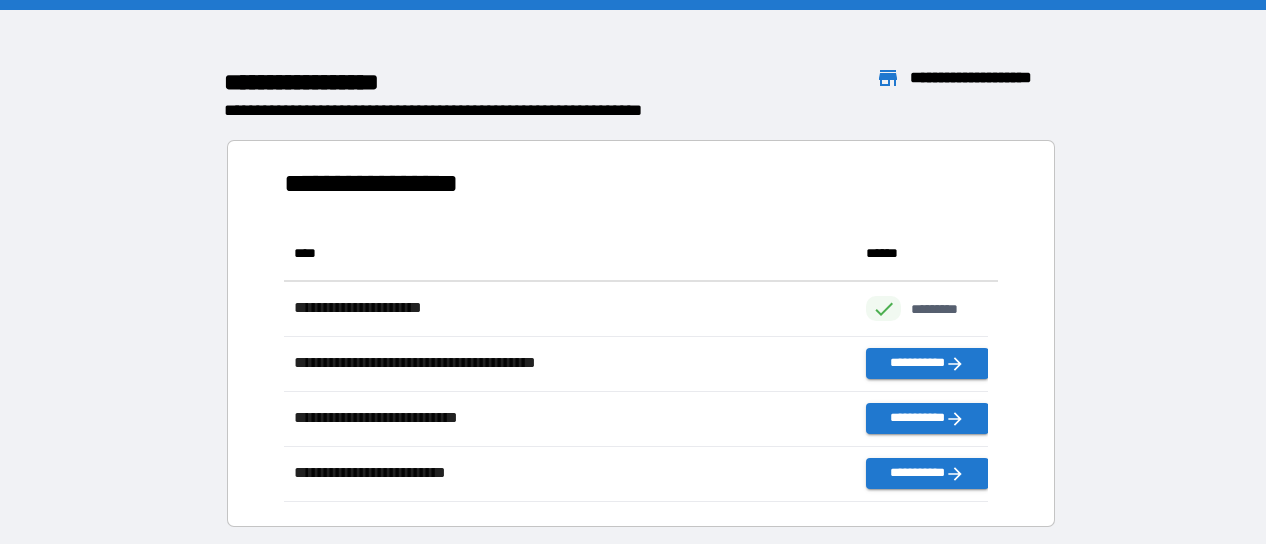 scroll, scrollTop: 260, scrollLeft: 688, axis: both 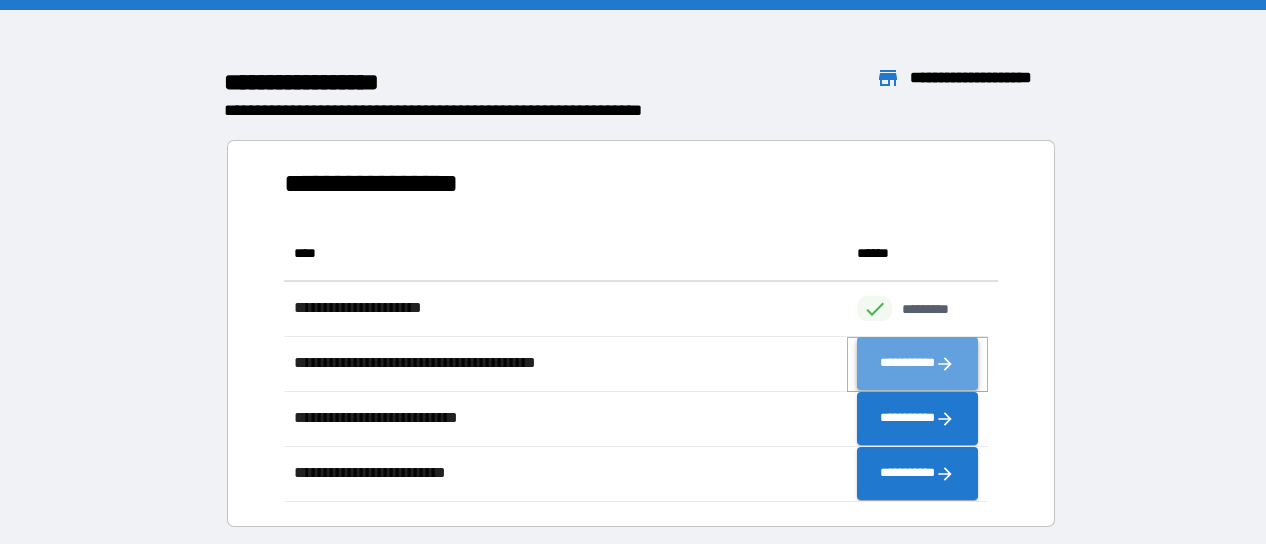 click on "**********" at bounding box center (917, 364) 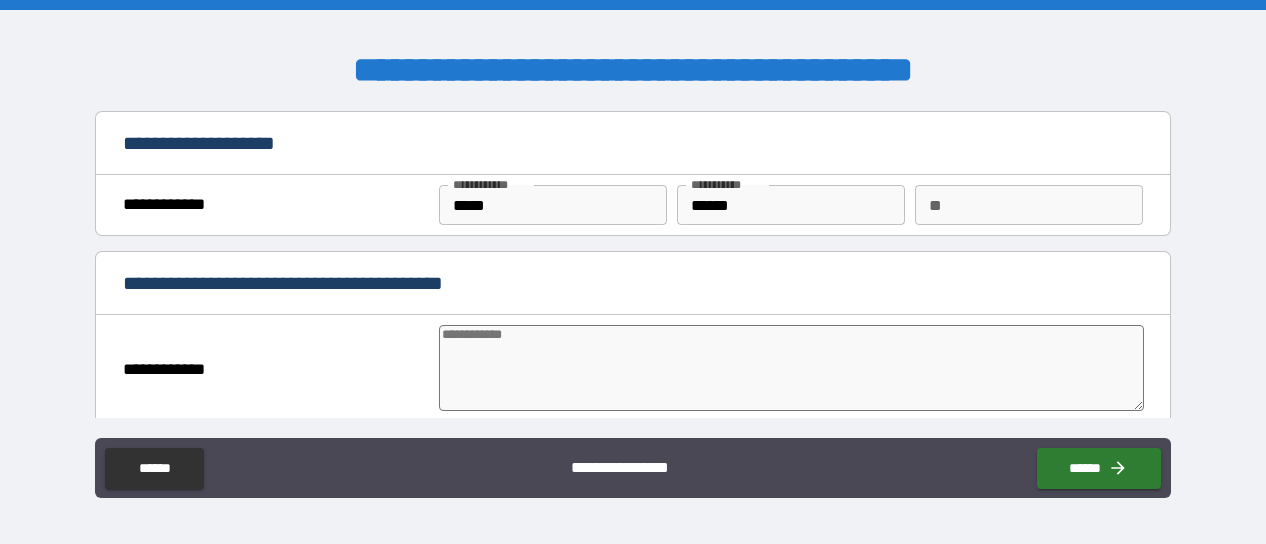 type on "*" 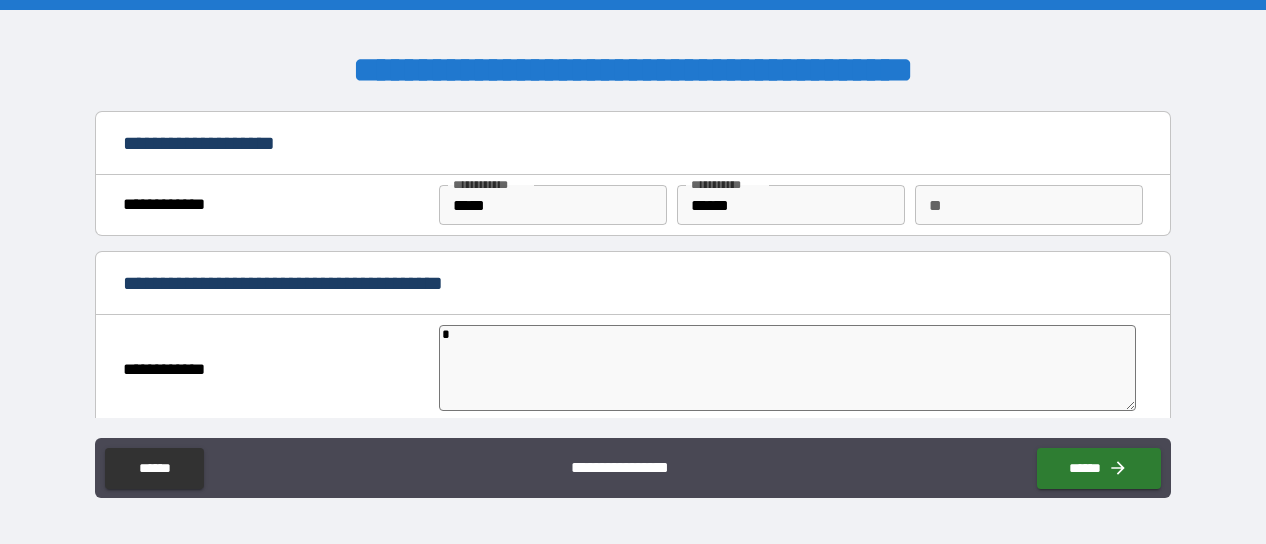 type on "*" 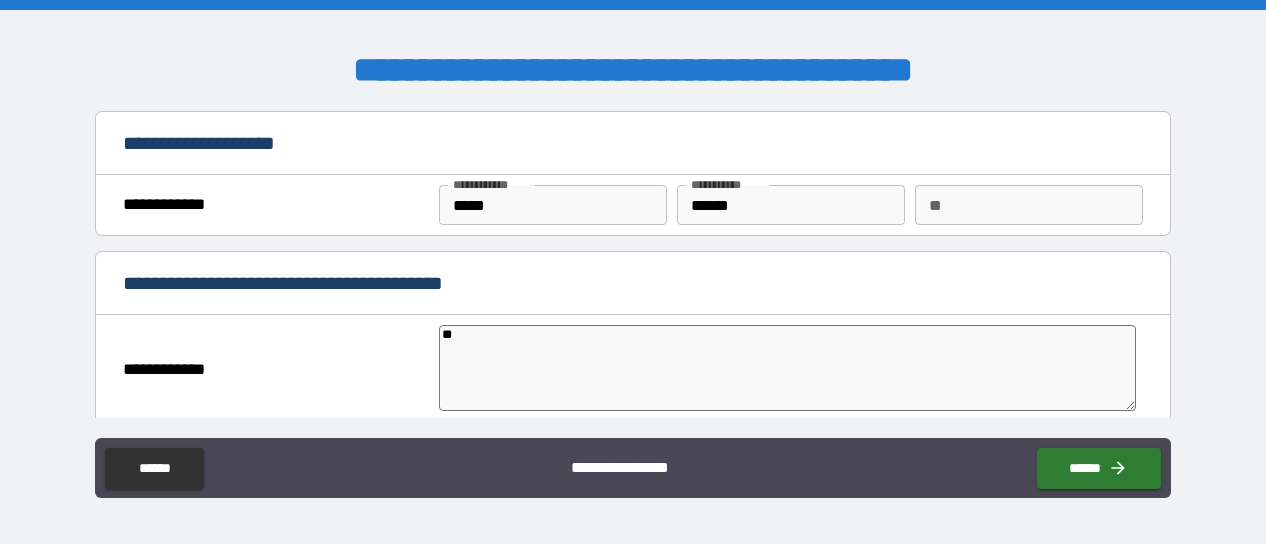 type on "*" 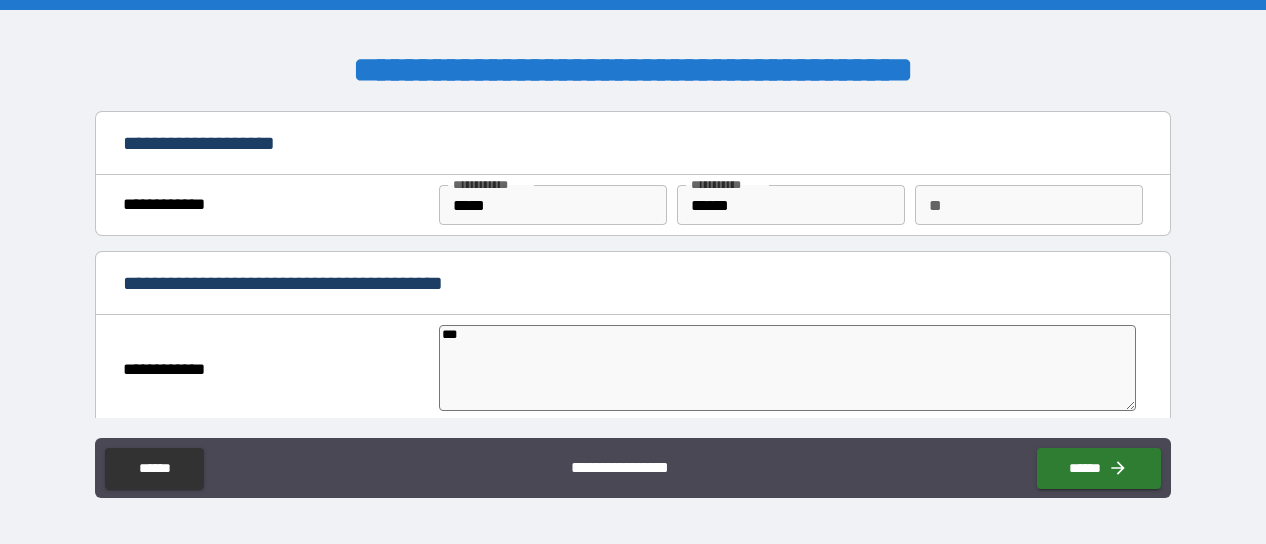 type on "****" 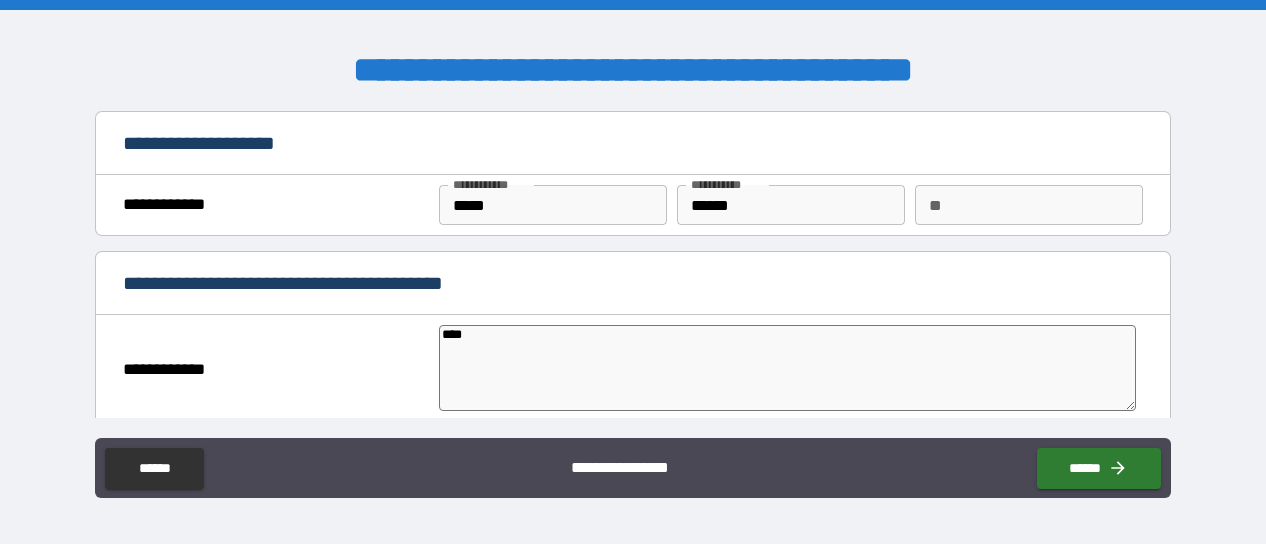 type on "*" 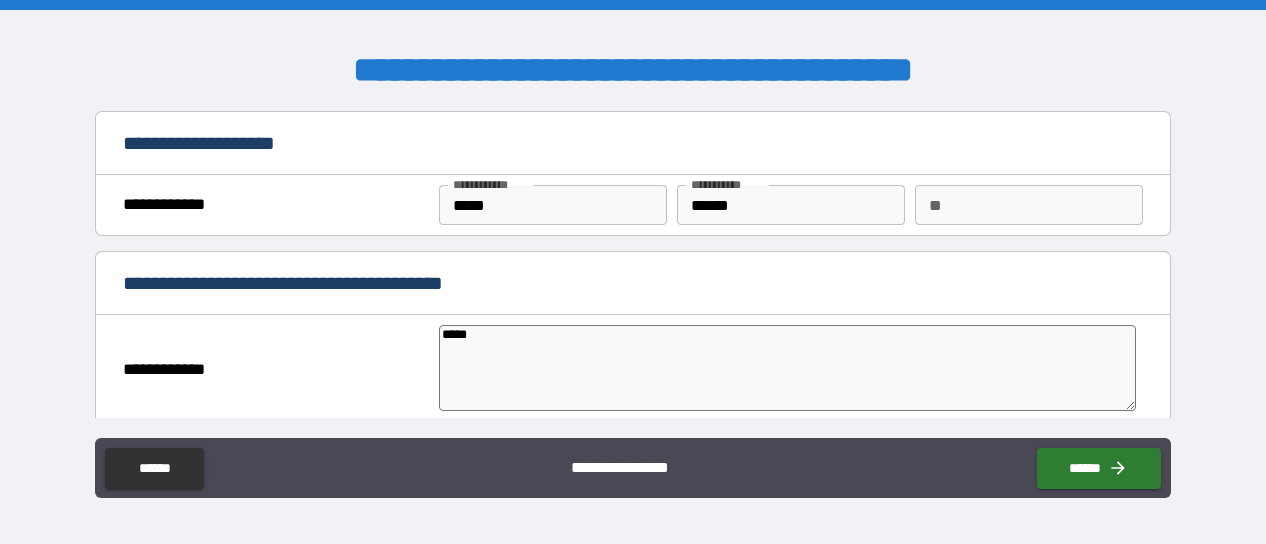 type on "*****" 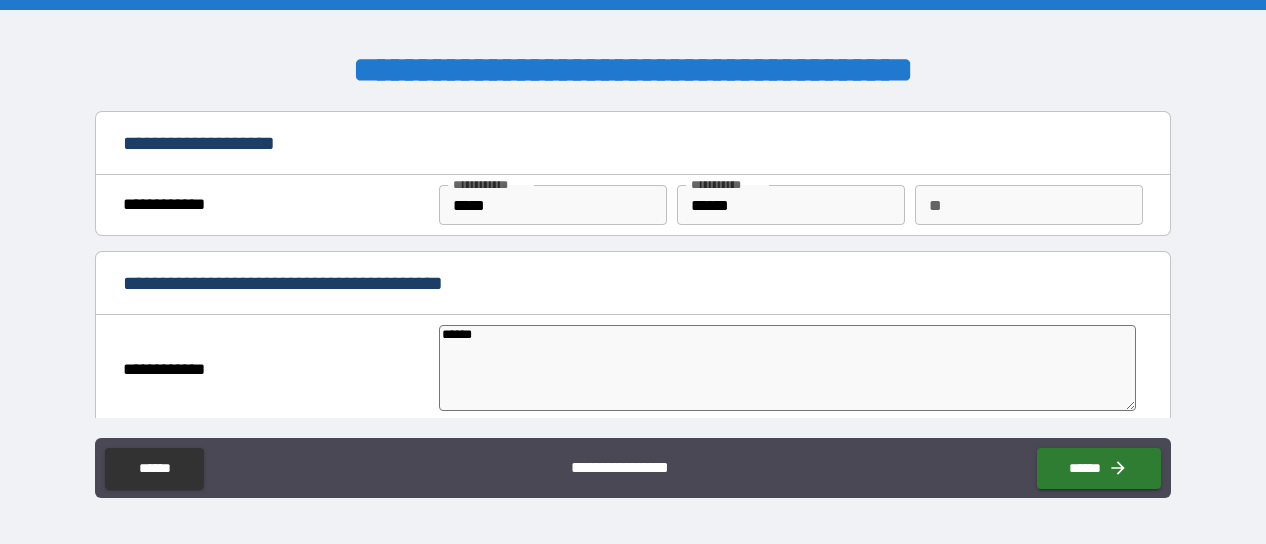 type on "*" 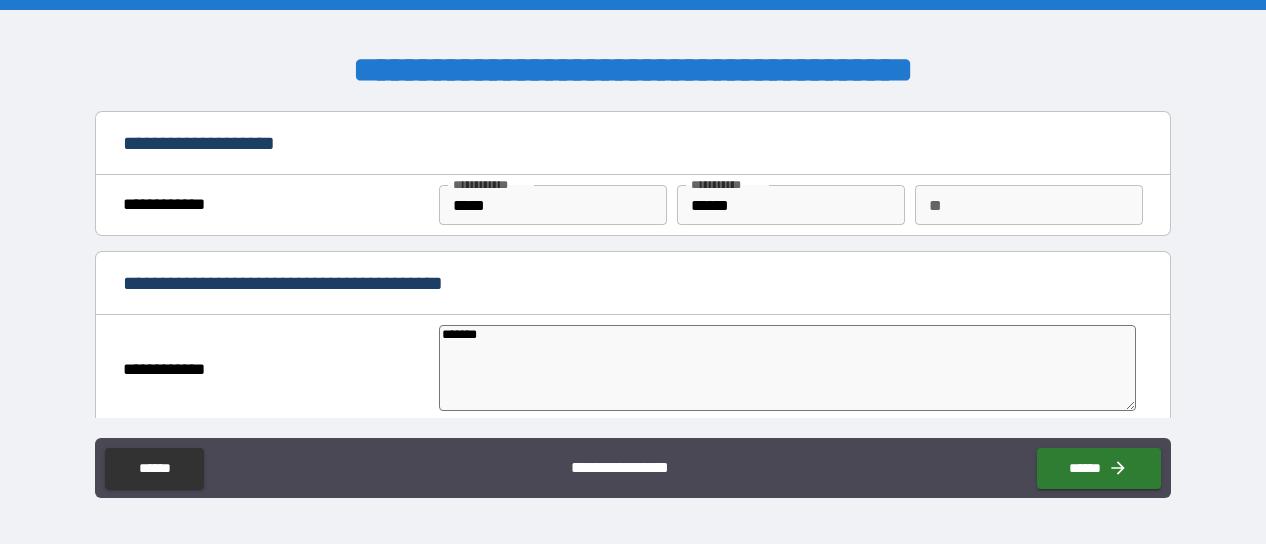 type on "*" 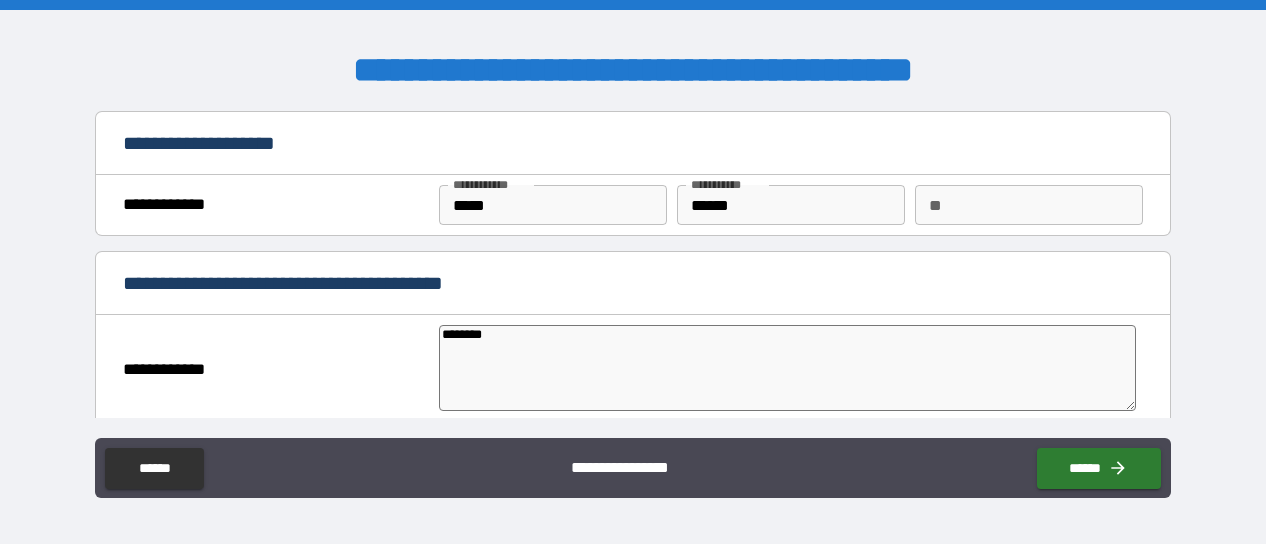 type on "*" 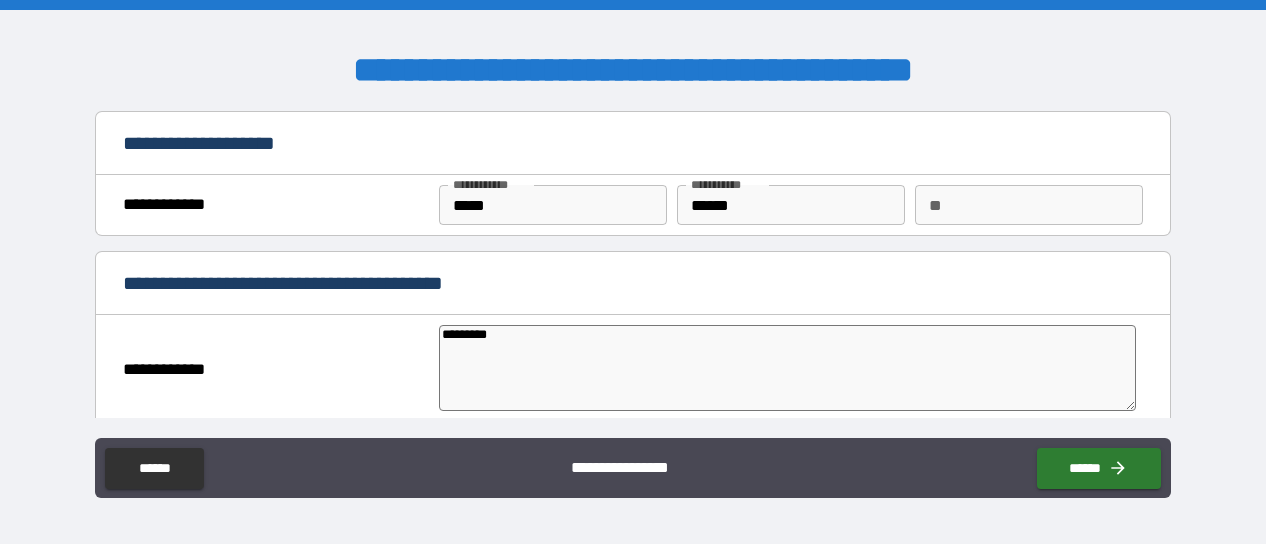 type on "**********" 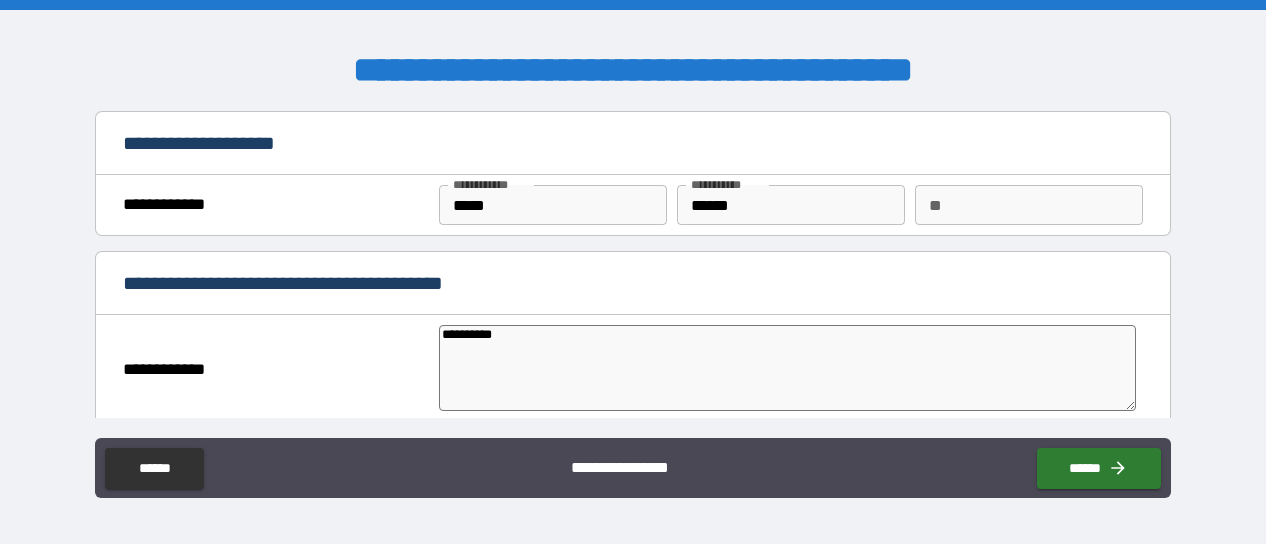 type on "*" 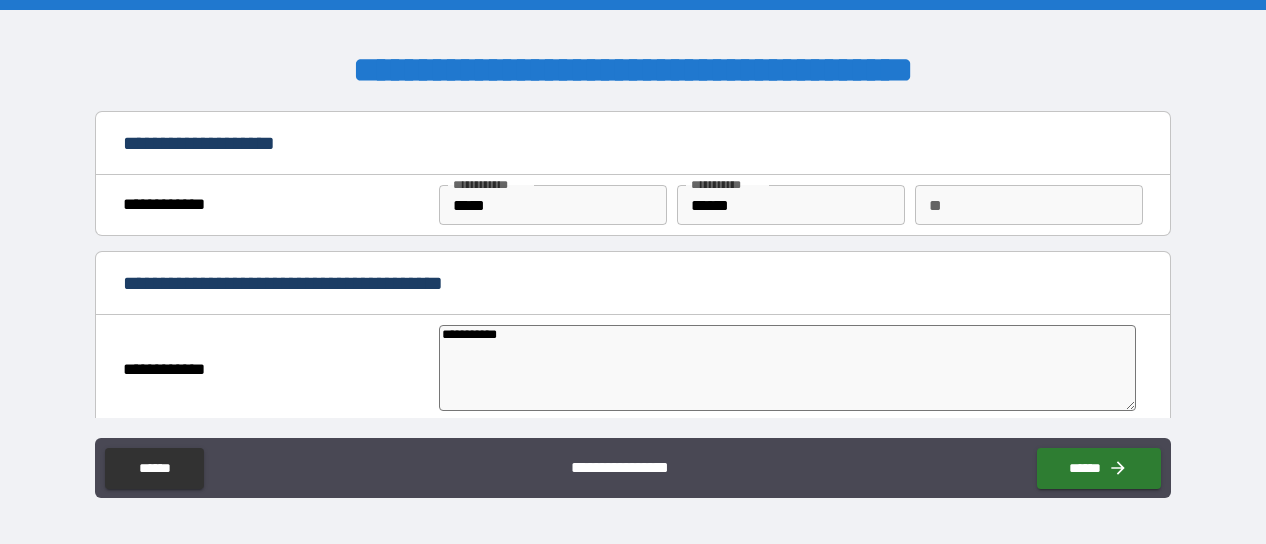 type on "**********" 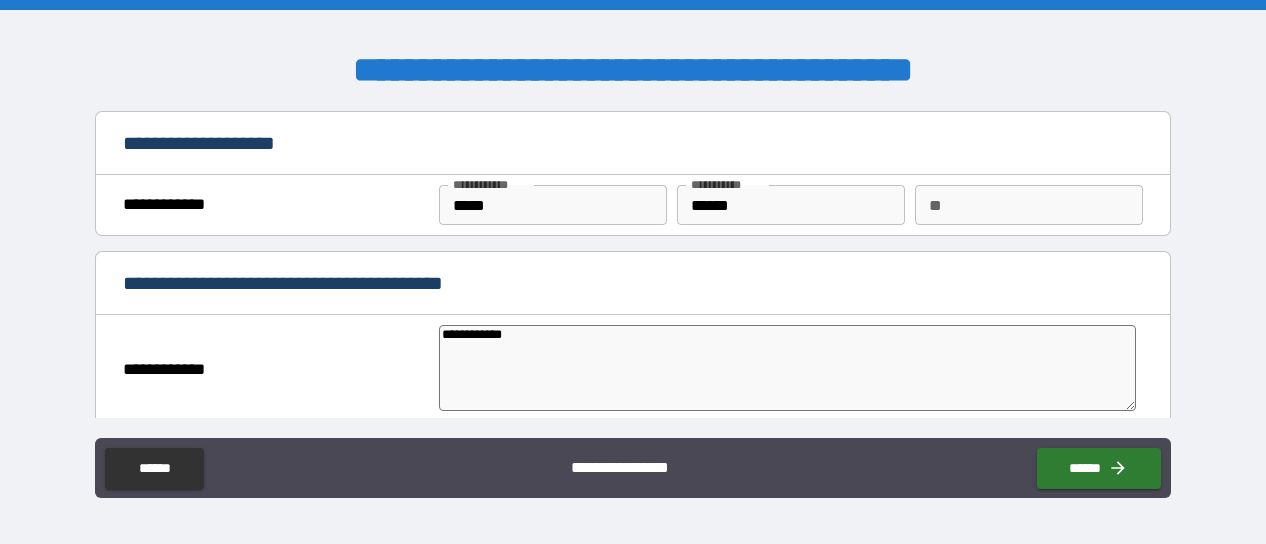 type on "*" 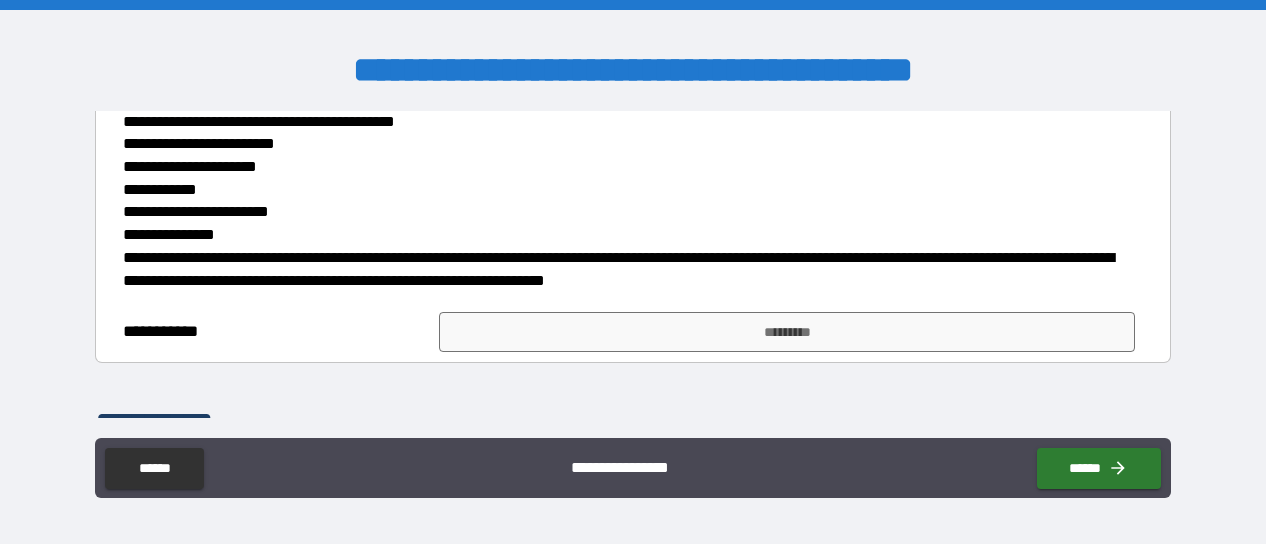 scroll, scrollTop: 564, scrollLeft: 0, axis: vertical 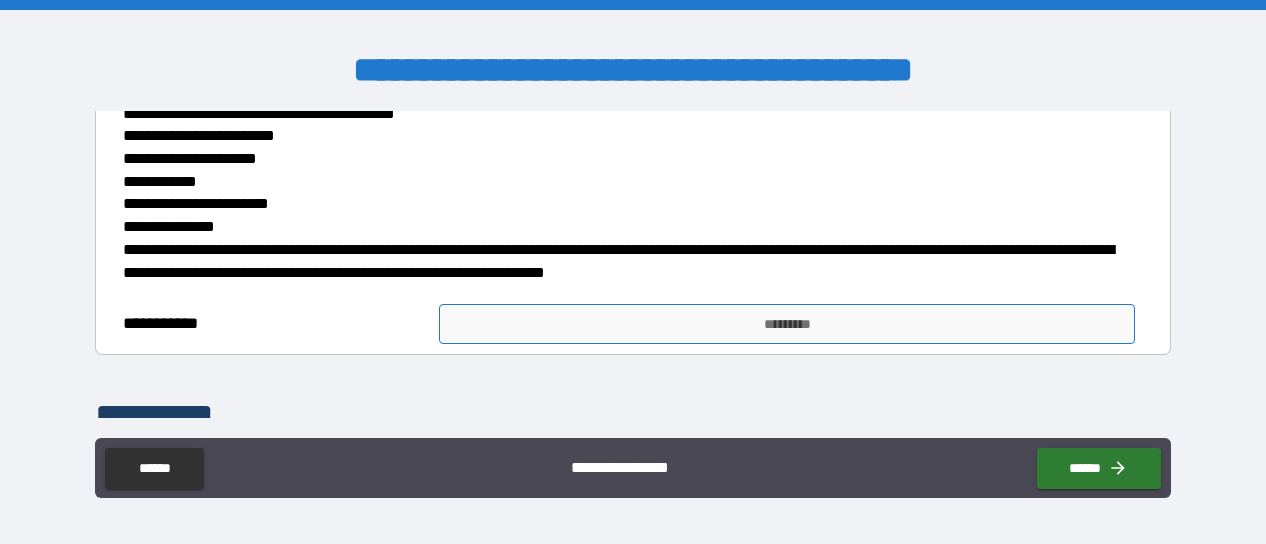 type on "**********" 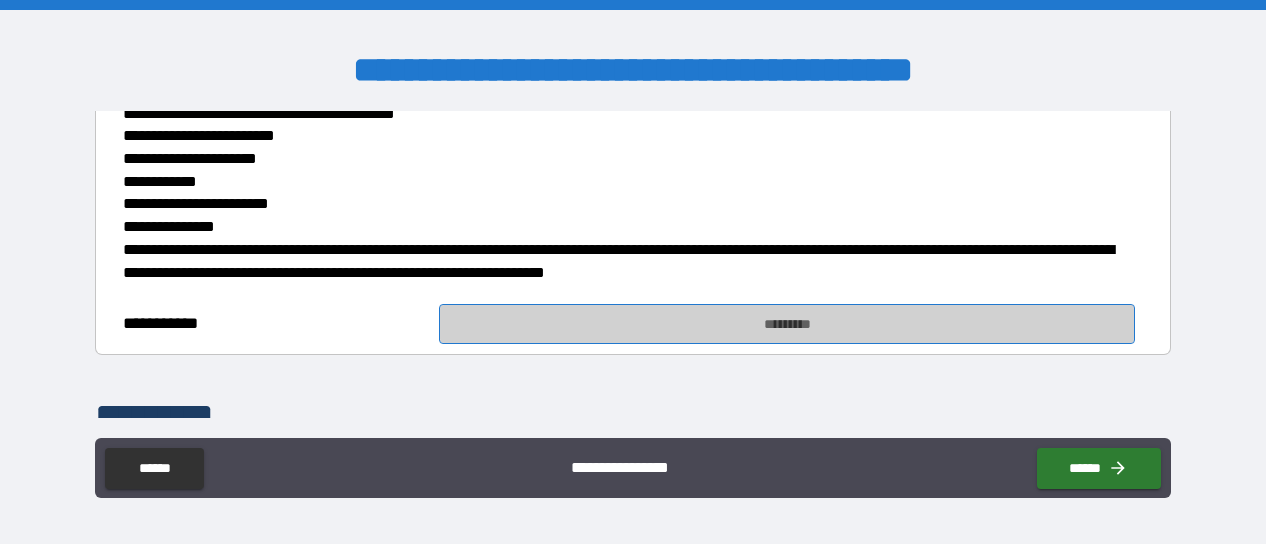 click on "*********" at bounding box center (787, 324) 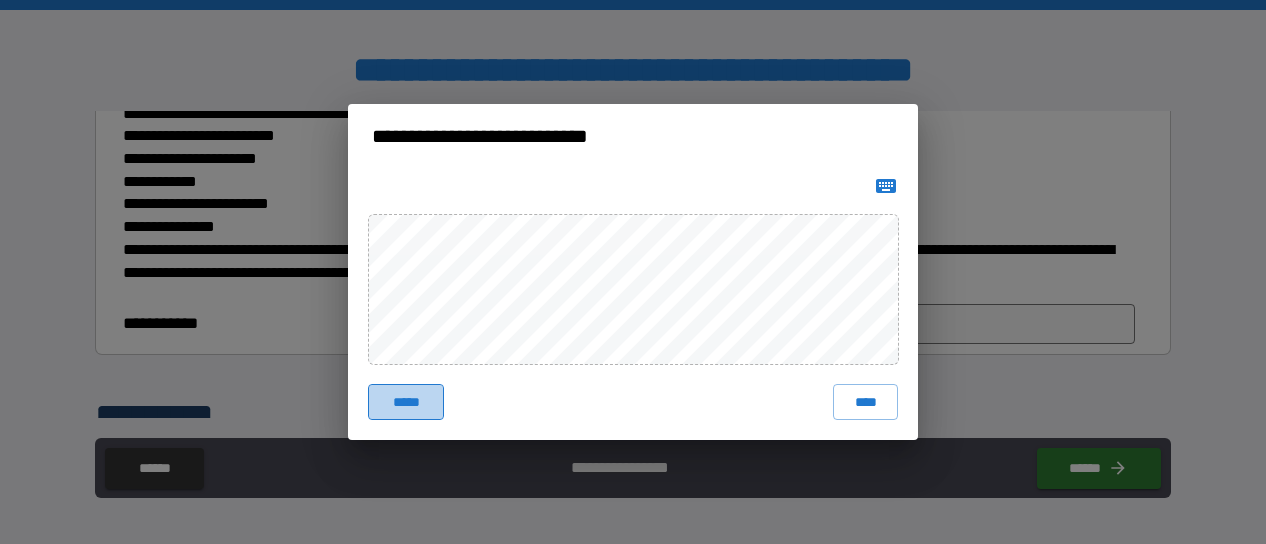 click on "*****" at bounding box center [406, 402] 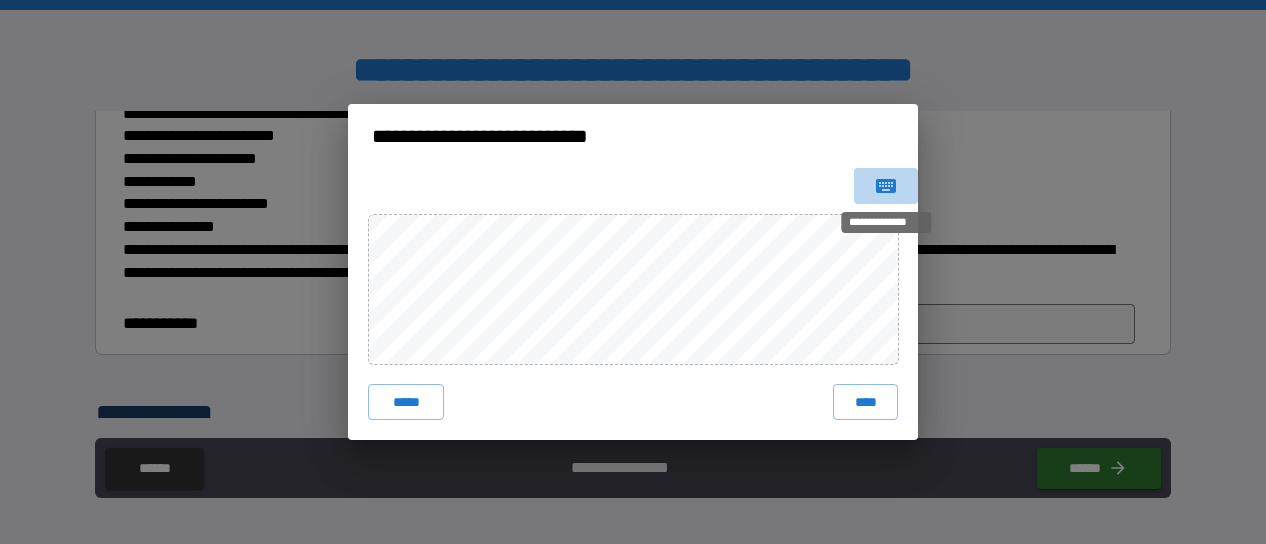 click 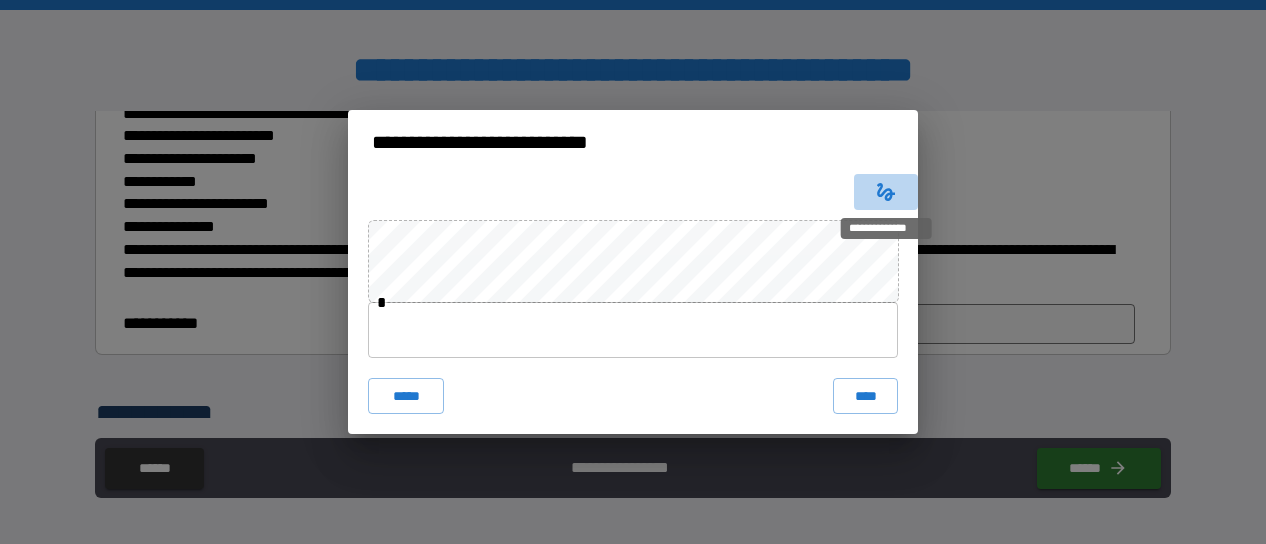 click 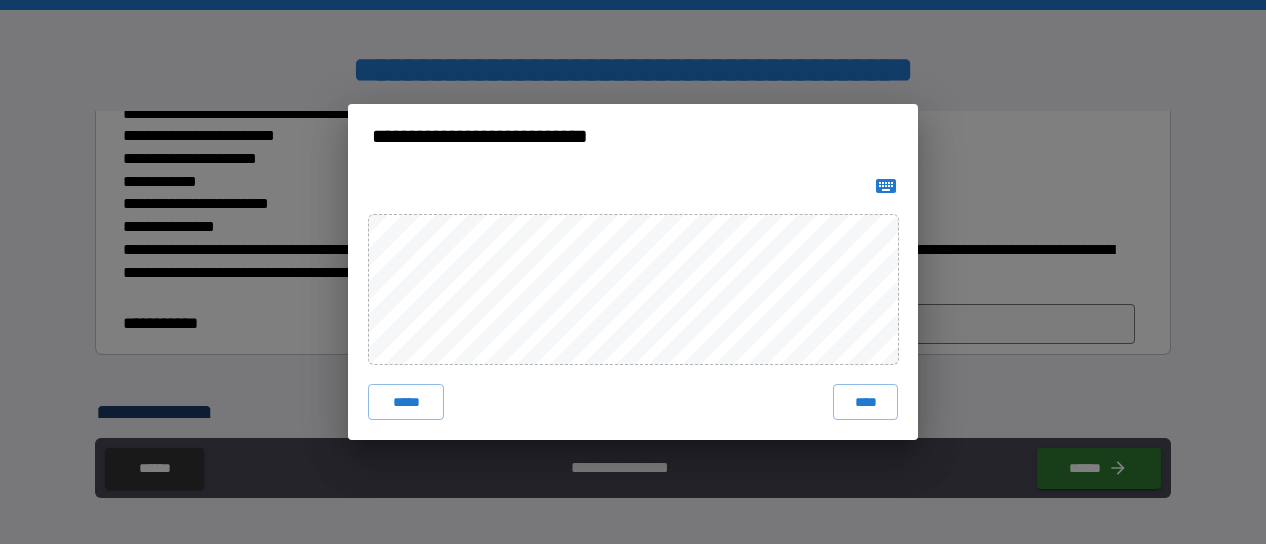 type 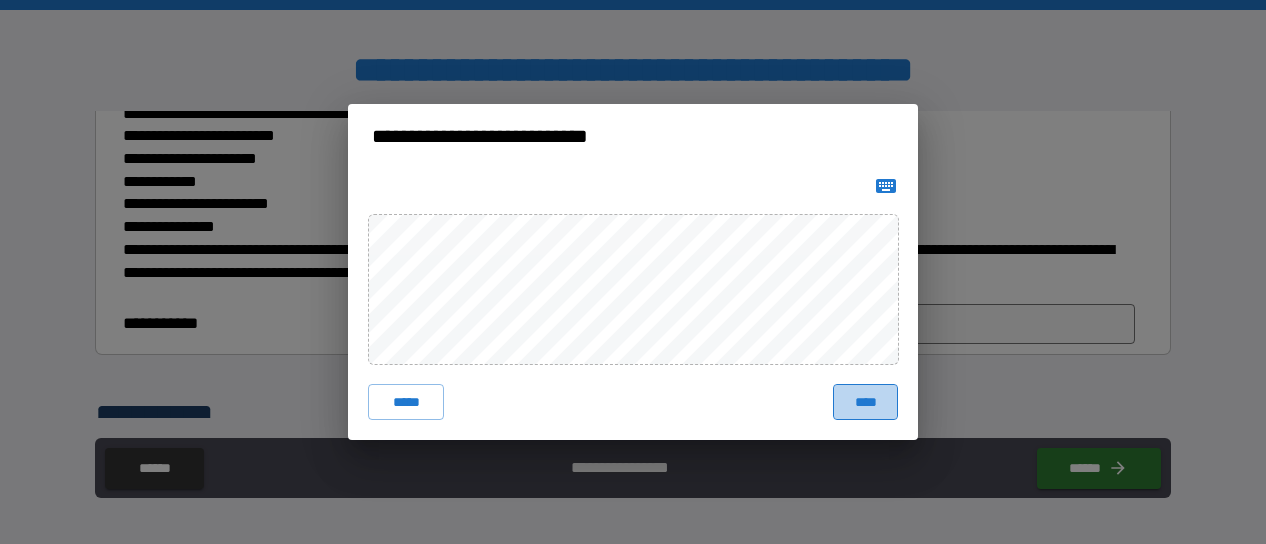 click on "****" at bounding box center [865, 402] 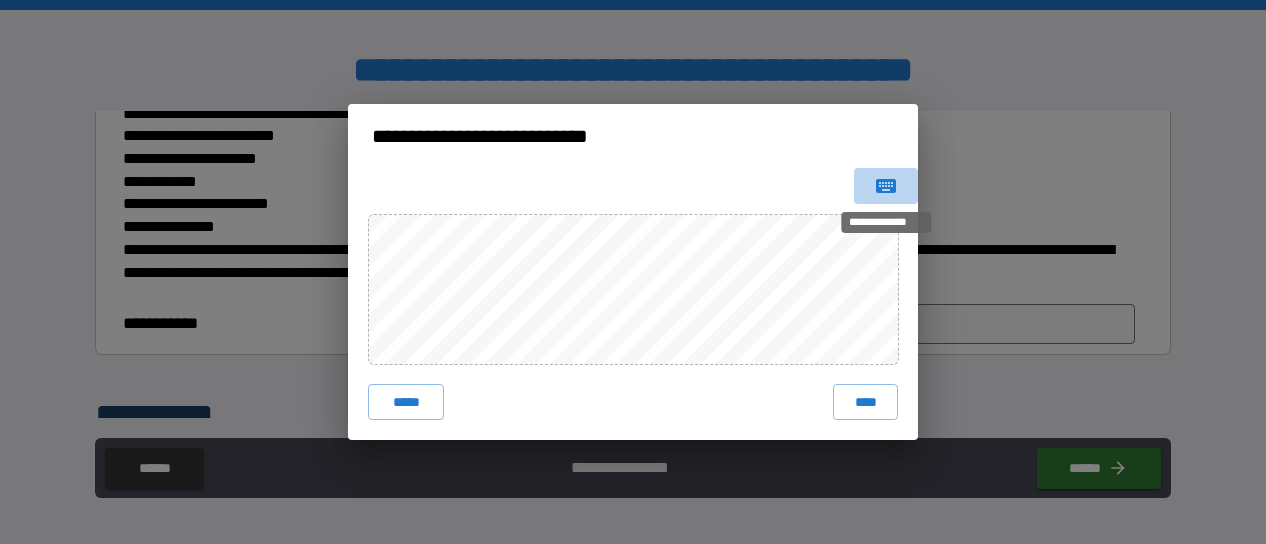 click 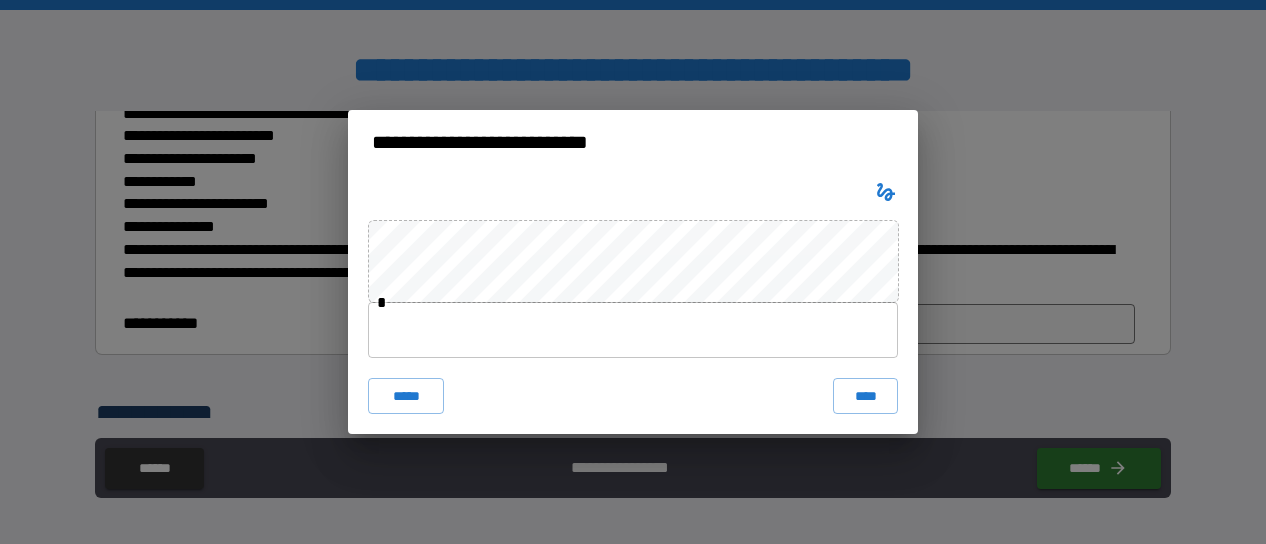 click at bounding box center [633, 330] 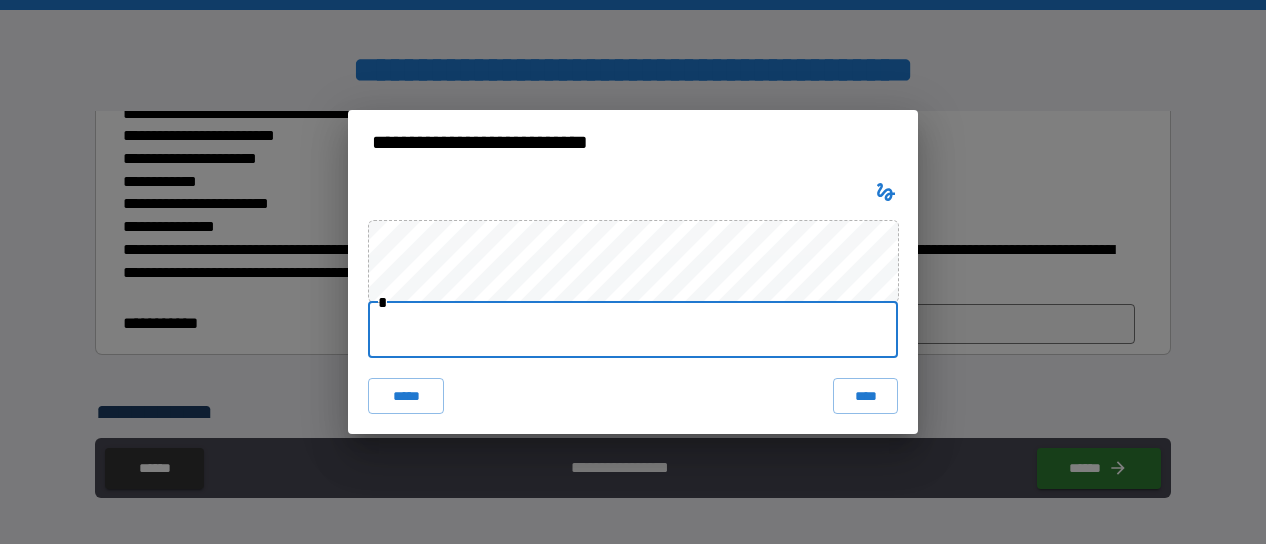 type on "*" 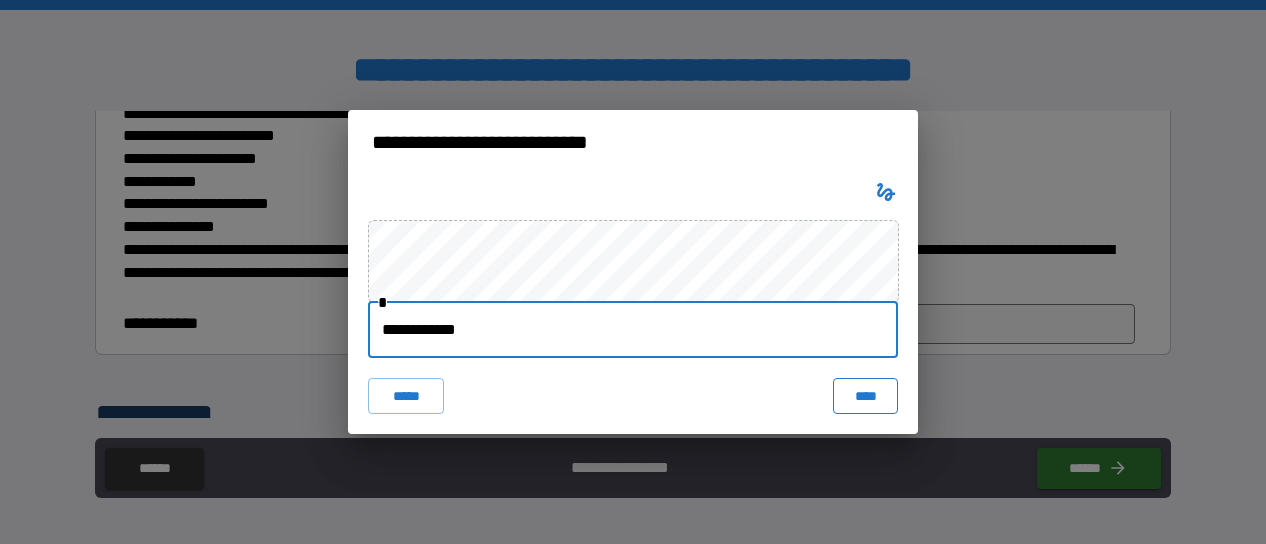 type on "**********" 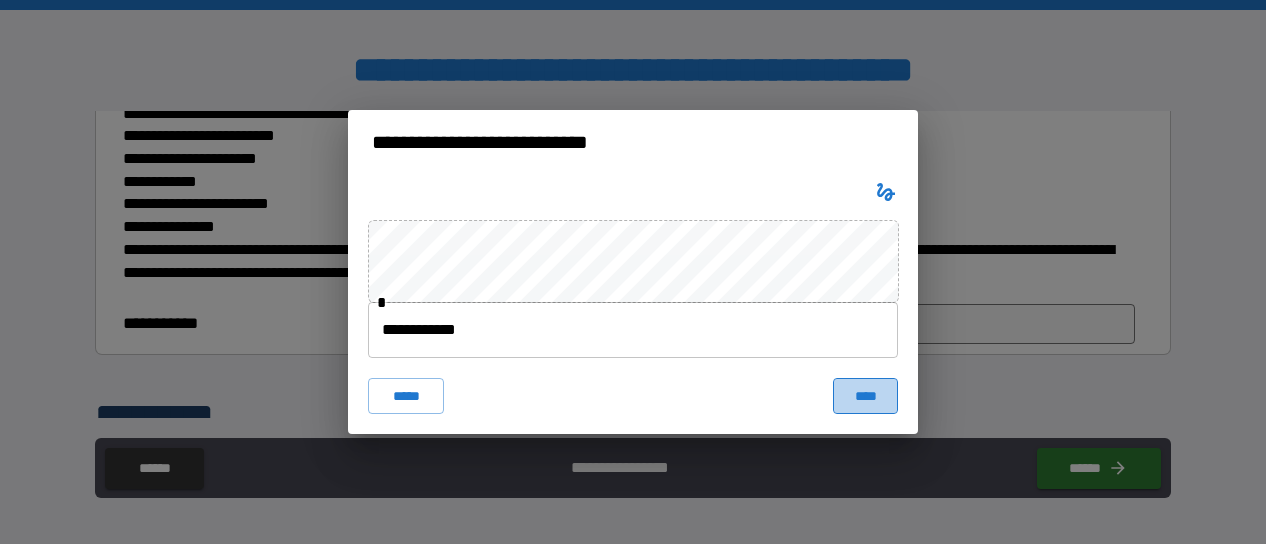 click on "****" at bounding box center (865, 396) 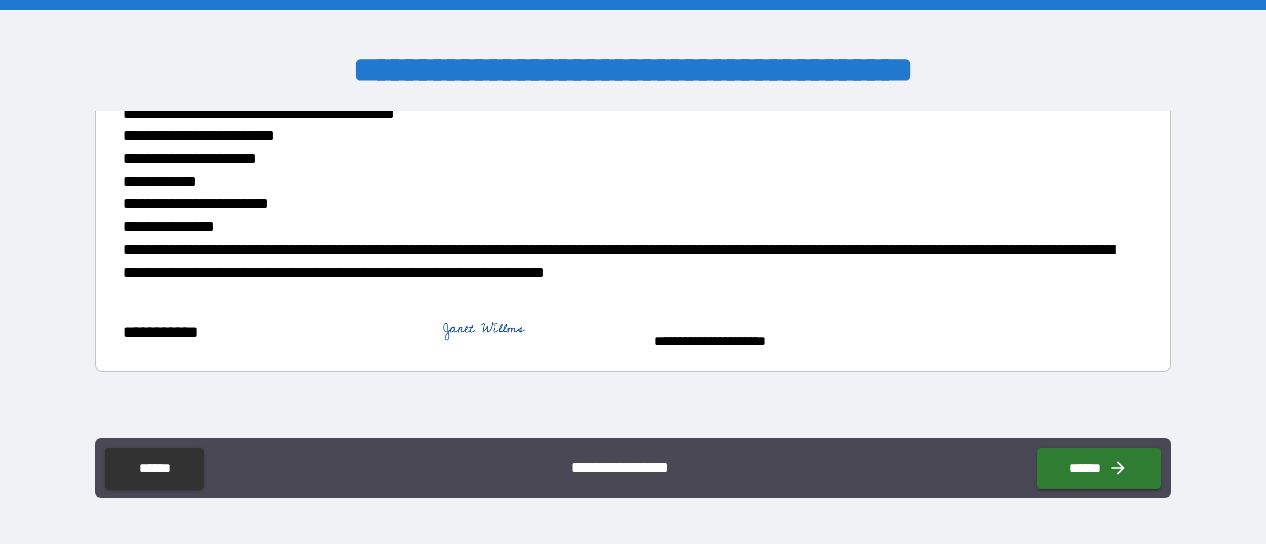 type on "*" 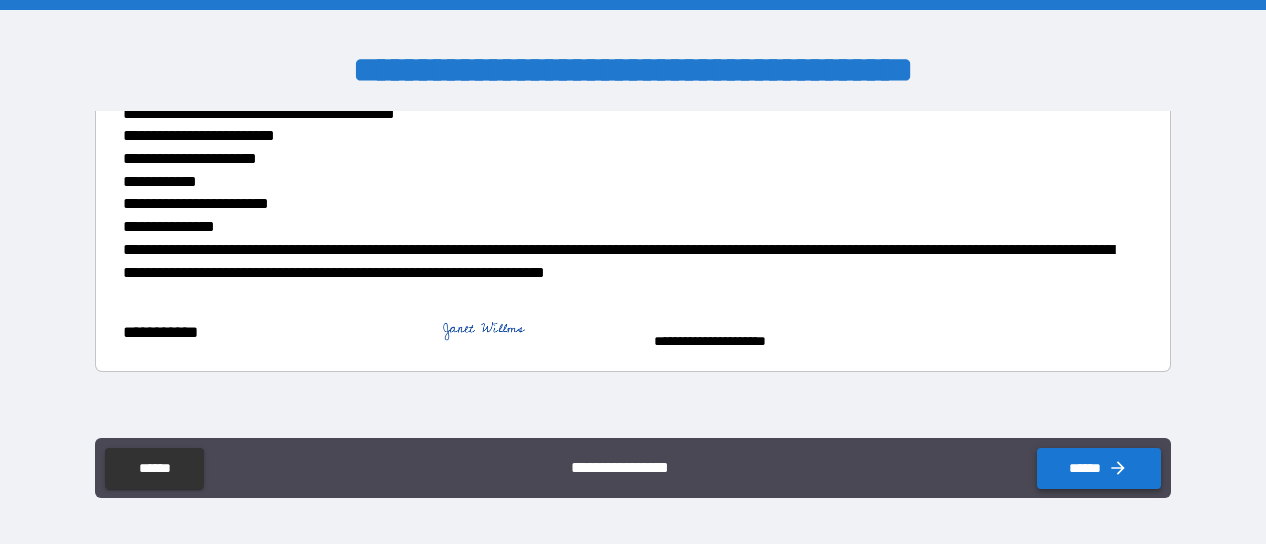 click on "******" at bounding box center (1099, 468) 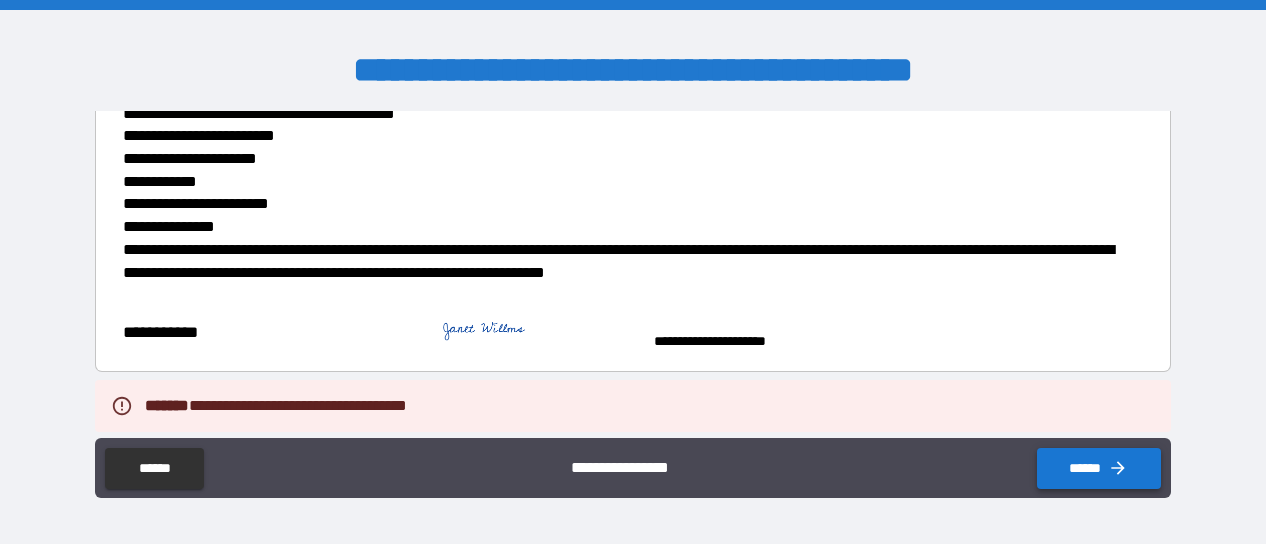 type on "*" 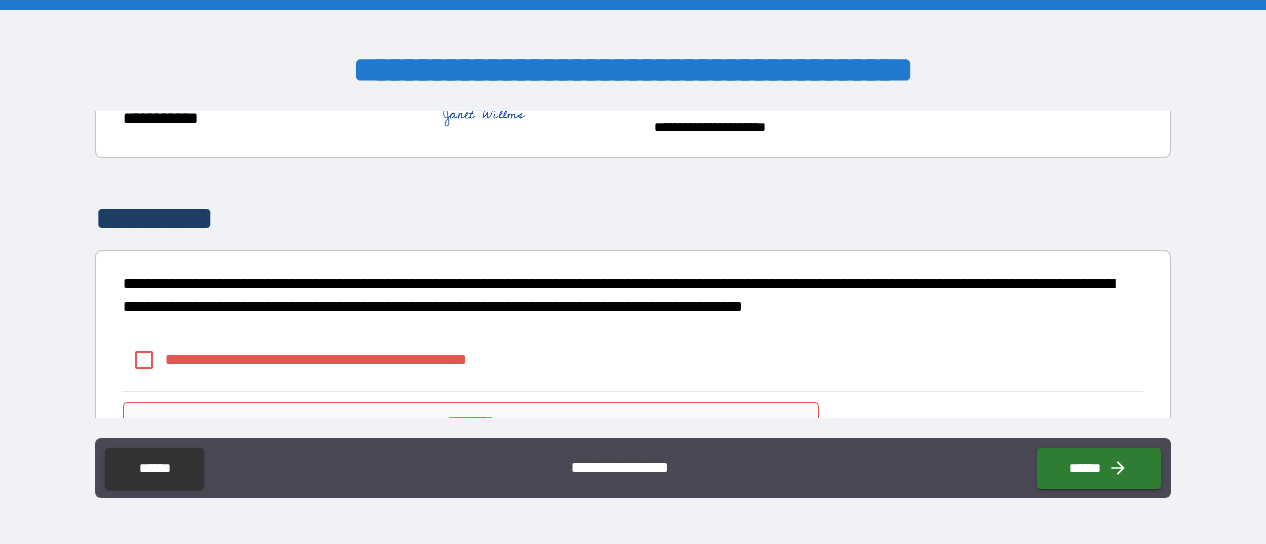 scroll, scrollTop: 868, scrollLeft: 0, axis: vertical 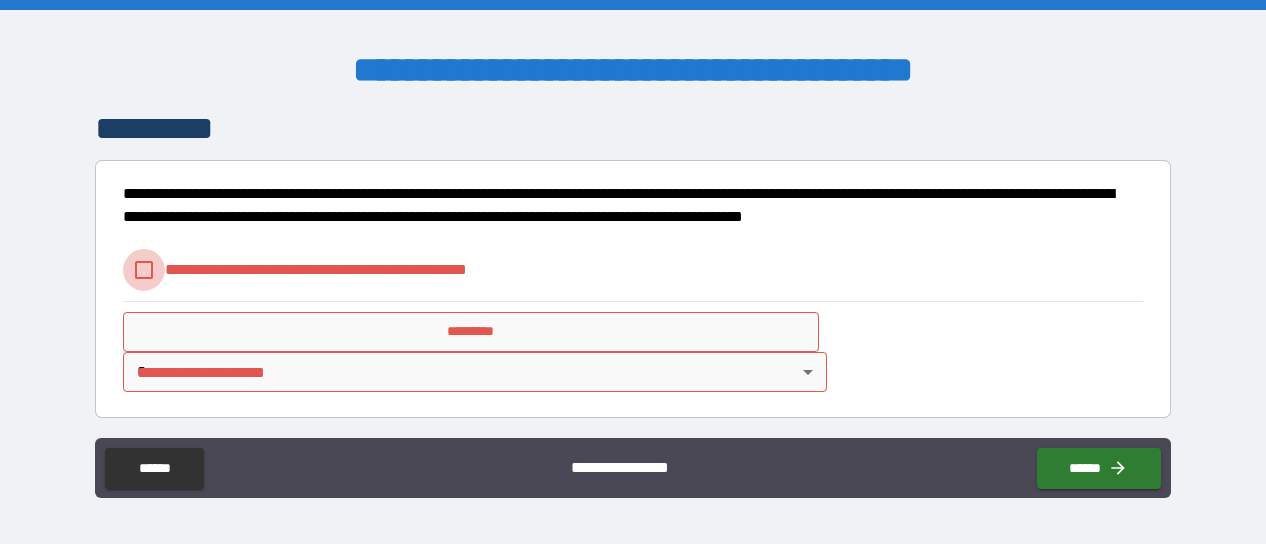 type on "*" 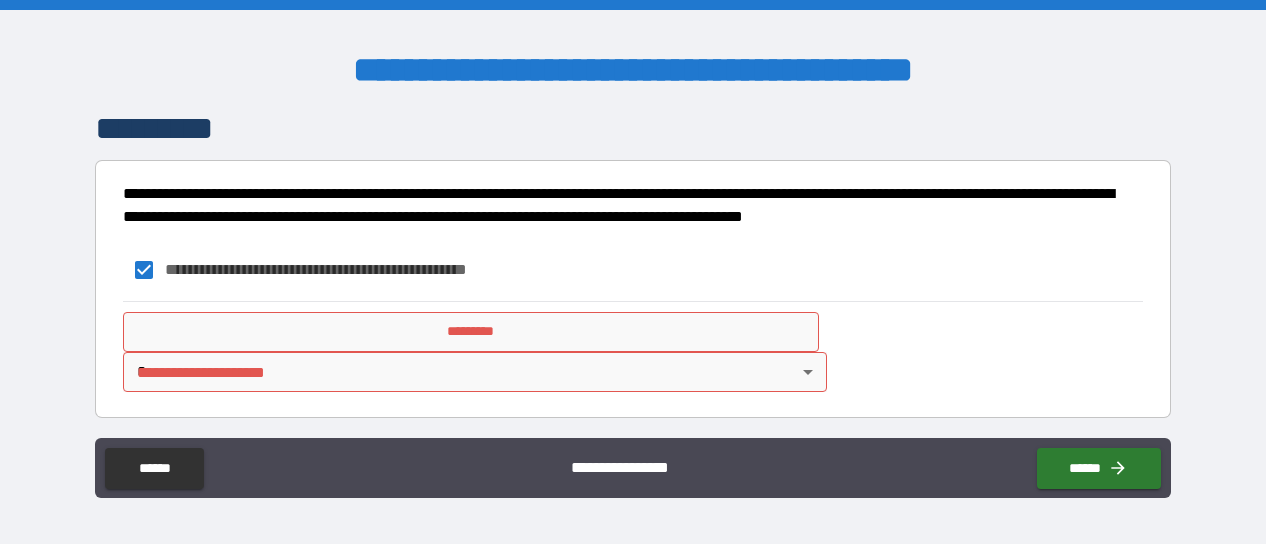 type on "*" 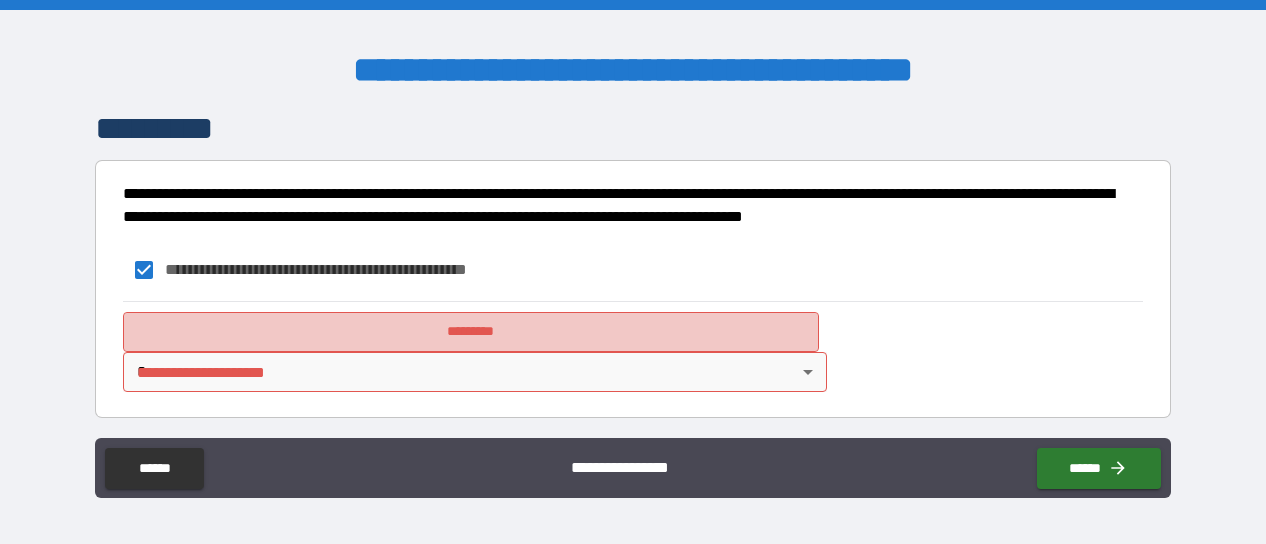 click on "*********" at bounding box center (471, 332) 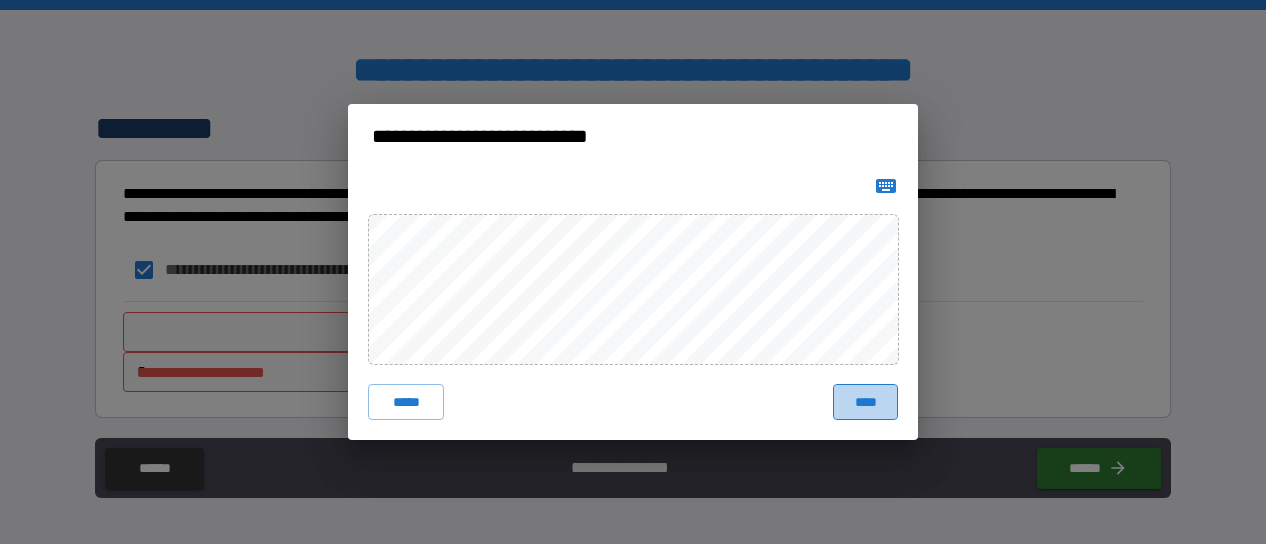 click on "****" at bounding box center [865, 402] 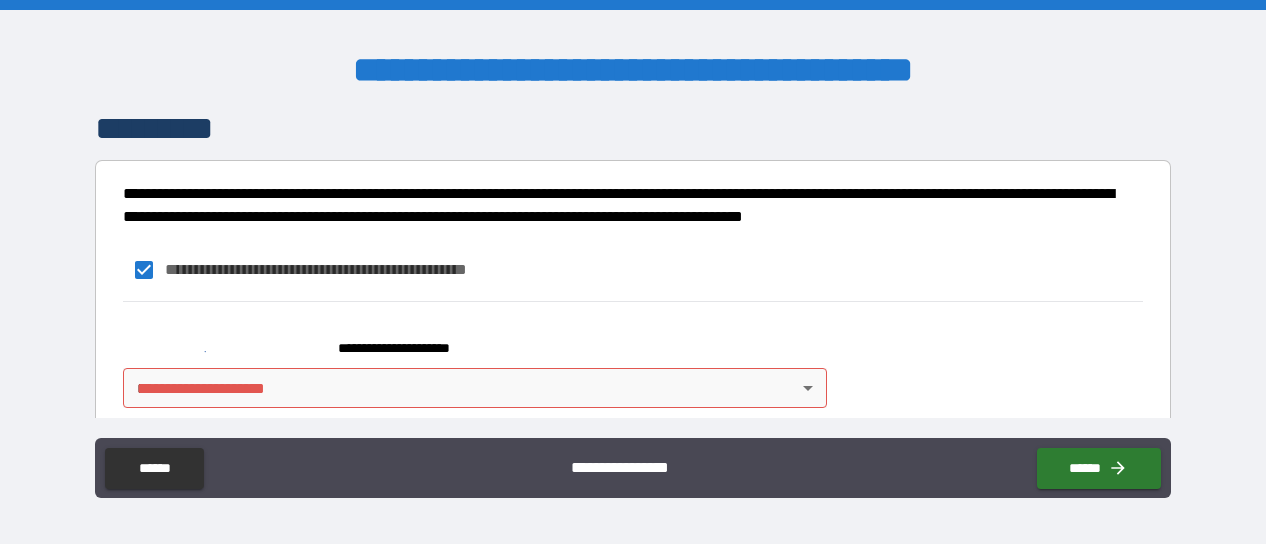 type on "*" 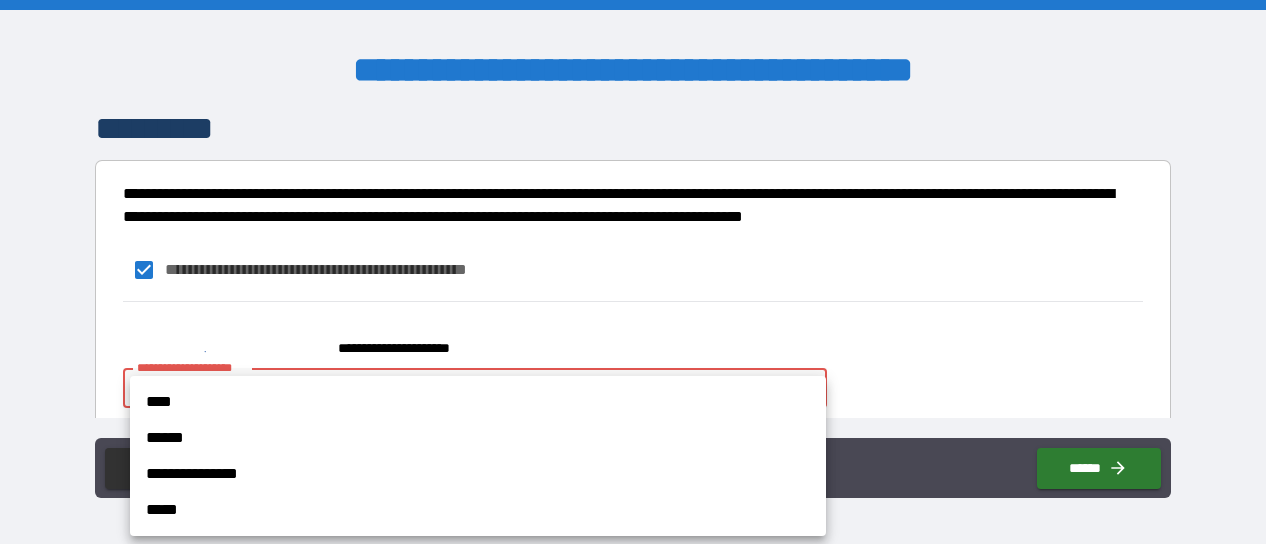 click on "**********" at bounding box center (633, 272) 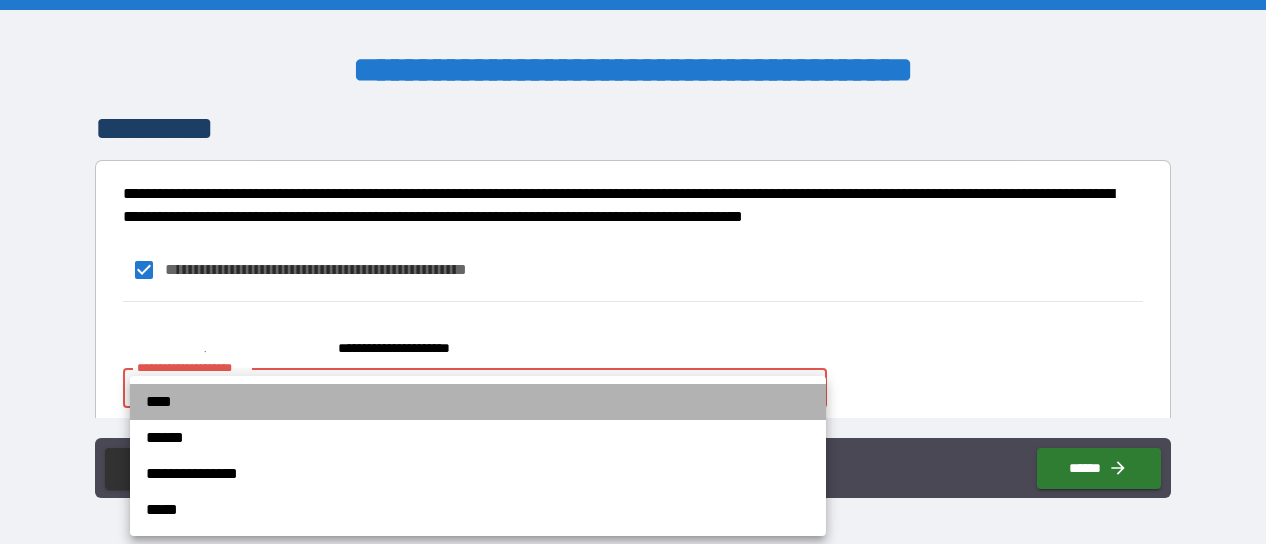 click on "****" at bounding box center (478, 402) 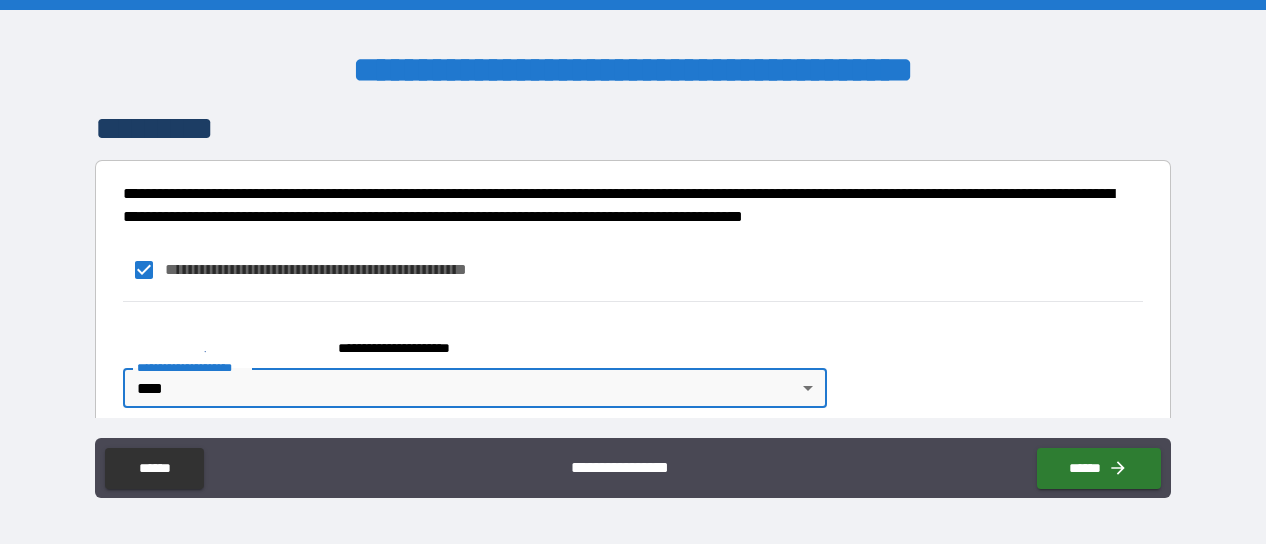 type on "*" 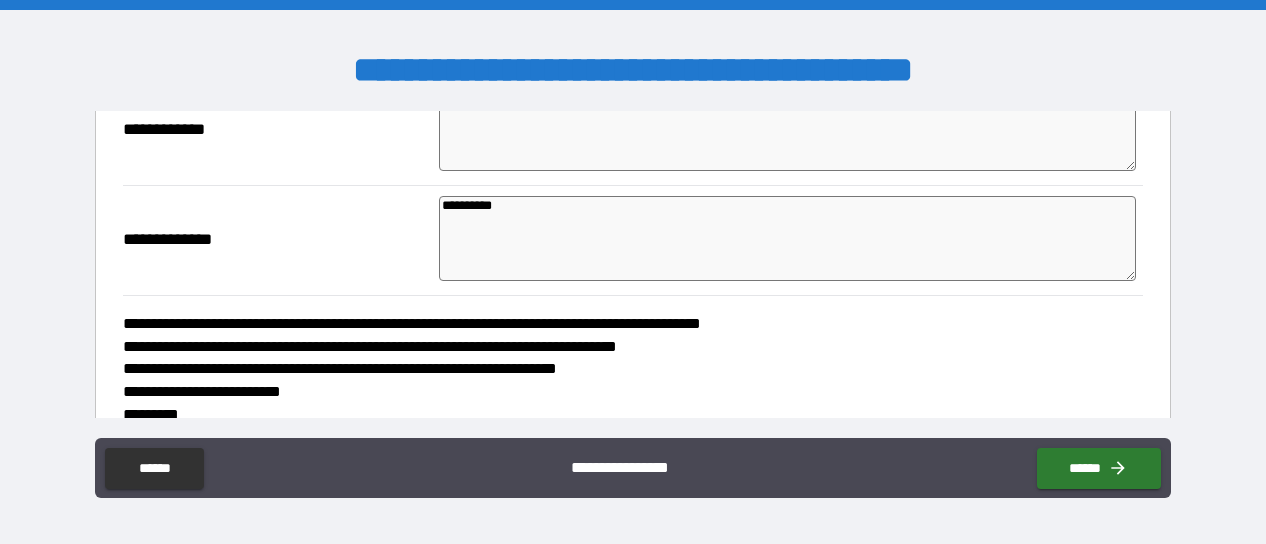 scroll, scrollTop: 234, scrollLeft: 0, axis: vertical 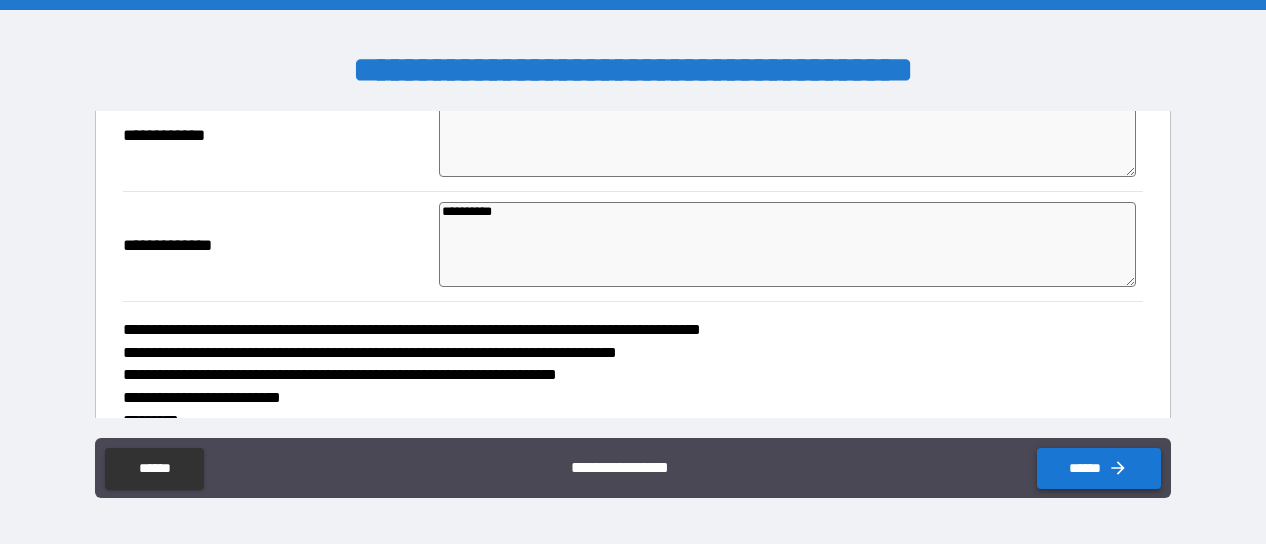 click on "******" at bounding box center (1099, 468) 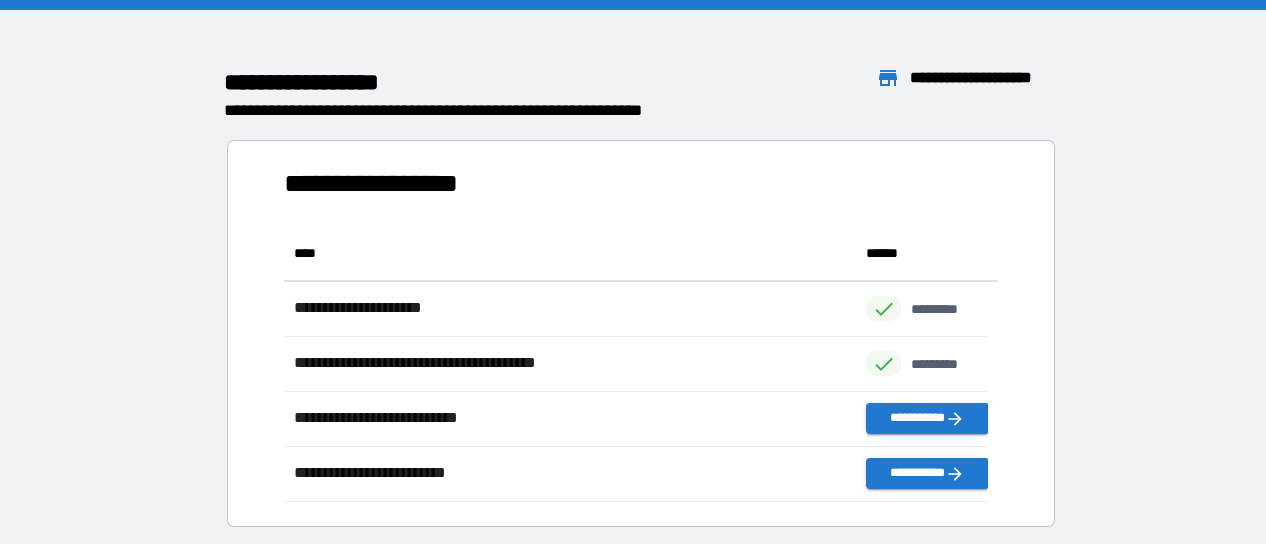 scroll, scrollTop: 16, scrollLeft: 16, axis: both 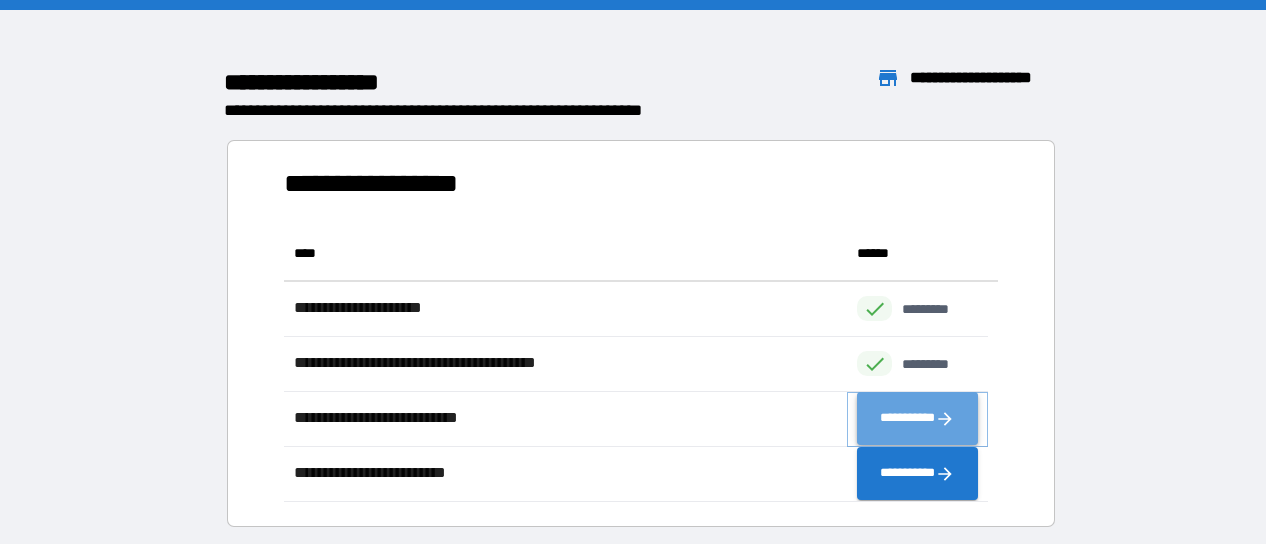 click on "**********" at bounding box center [917, 419] 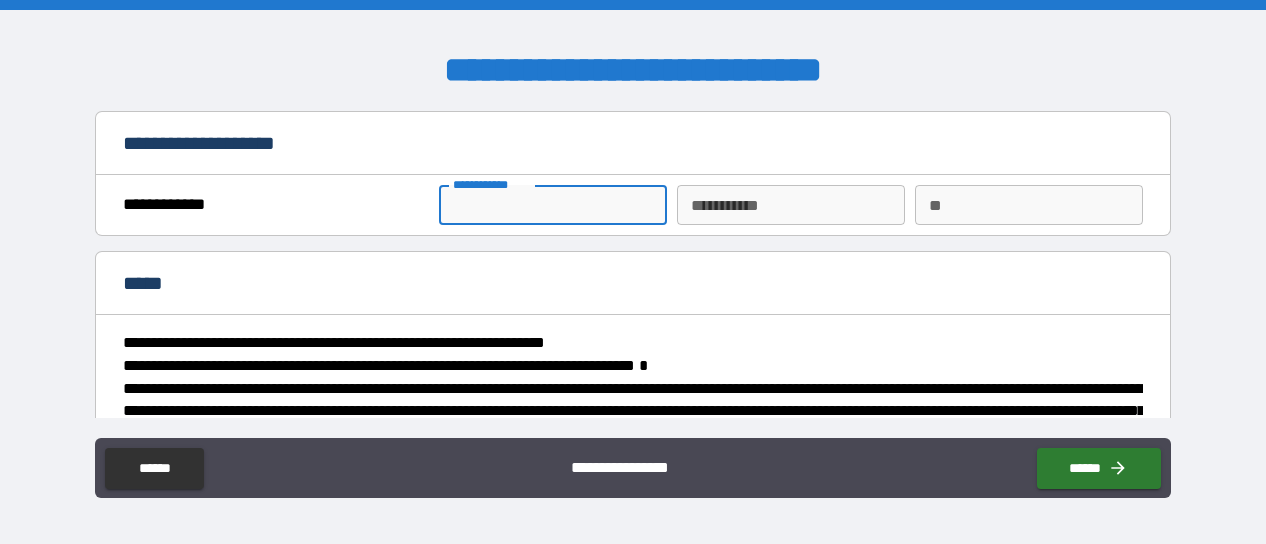 click on "**********" at bounding box center [553, 205] 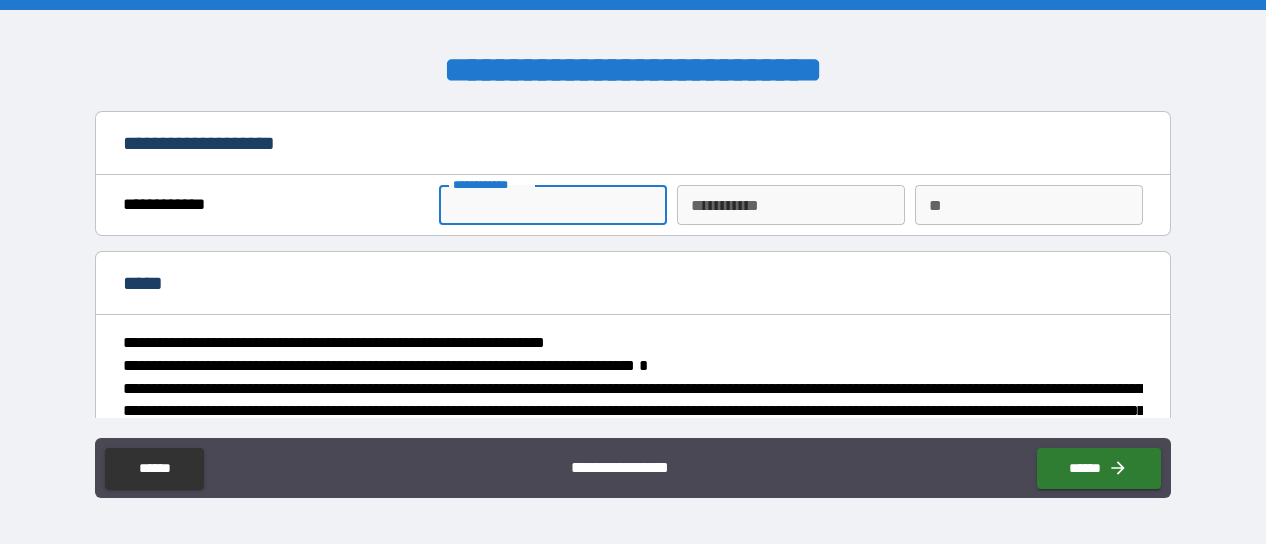 type on "*****" 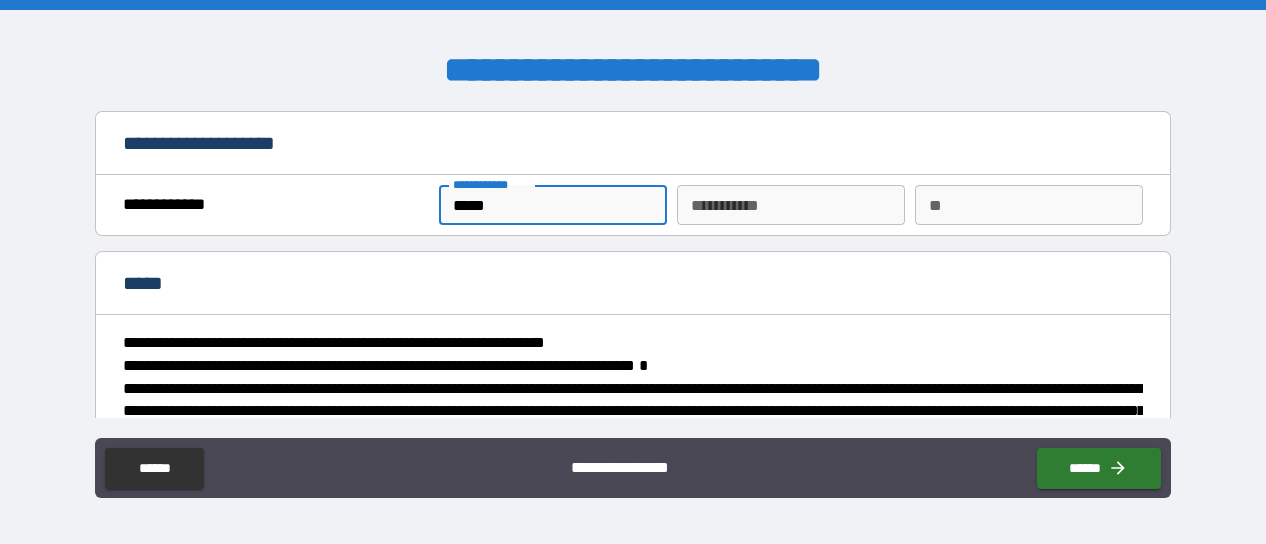 type on "******" 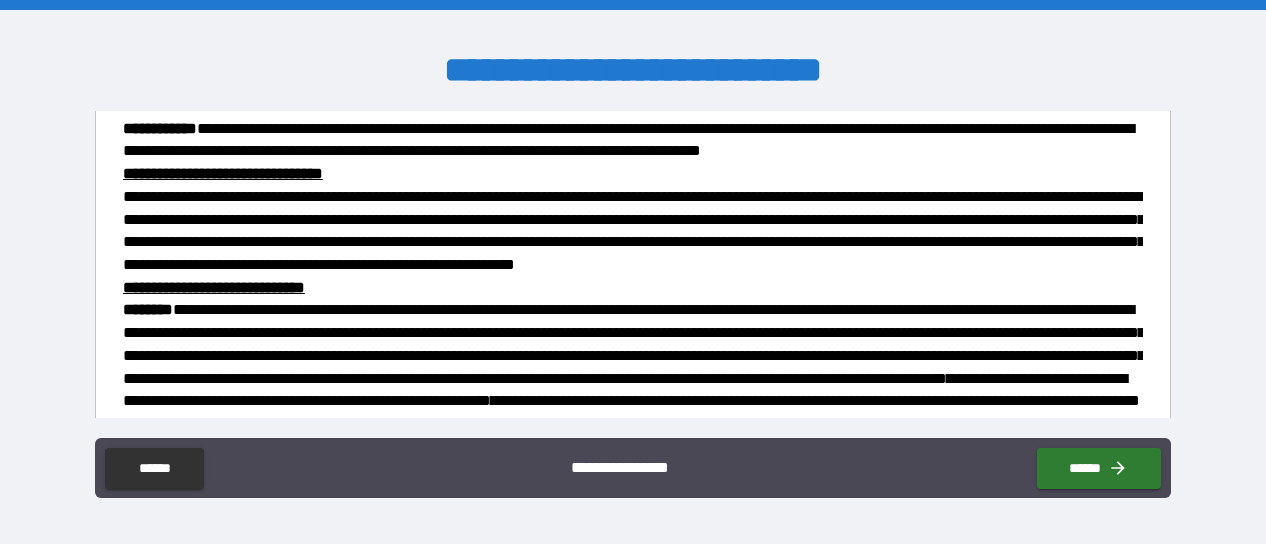 scroll, scrollTop: 1397, scrollLeft: 0, axis: vertical 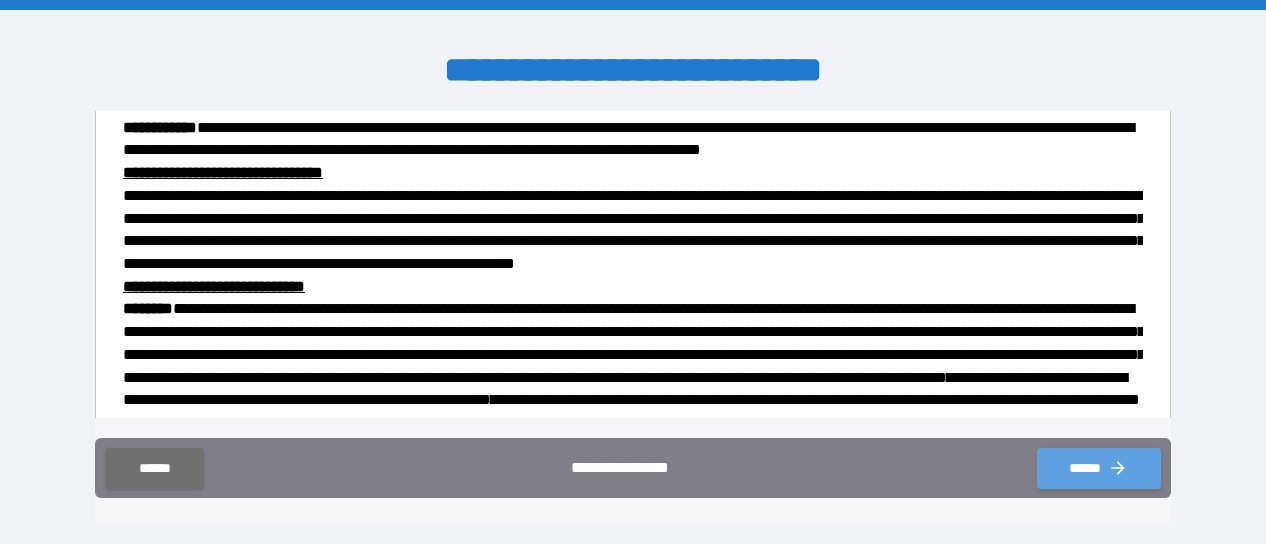 click on "******" at bounding box center (1099, 468) 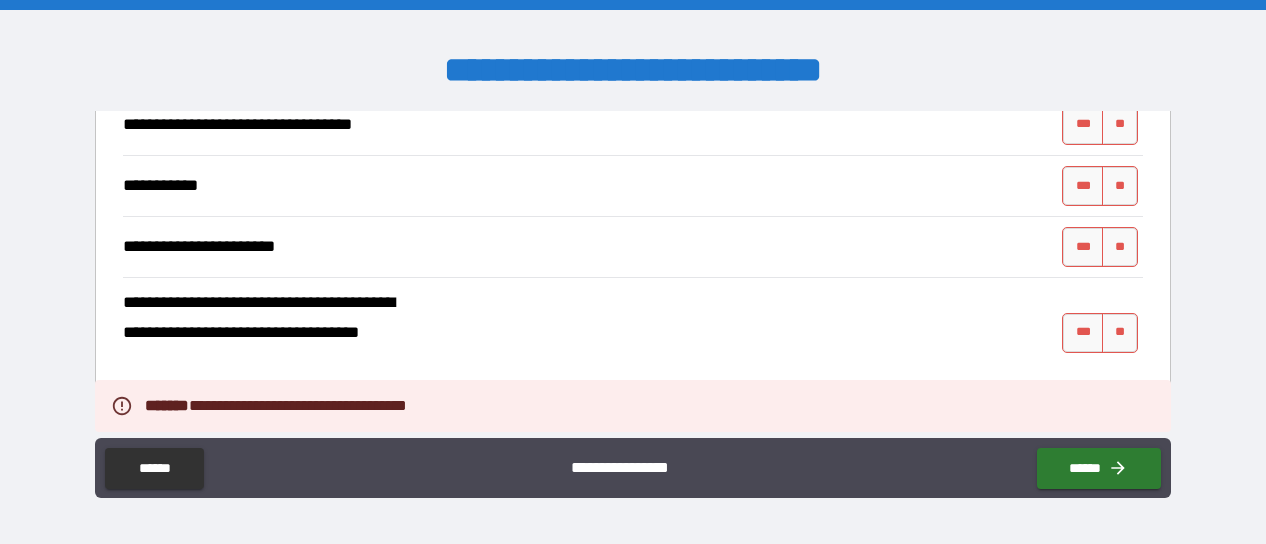 scroll, scrollTop: 2785, scrollLeft: 0, axis: vertical 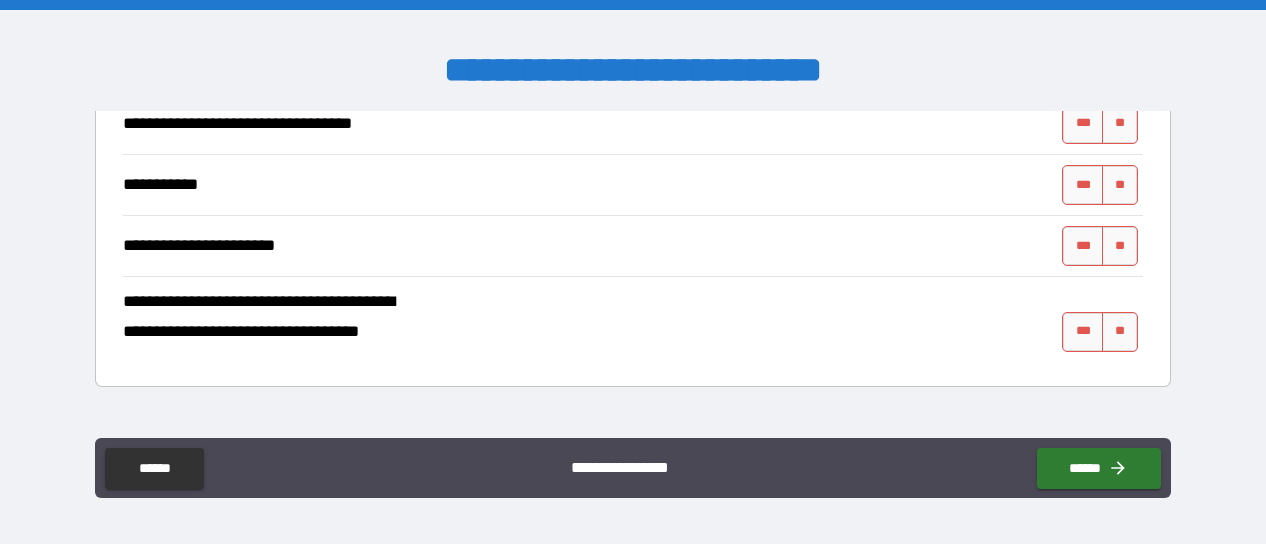 click on "*********" at bounding box center (787, -32) 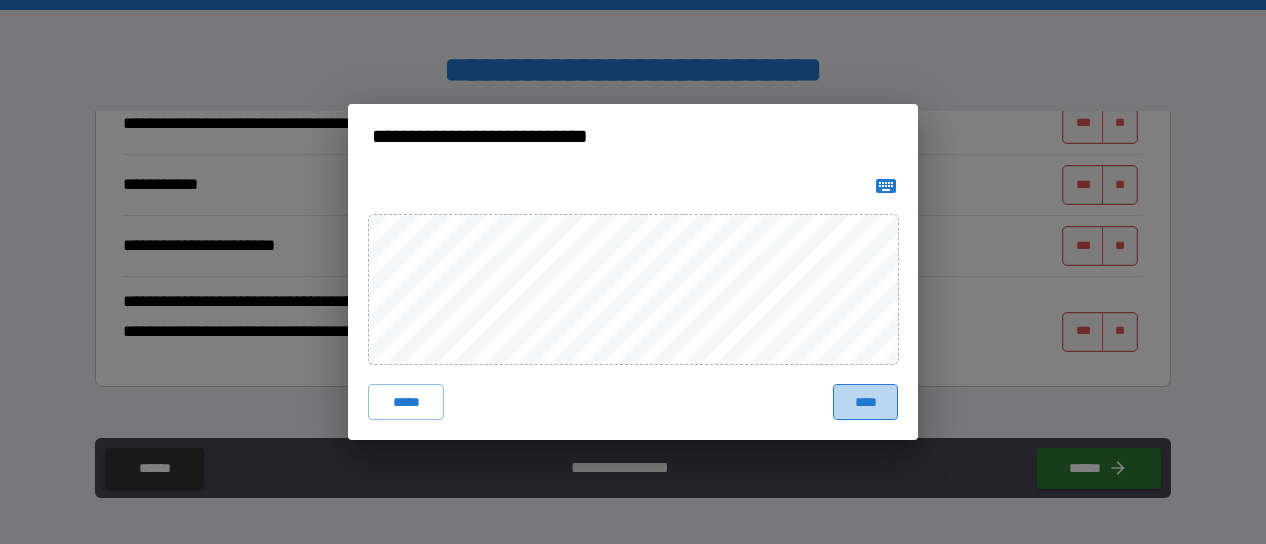 click on "****" at bounding box center (865, 402) 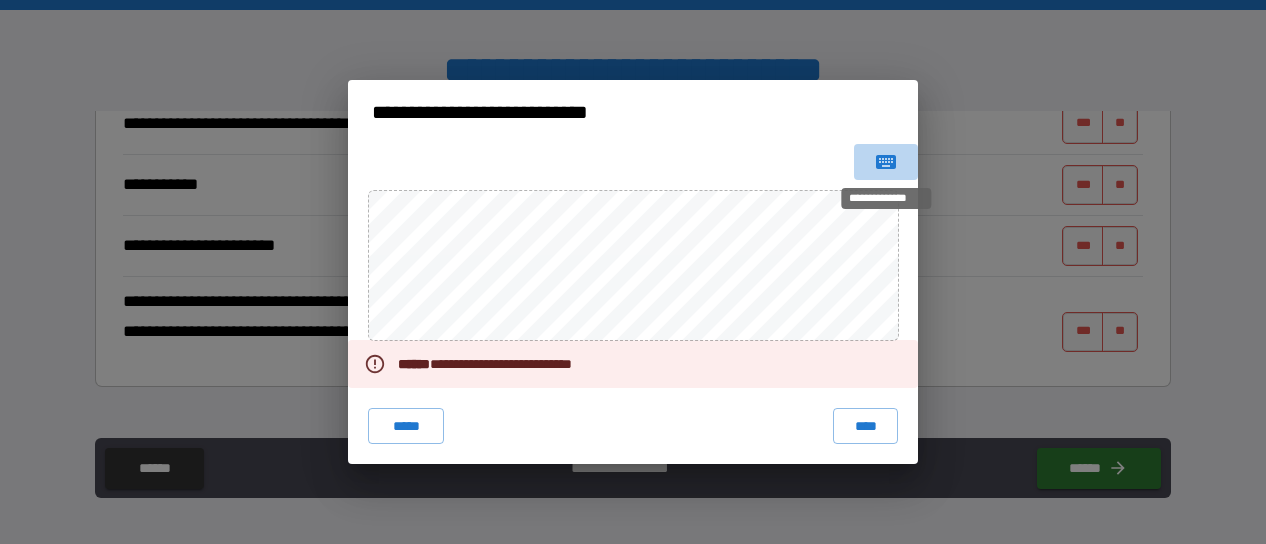 click 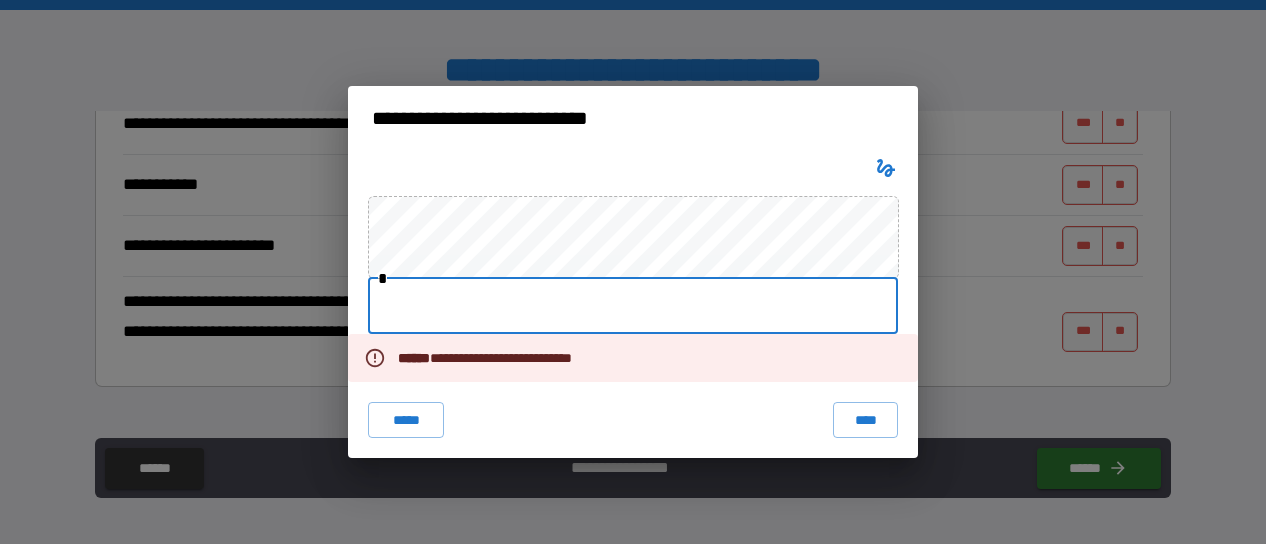 click at bounding box center [633, 306] 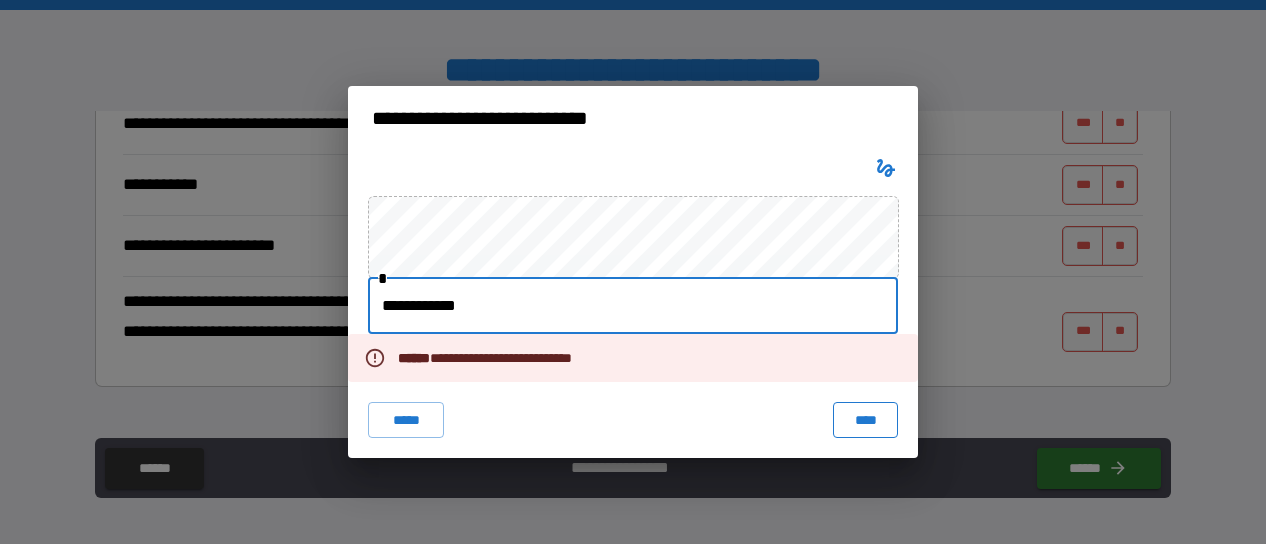 click on "****" at bounding box center (865, 420) 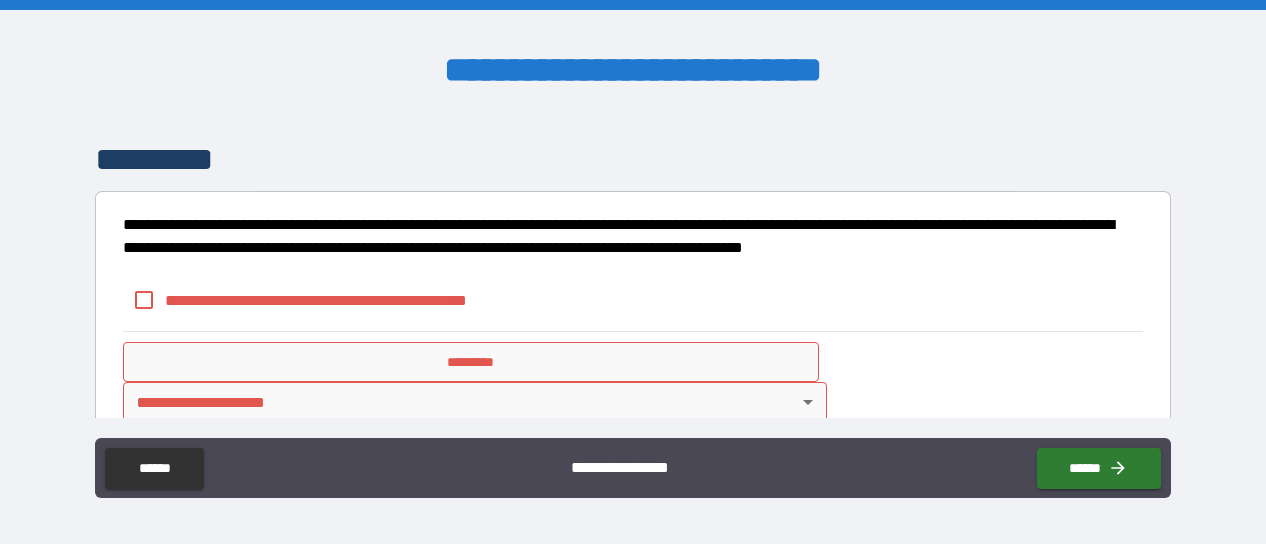 scroll, scrollTop: 3091, scrollLeft: 0, axis: vertical 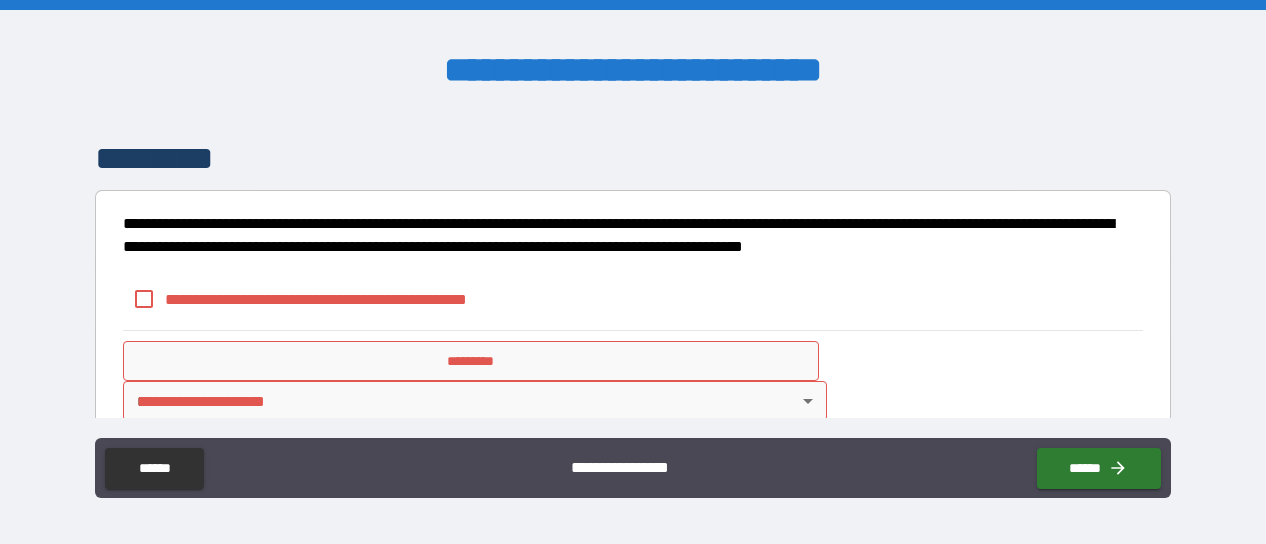 click on "***" at bounding box center [1083, -104] 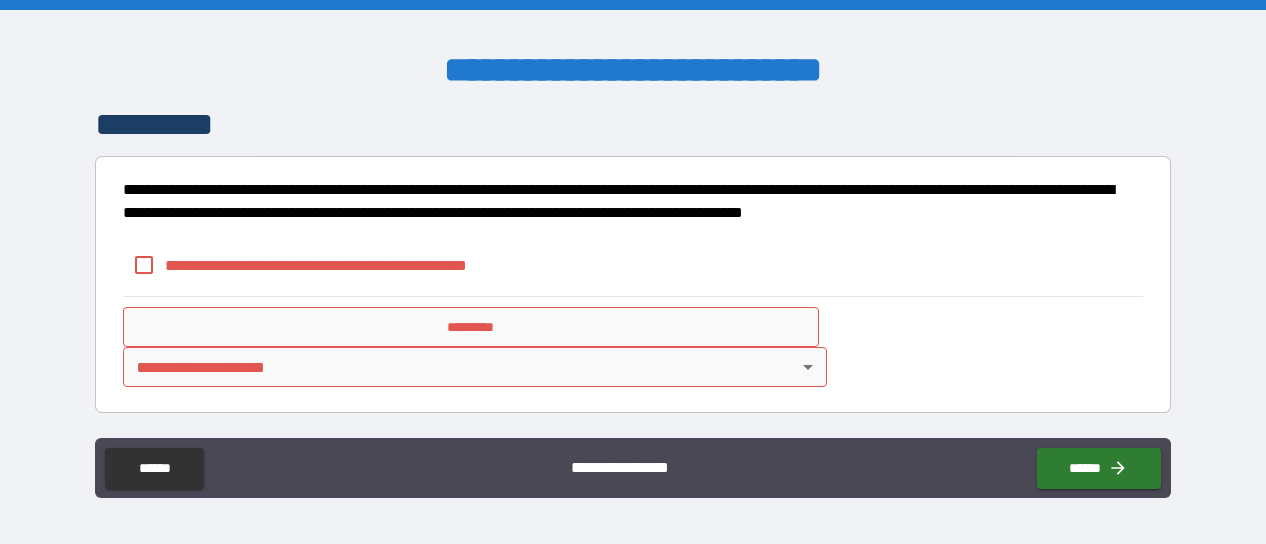 scroll, scrollTop: 3173, scrollLeft: 0, axis: vertical 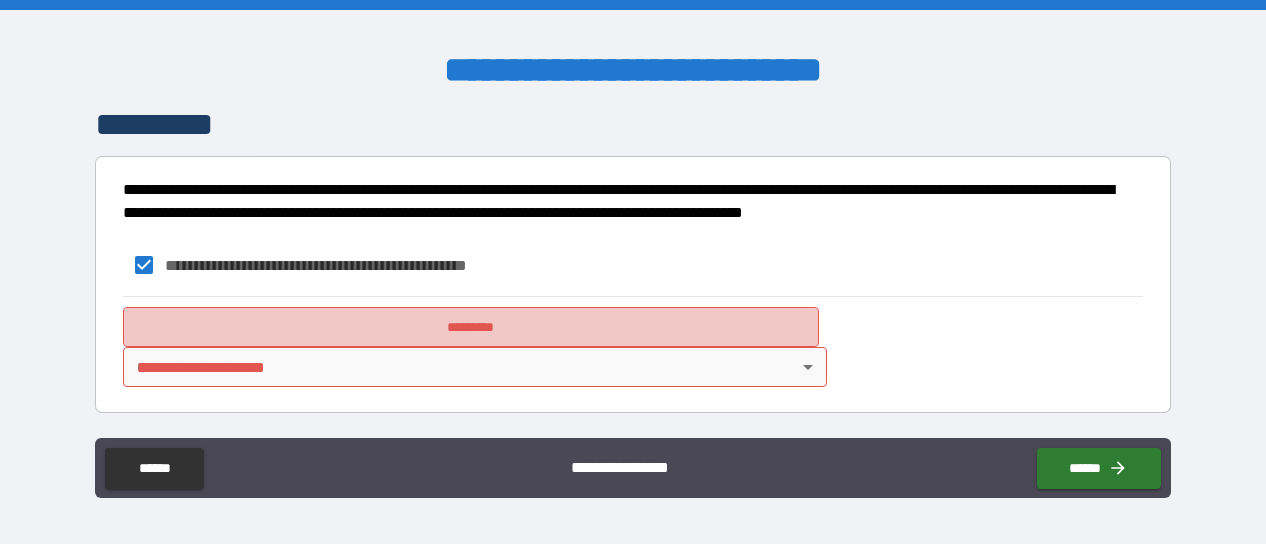 click on "*********" at bounding box center [471, 327] 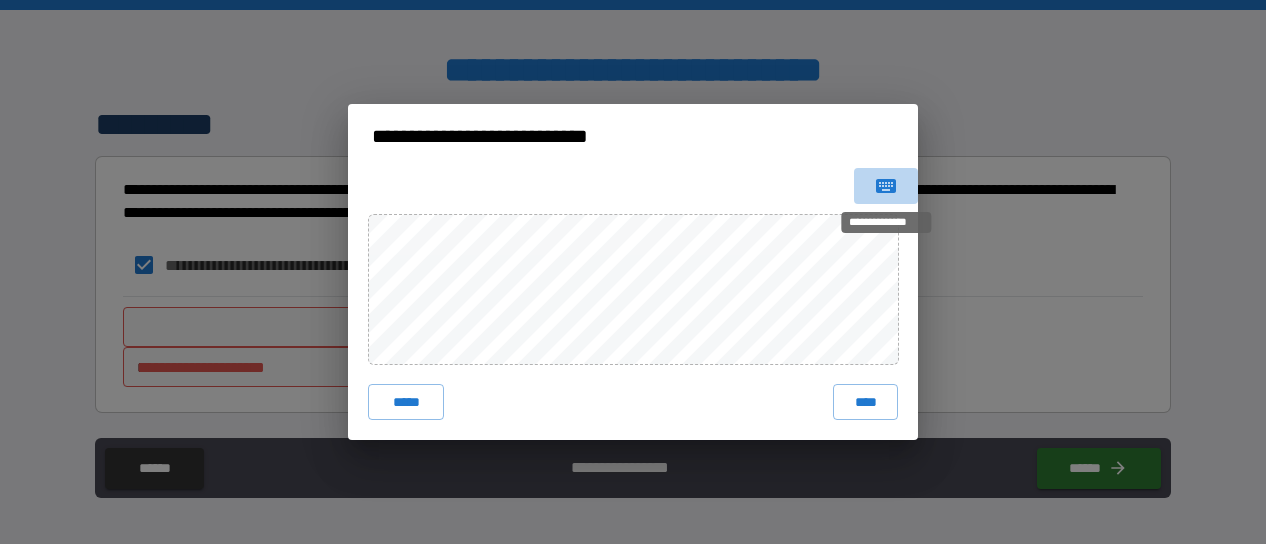 click 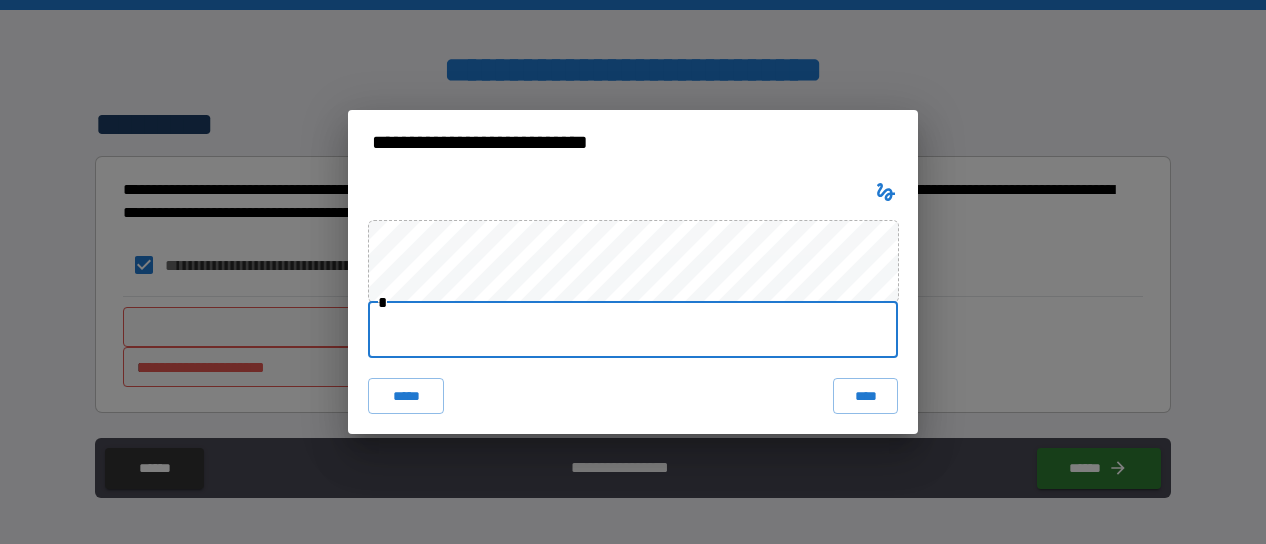 click at bounding box center [633, 330] 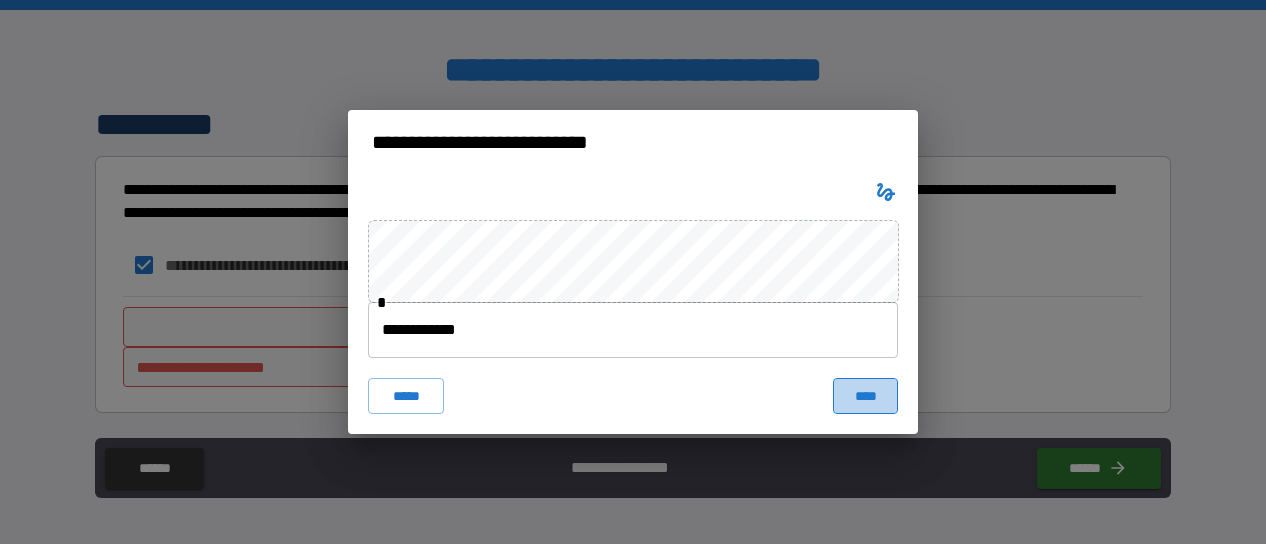 click on "****" at bounding box center [865, 396] 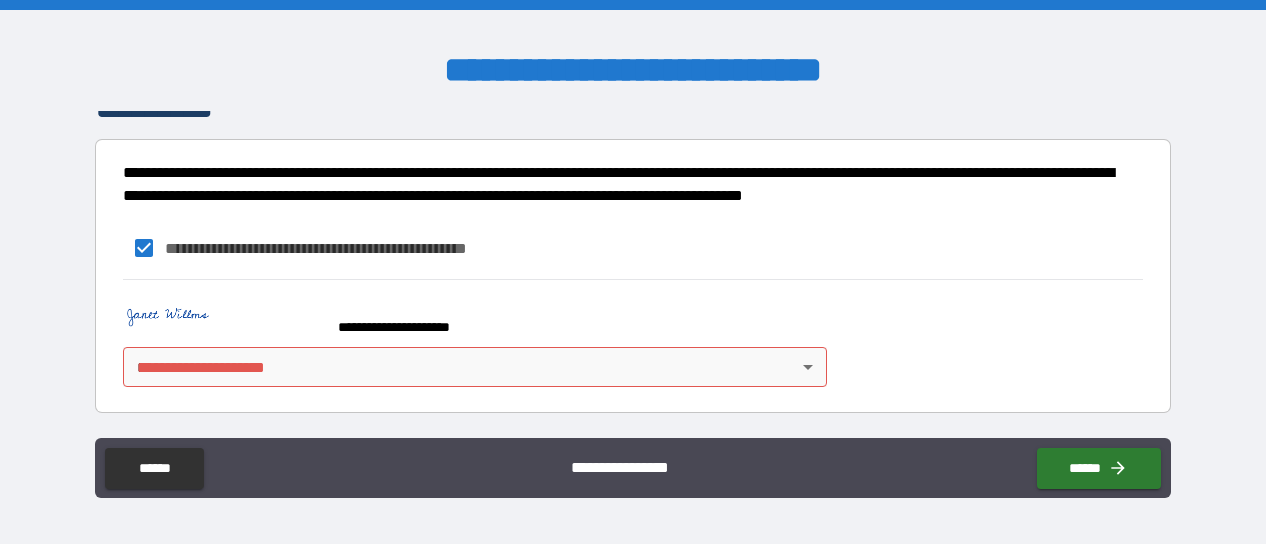 scroll, scrollTop: 3455, scrollLeft: 0, axis: vertical 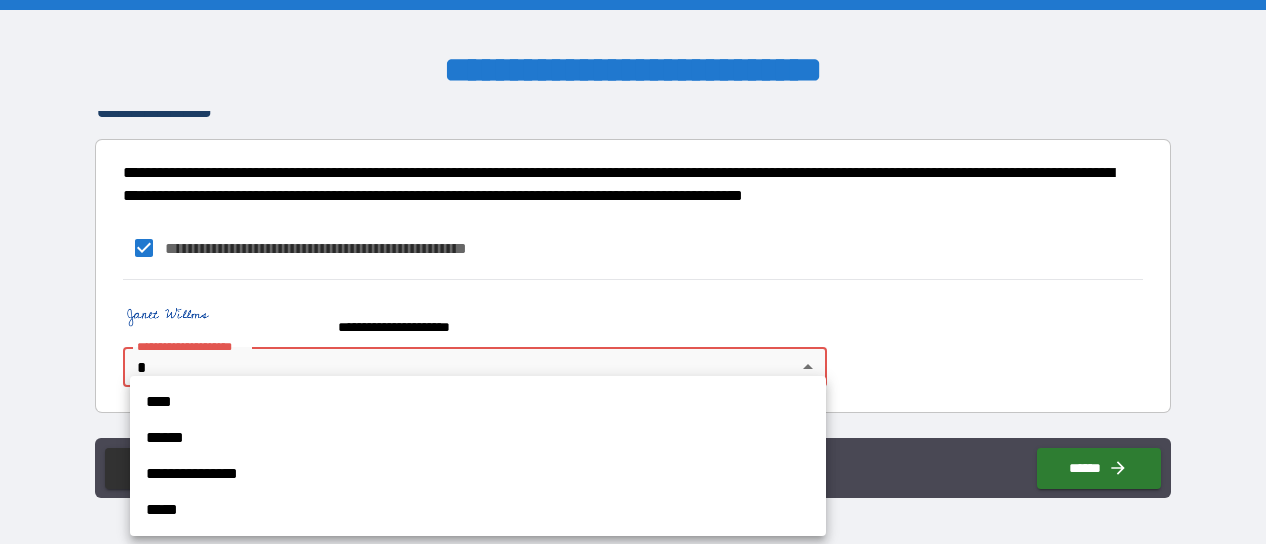click on "**********" at bounding box center (633, 272) 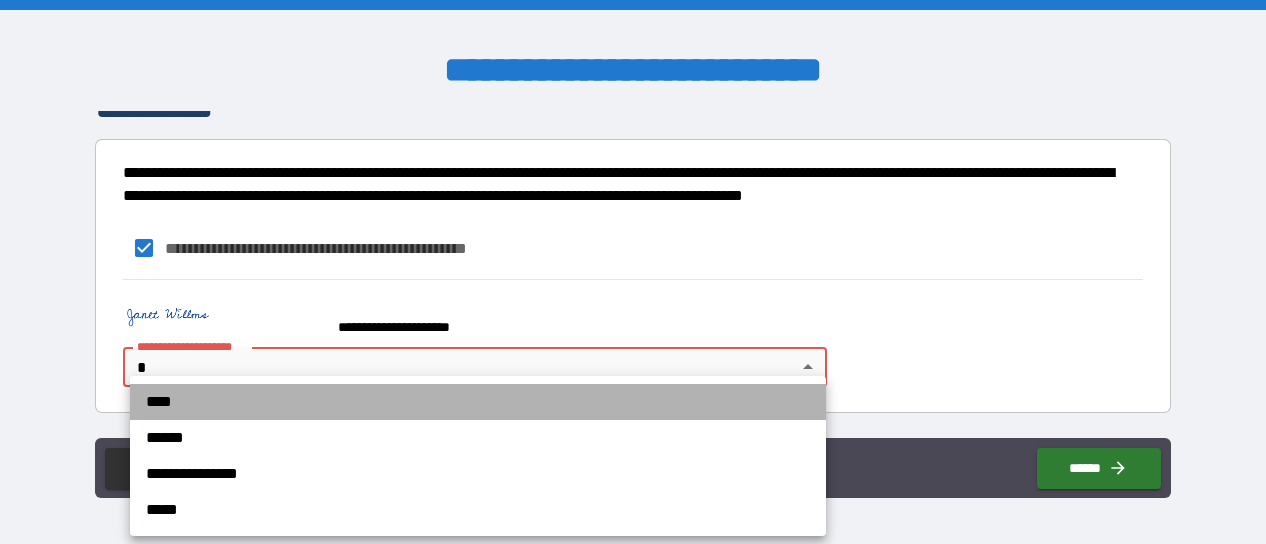 click on "****" at bounding box center [478, 402] 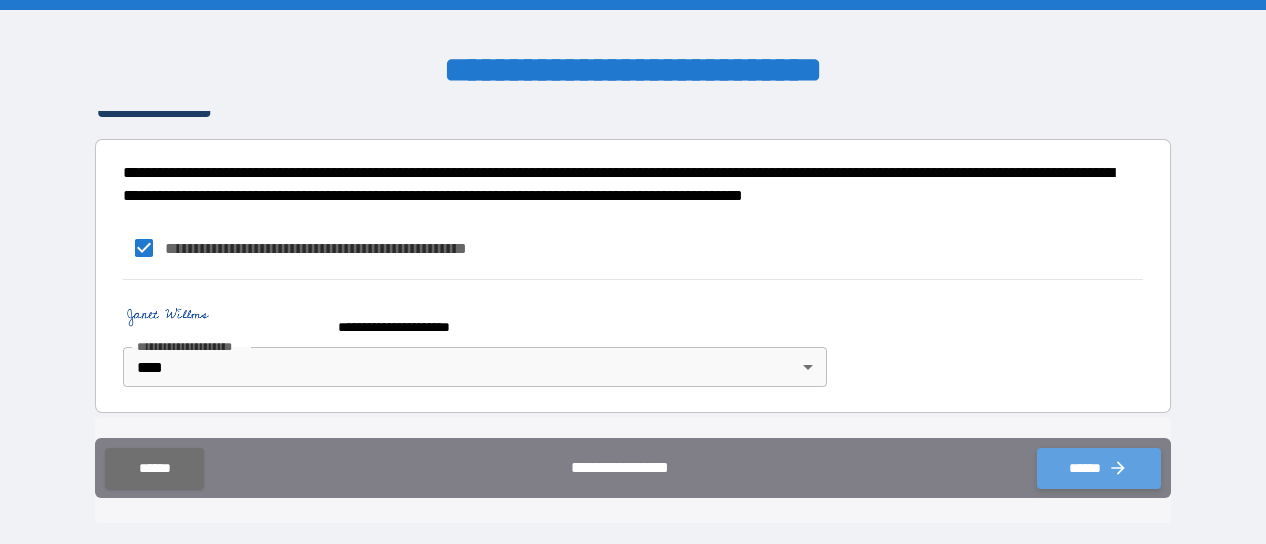 click on "******" at bounding box center [1099, 468] 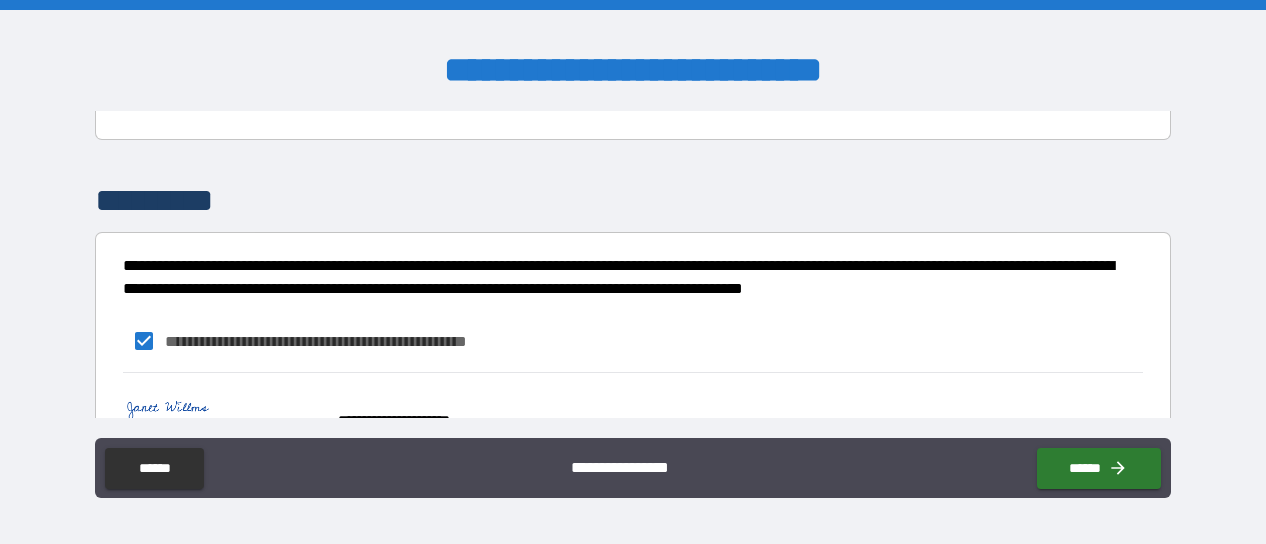 scroll, scrollTop: 3027, scrollLeft: 0, axis: vertical 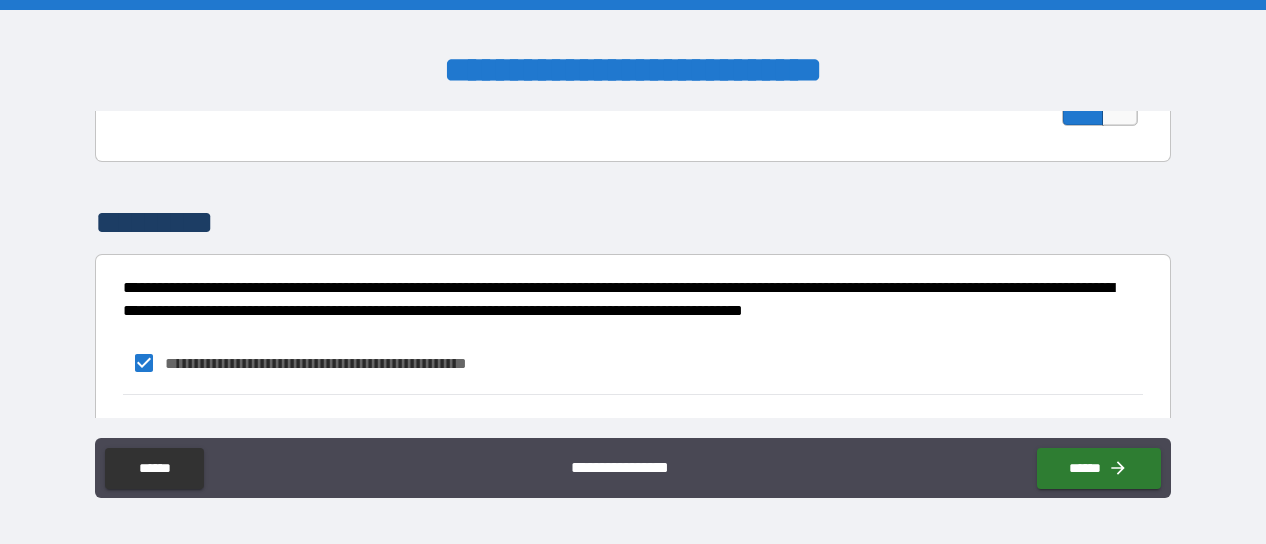click on "**" at bounding box center (1120, -101) 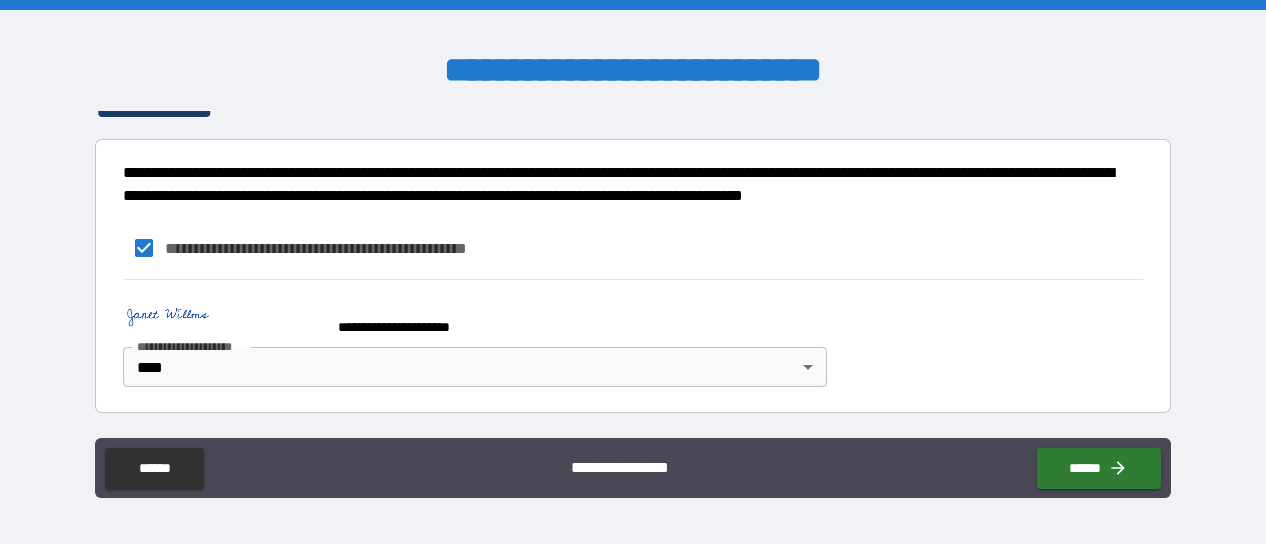 scroll, scrollTop: 3455, scrollLeft: 0, axis: vertical 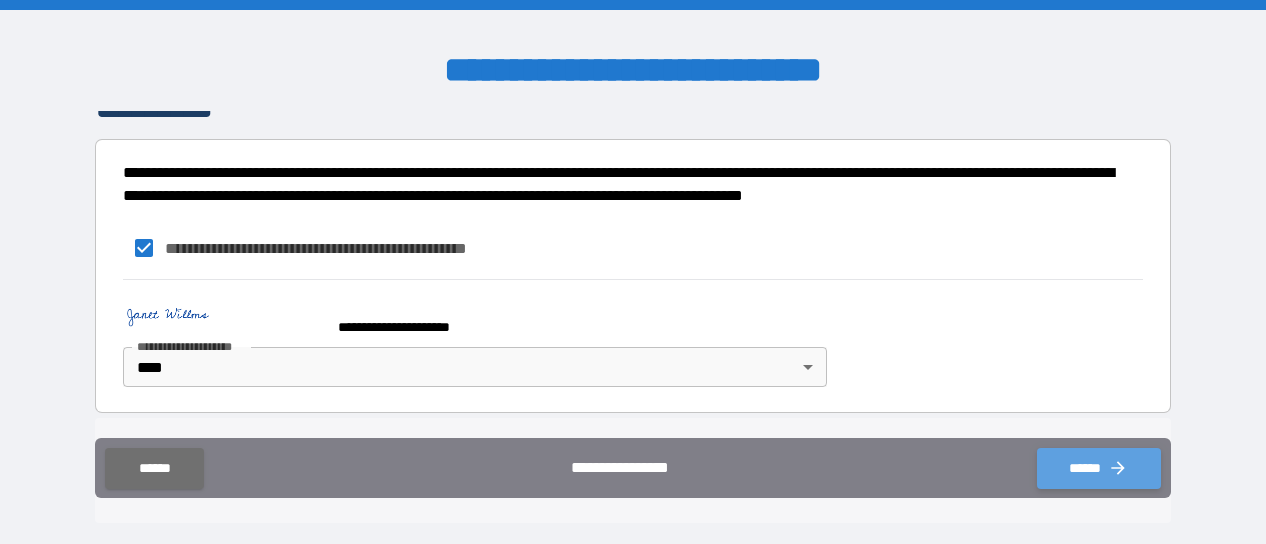 click on "******" at bounding box center (1099, 468) 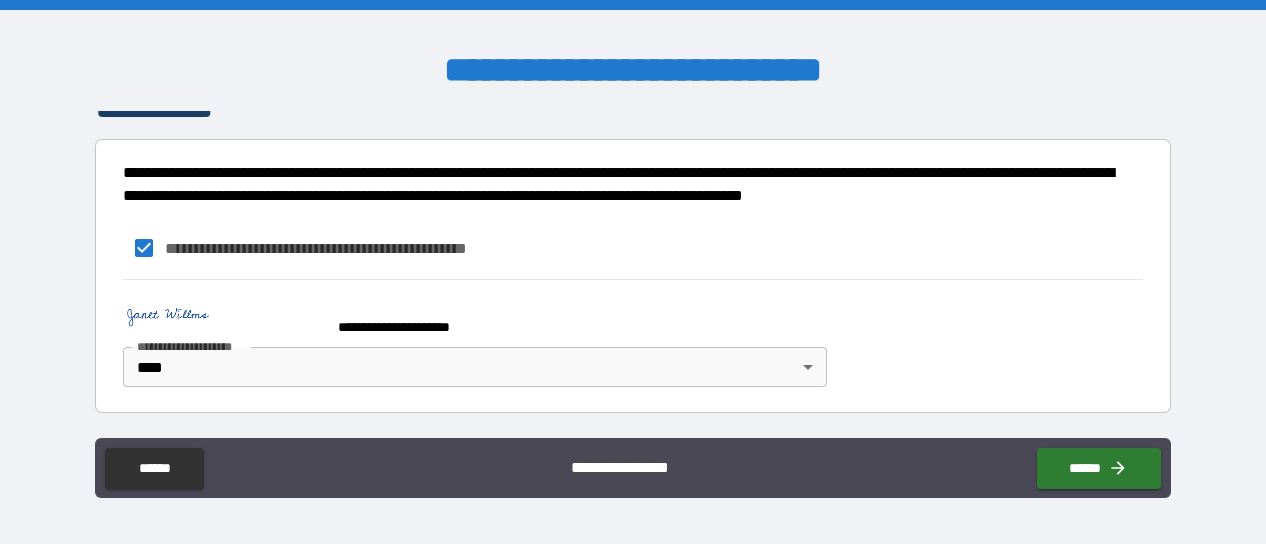 scroll, scrollTop: 3455, scrollLeft: 0, axis: vertical 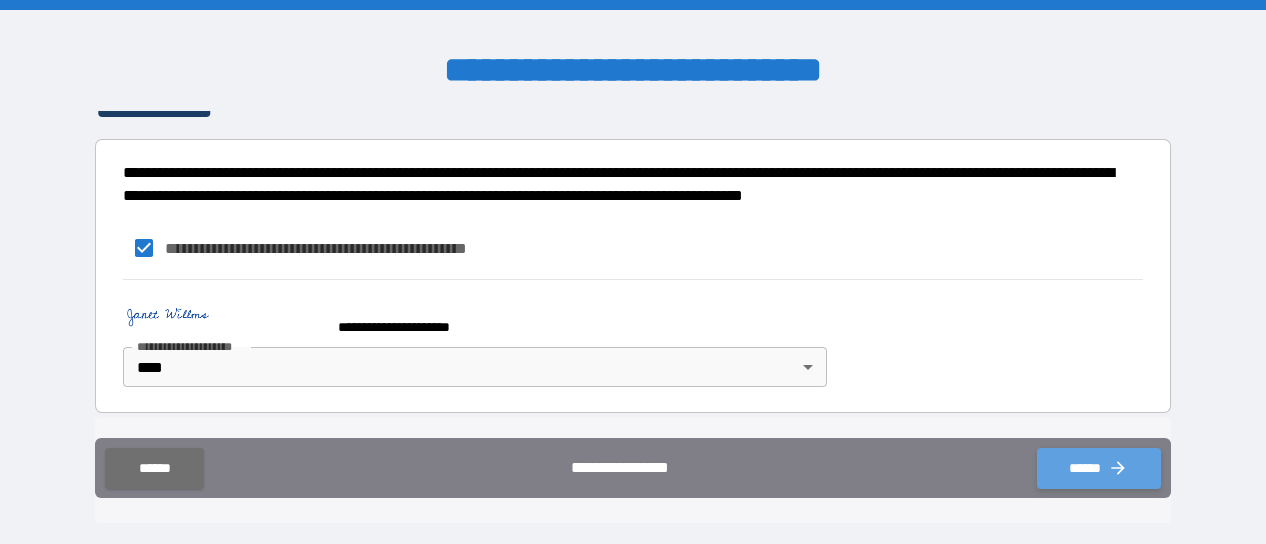 click on "******" at bounding box center [1099, 468] 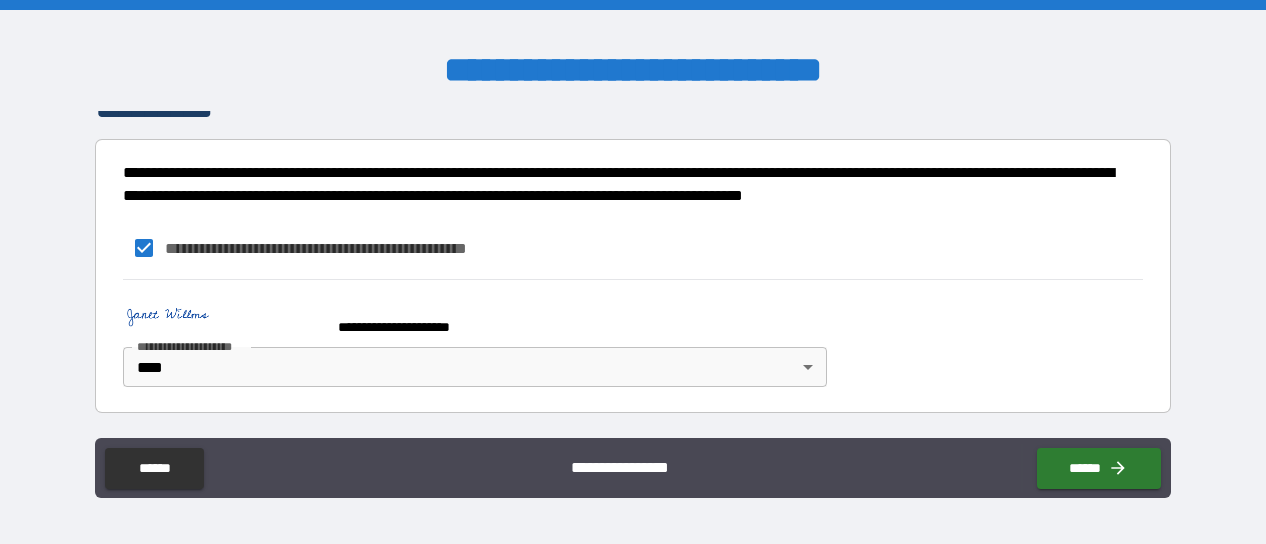 scroll, scrollTop: 3455, scrollLeft: 0, axis: vertical 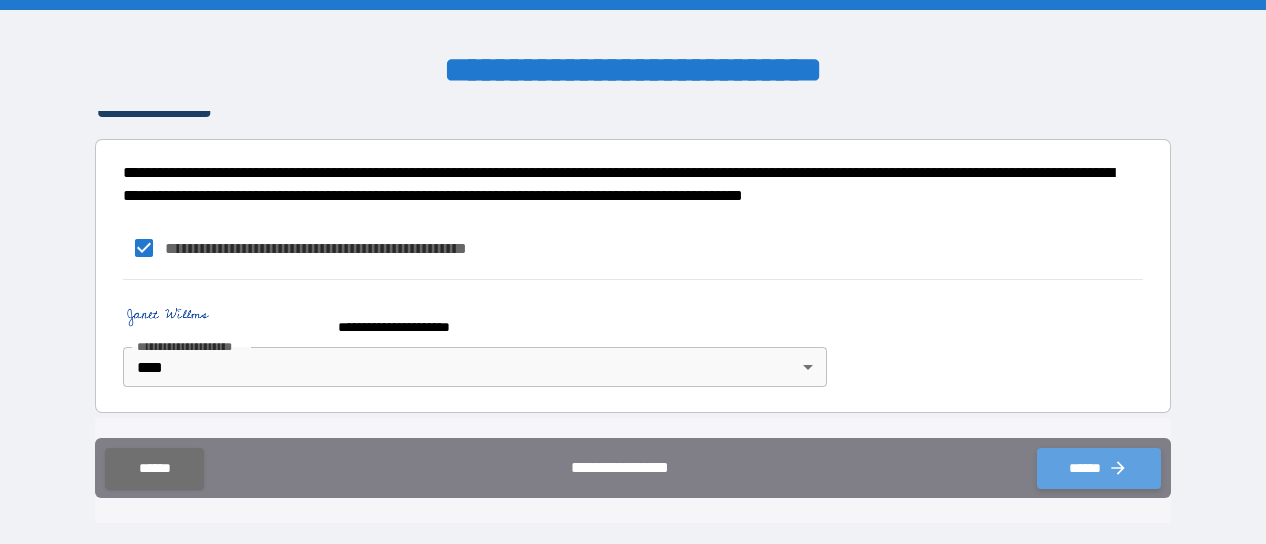 click on "******" at bounding box center (1099, 468) 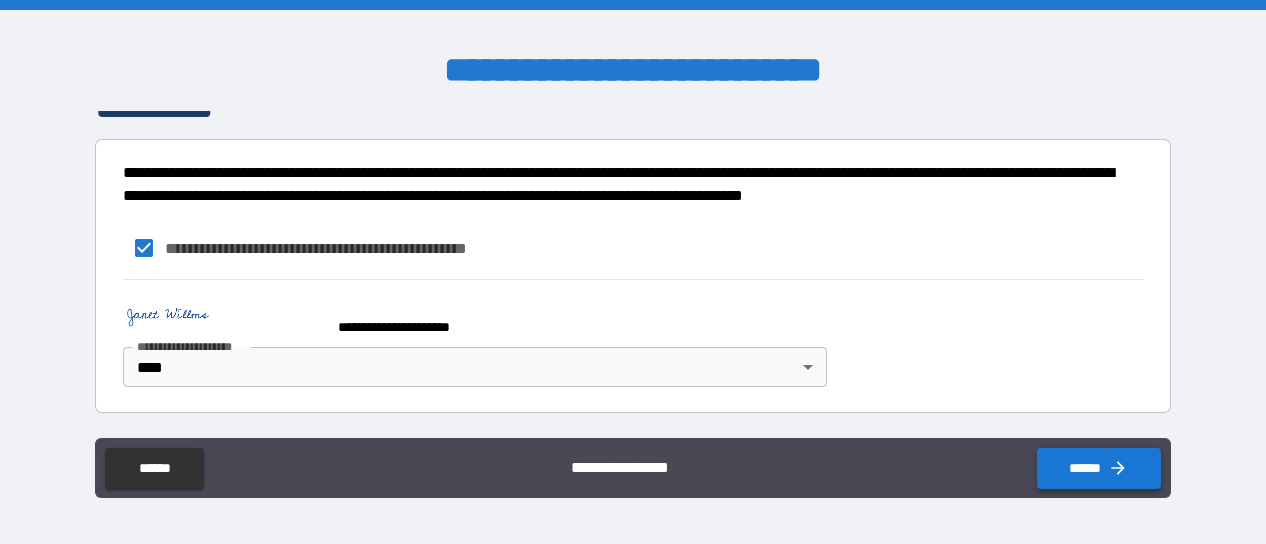 type 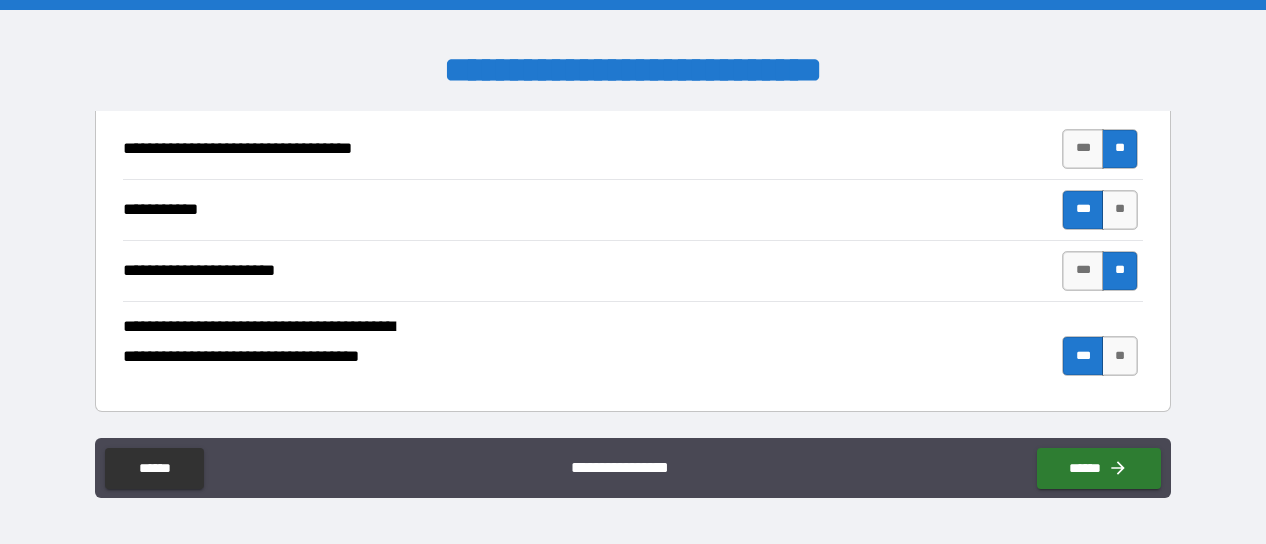 scroll, scrollTop: 2382, scrollLeft: 0, axis: vertical 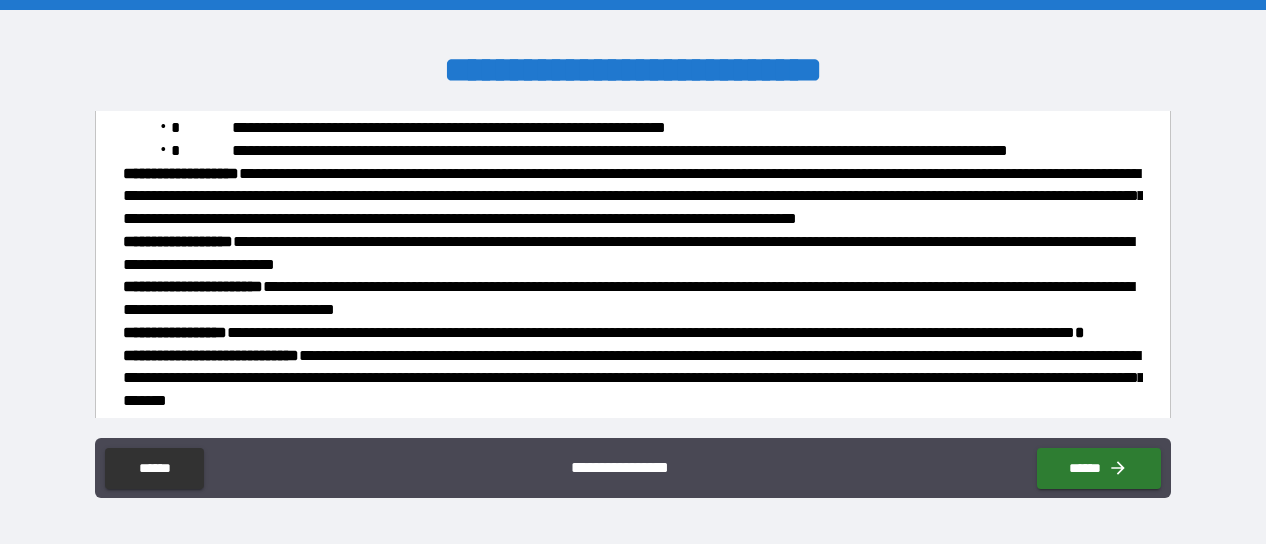 drag, startPoint x: 1170, startPoint y: 246, endPoint x: 1208, endPoint y: 48, distance: 201.6135 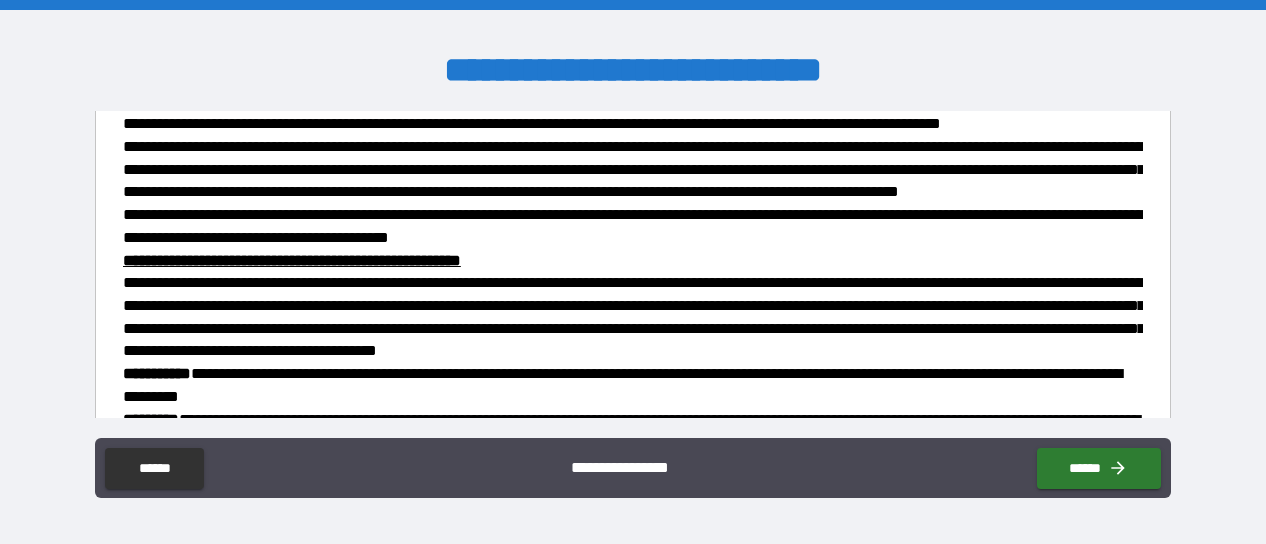 scroll, scrollTop: 0, scrollLeft: 0, axis: both 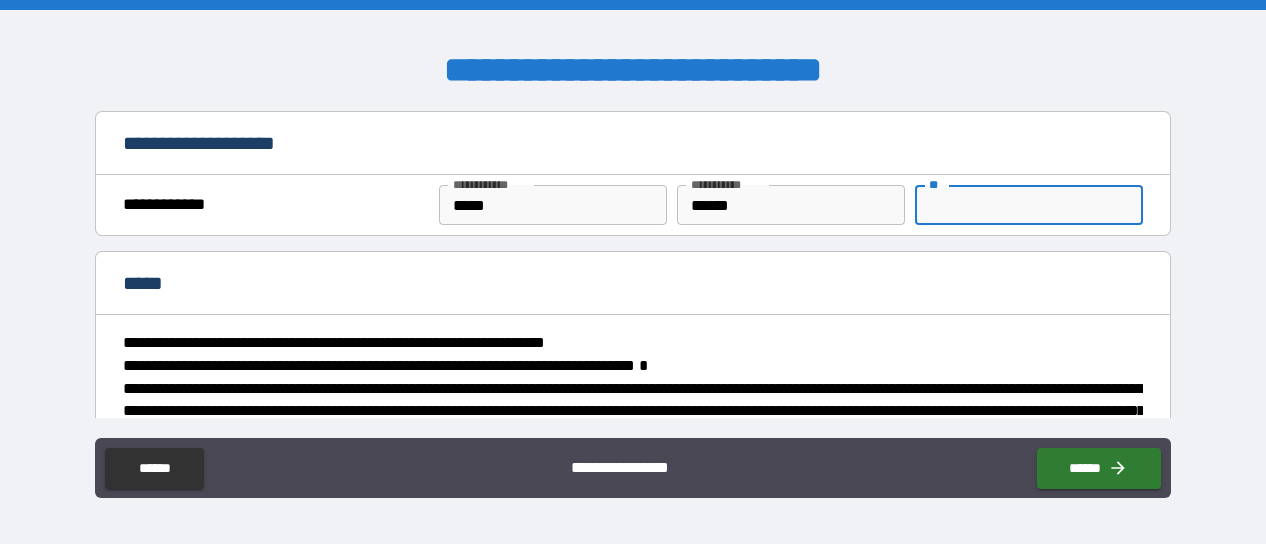 click on "**" at bounding box center (1029, 205) 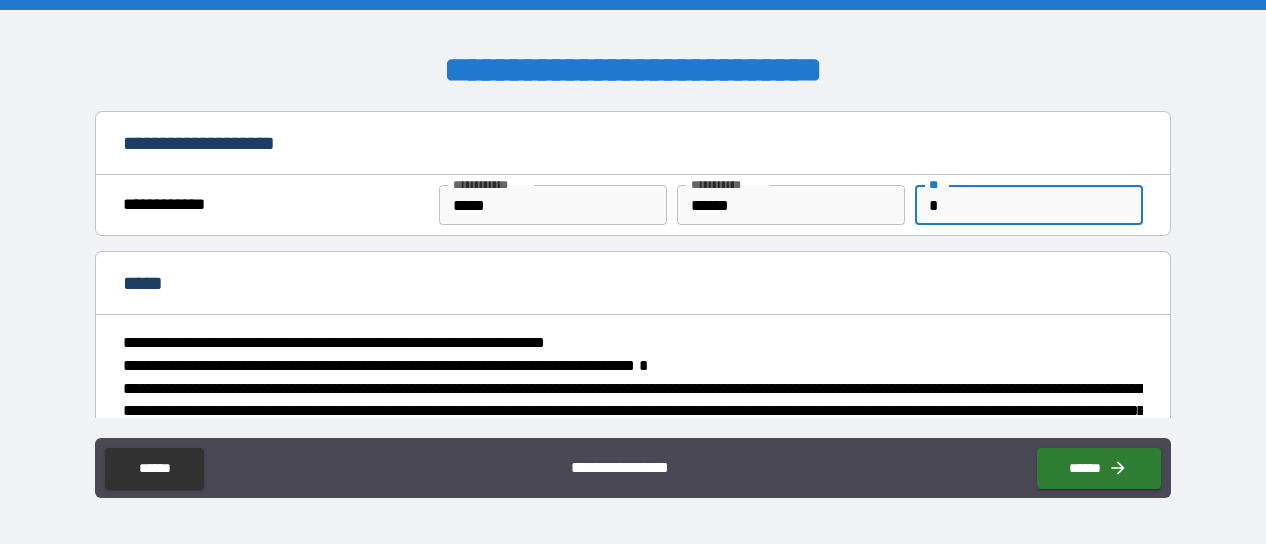 type 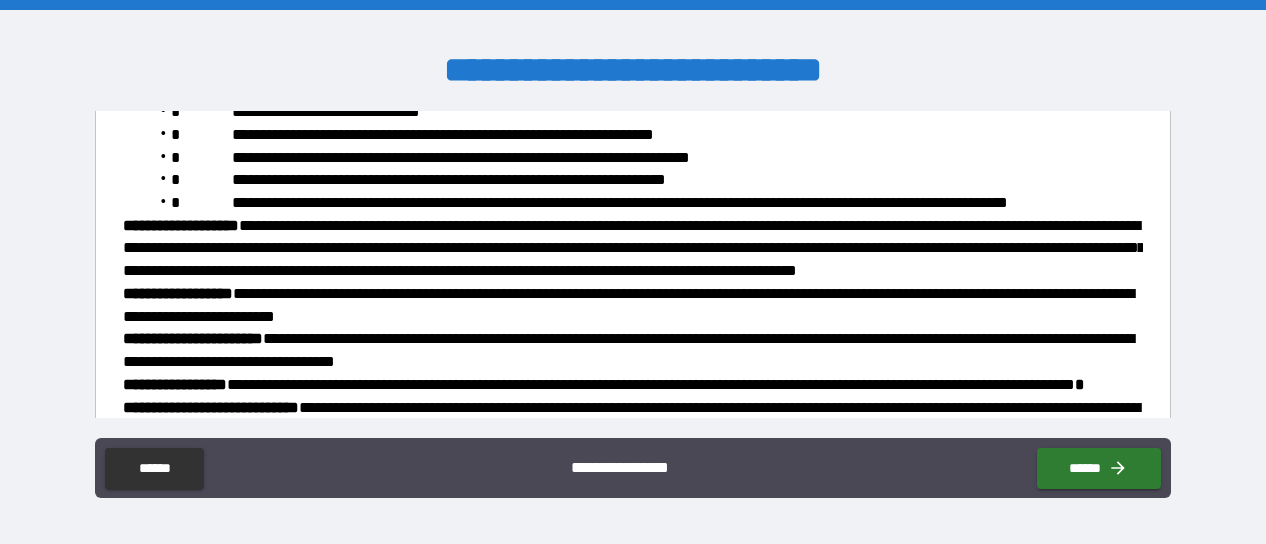 scroll, scrollTop: 898, scrollLeft: 0, axis: vertical 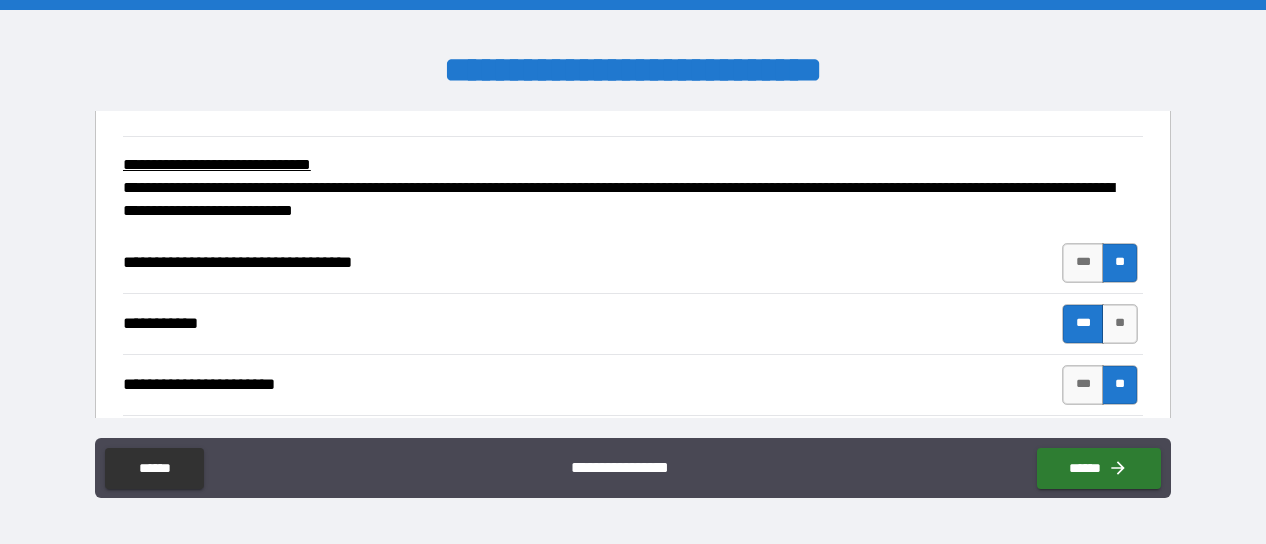 drag, startPoint x: 1106, startPoint y: 339, endPoint x: 1148, endPoint y: 357, distance: 45.694637 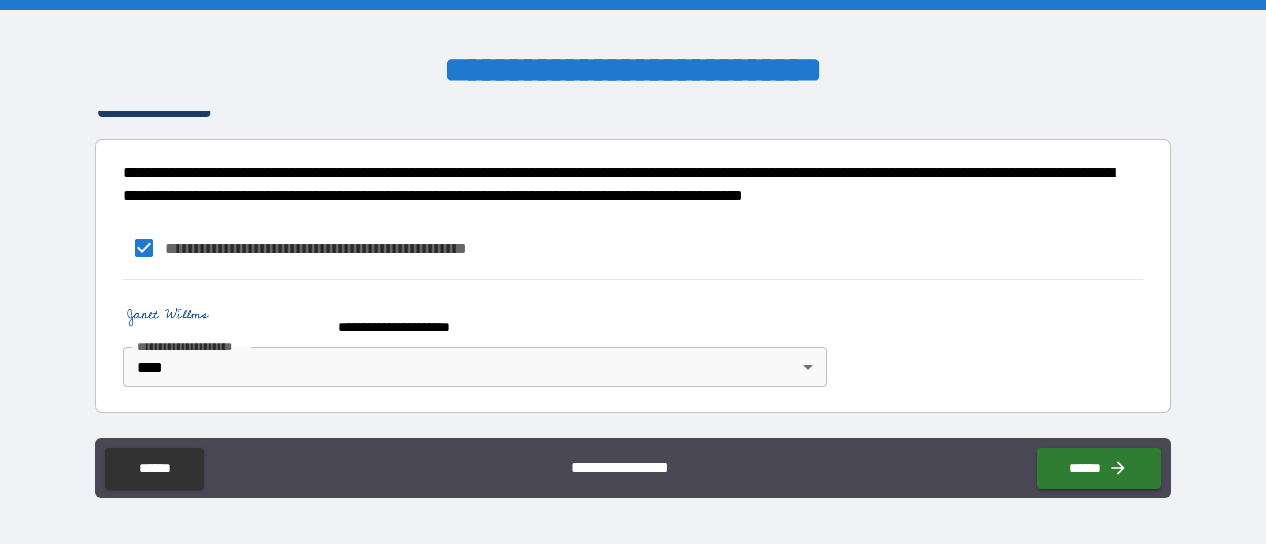 scroll, scrollTop: 3455, scrollLeft: 0, axis: vertical 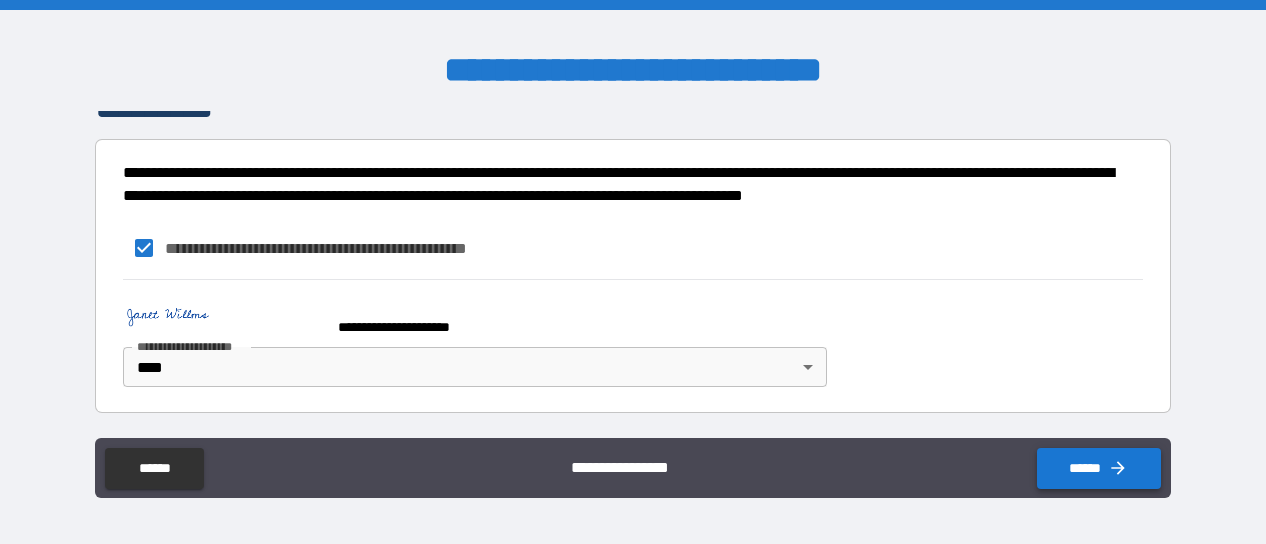 click on "******" at bounding box center (1099, 468) 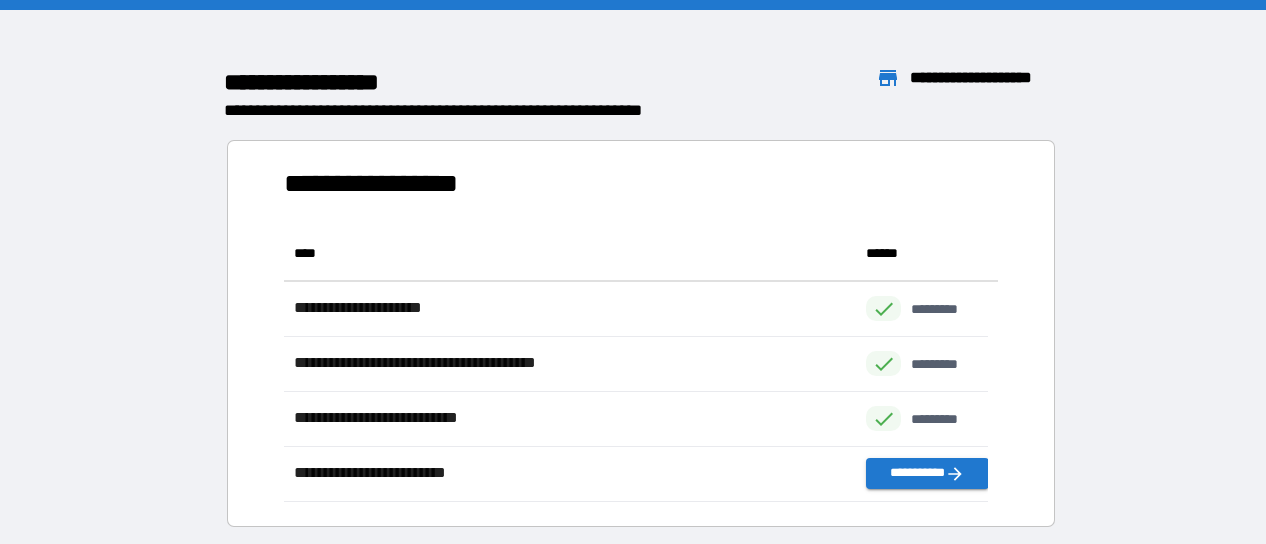 scroll, scrollTop: 260, scrollLeft: 688, axis: both 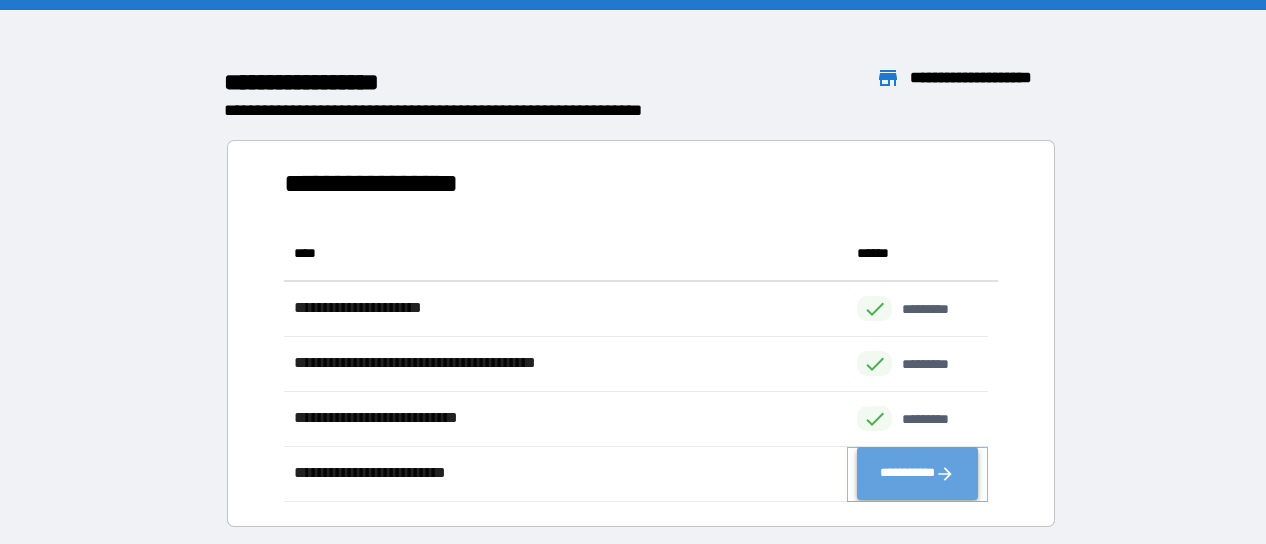 click on "**********" at bounding box center [917, 474] 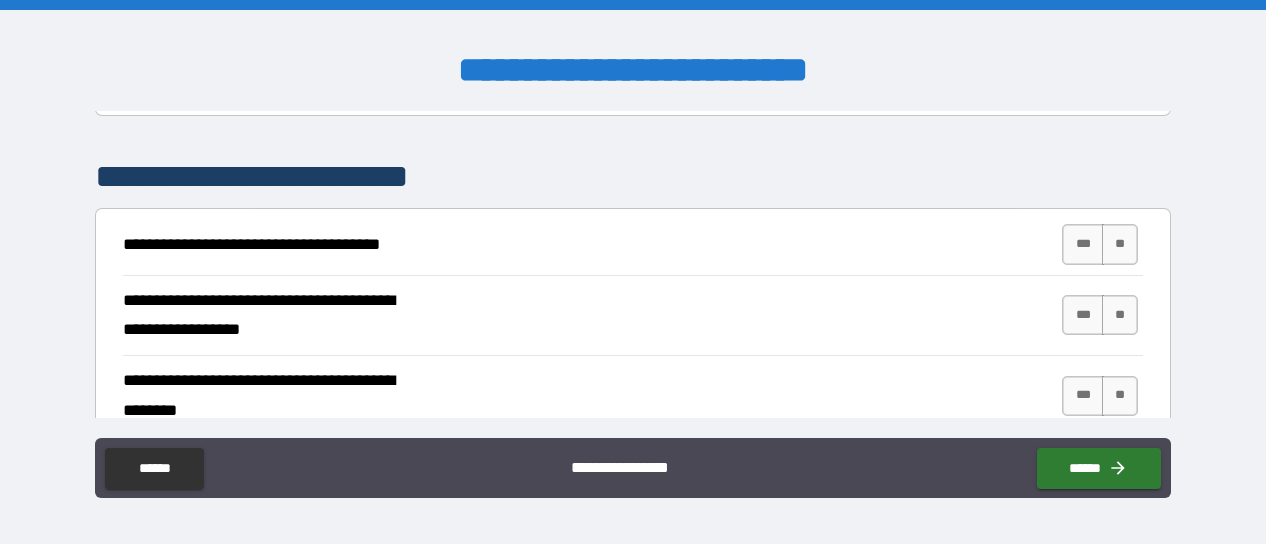 scroll, scrollTop: 321, scrollLeft: 0, axis: vertical 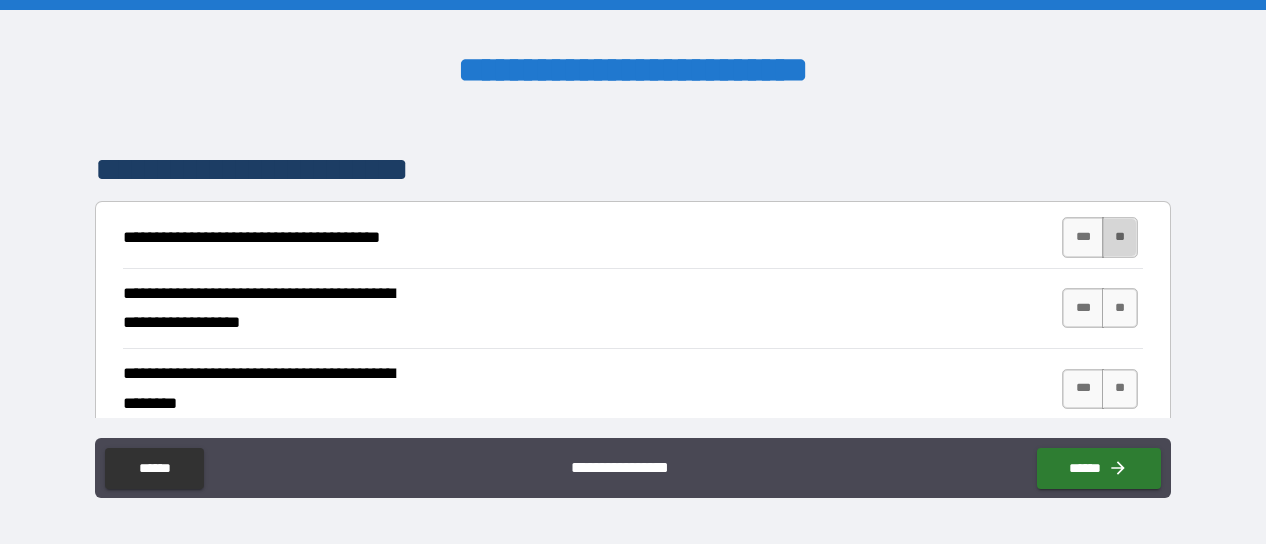 click on "**" at bounding box center [1120, 237] 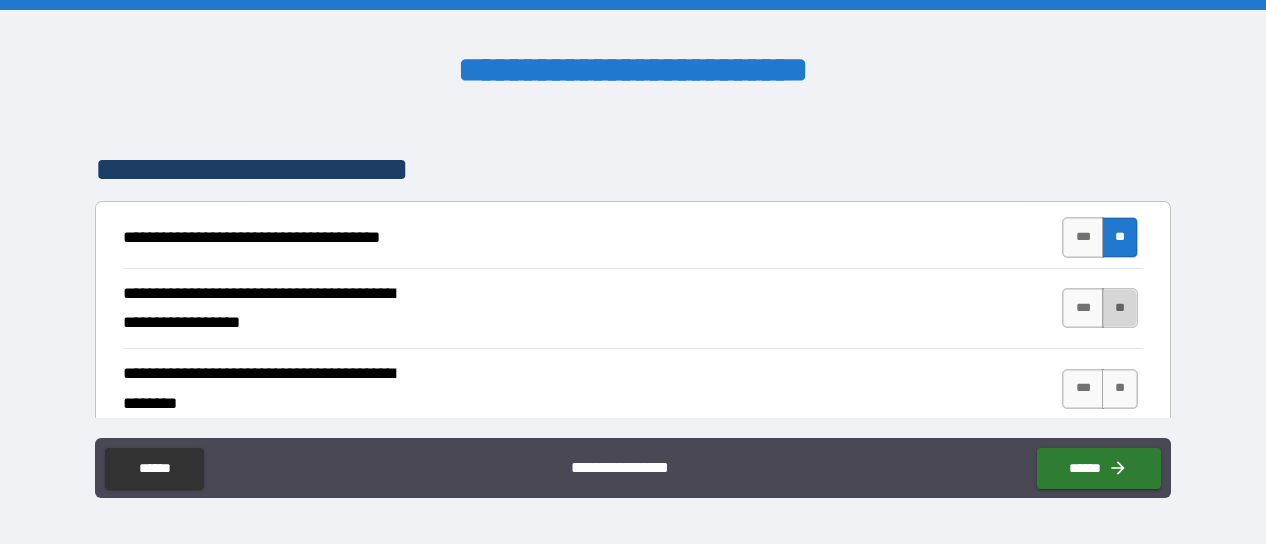 click on "**" at bounding box center [1120, 308] 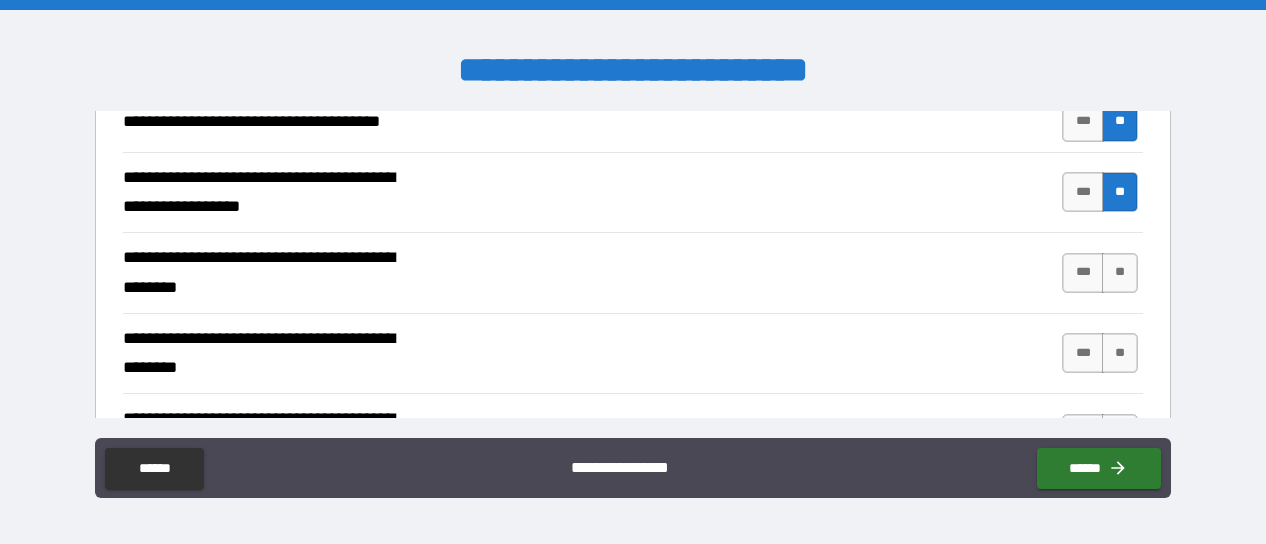 scroll, scrollTop: 440, scrollLeft: 0, axis: vertical 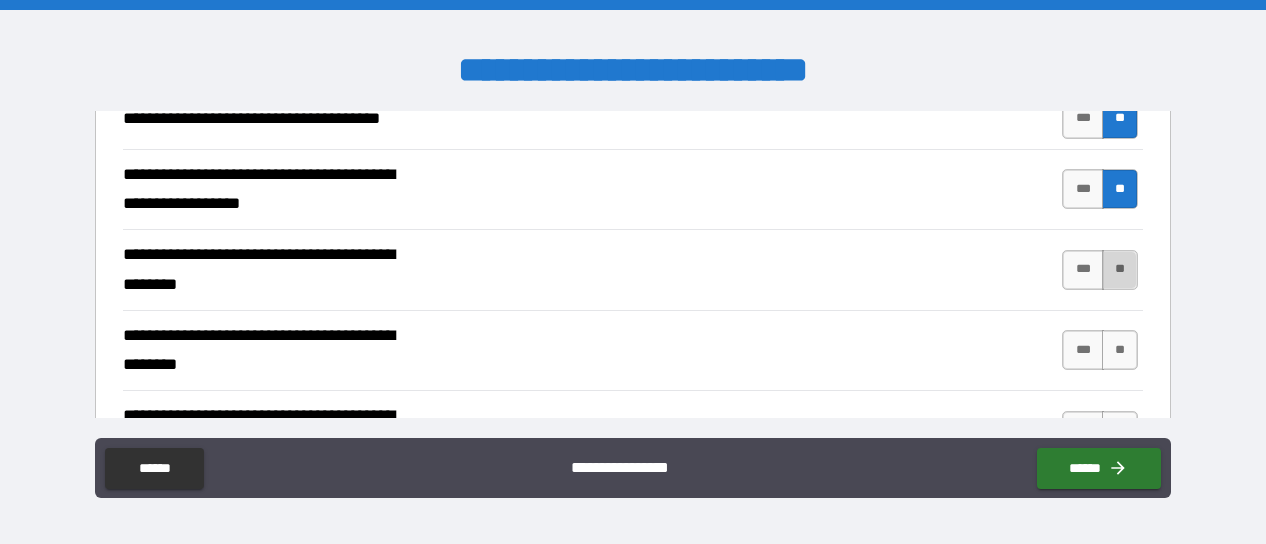 click on "**" at bounding box center (1120, 270) 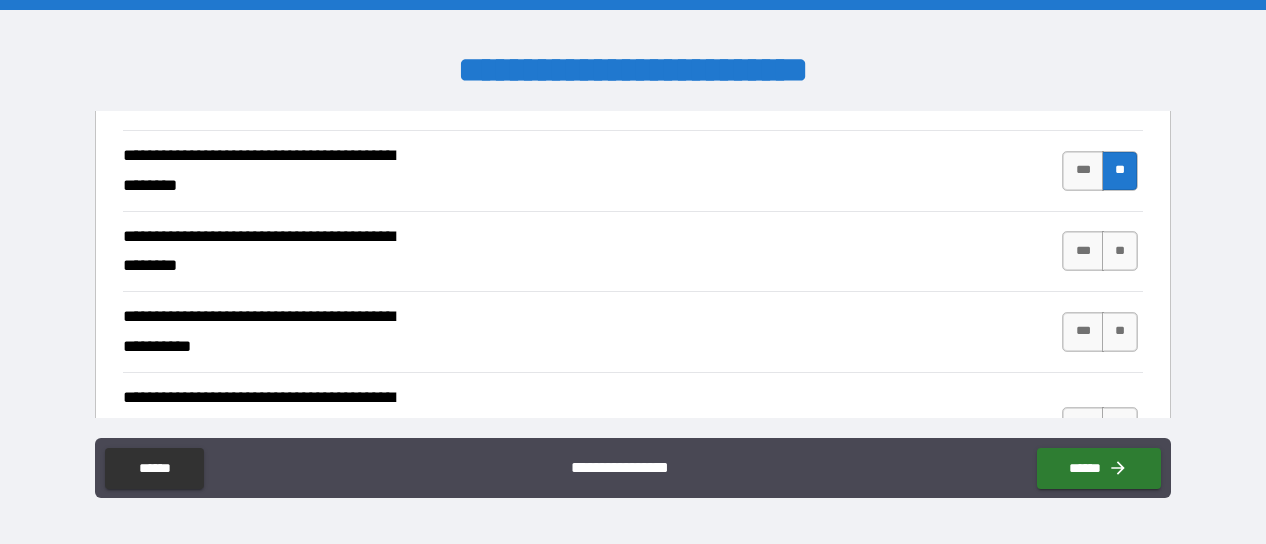 scroll, scrollTop: 540, scrollLeft: 0, axis: vertical 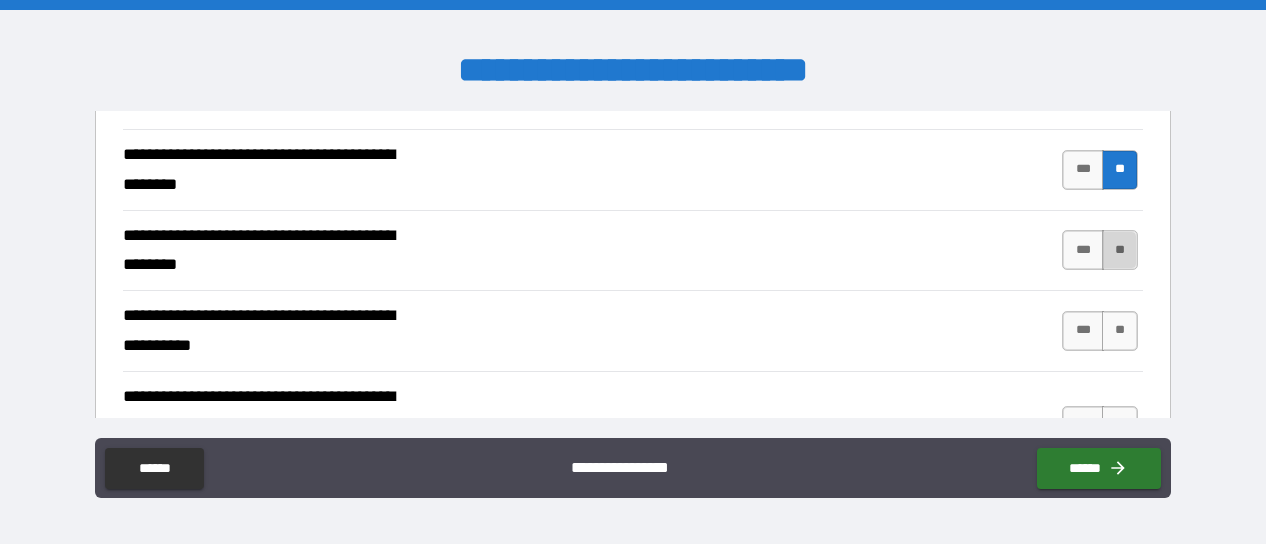 click on "**" at bounding box center (1120, 250) 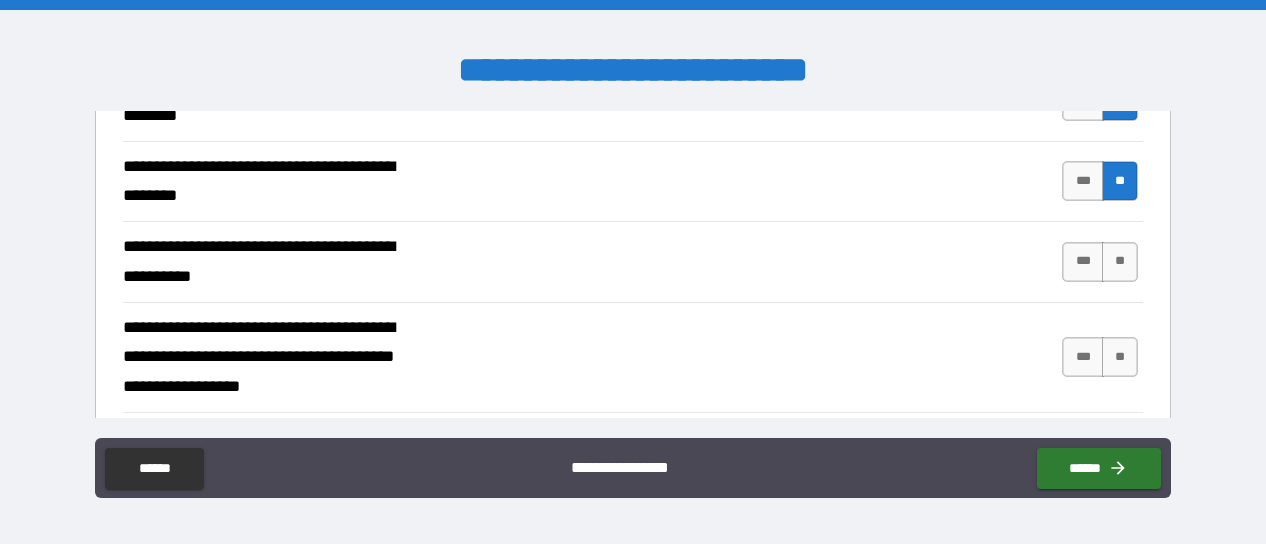 scroll, scrollTop: 610, scrollLeft: 0, axis: vertical 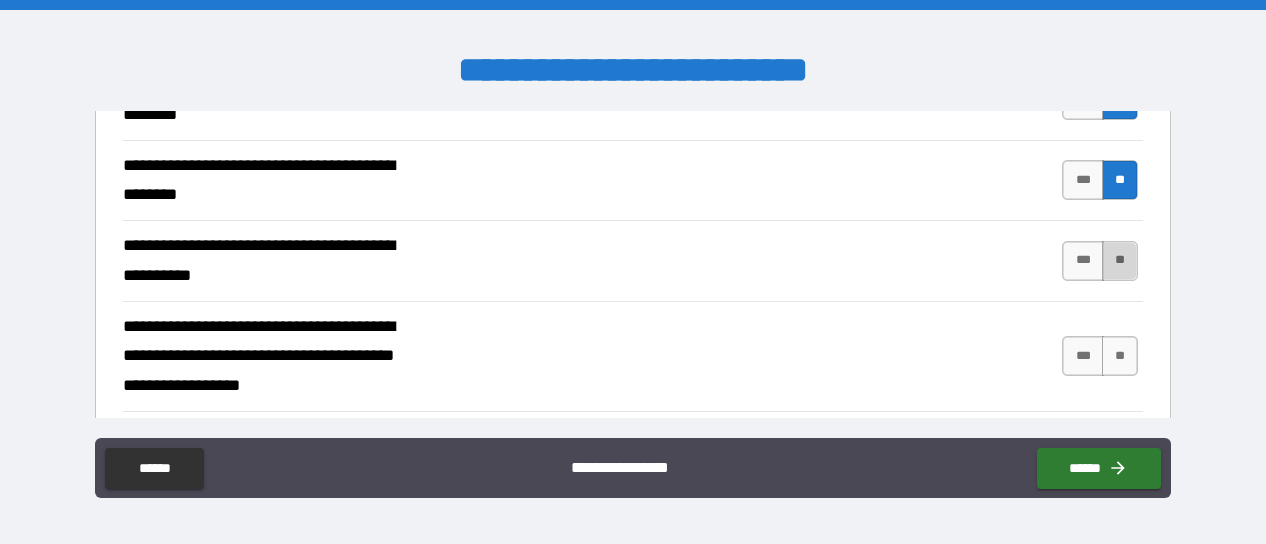 click on "**" at bounding box center (1120, 261) 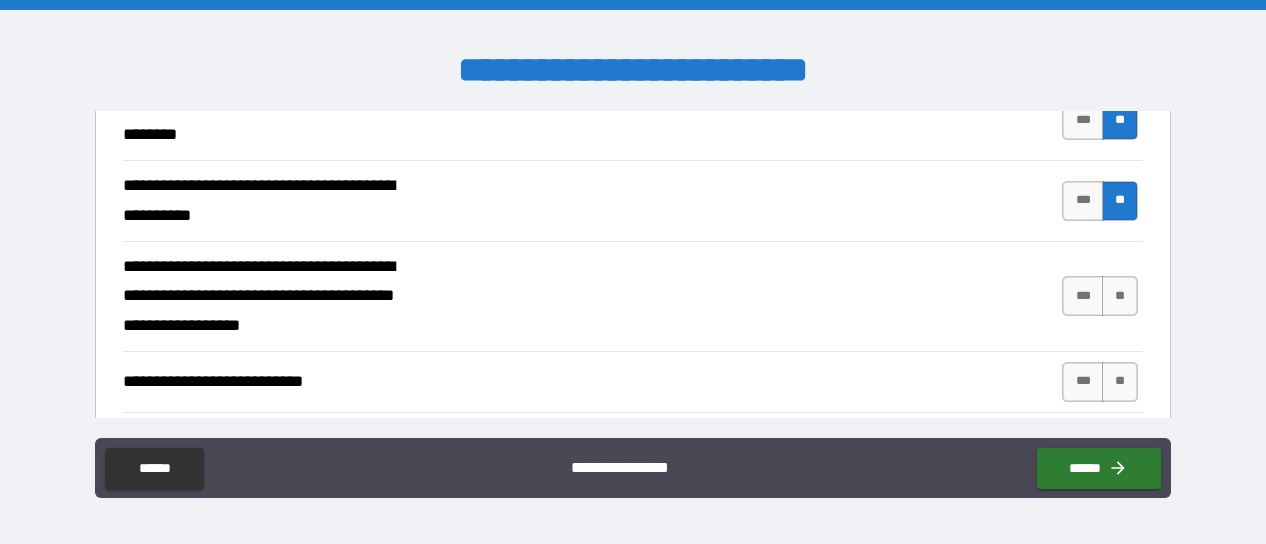 scroll, scrollTop: 682, scrollLeft: 0, axis: vertical 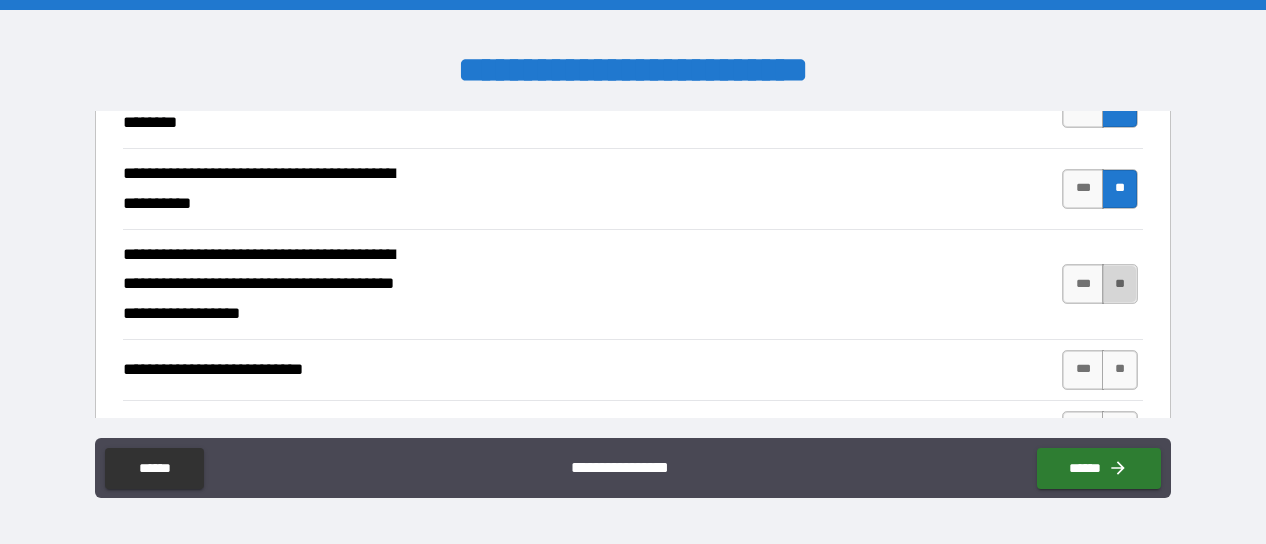 click on "**" at bounding box center (1120, 284) 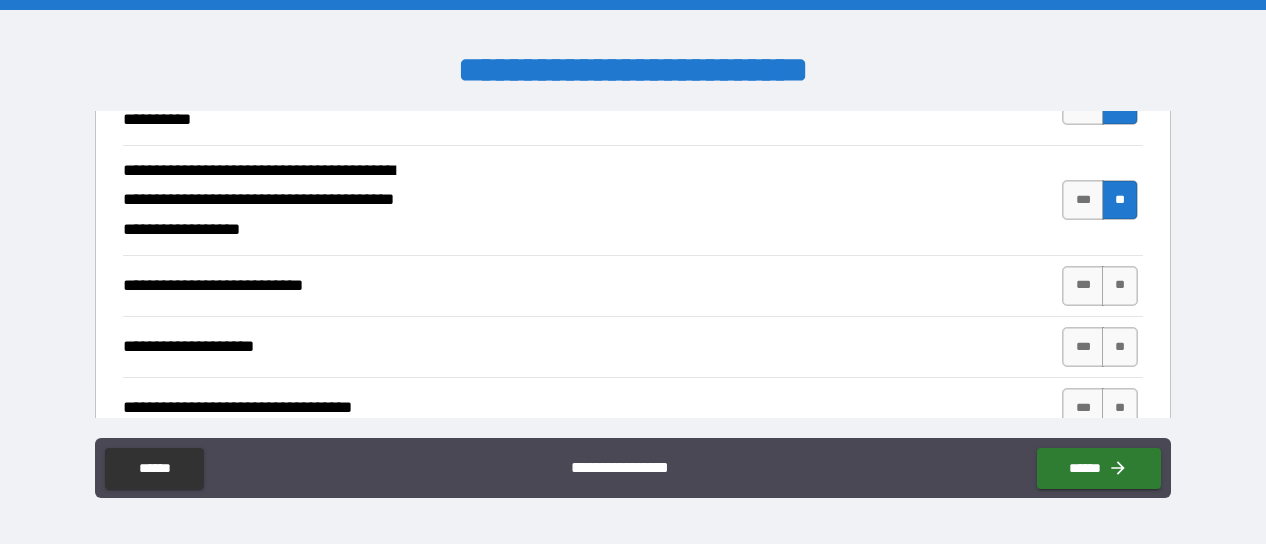 scroll, scrollTop: 768, scrollLeft: 0, axis: vertical 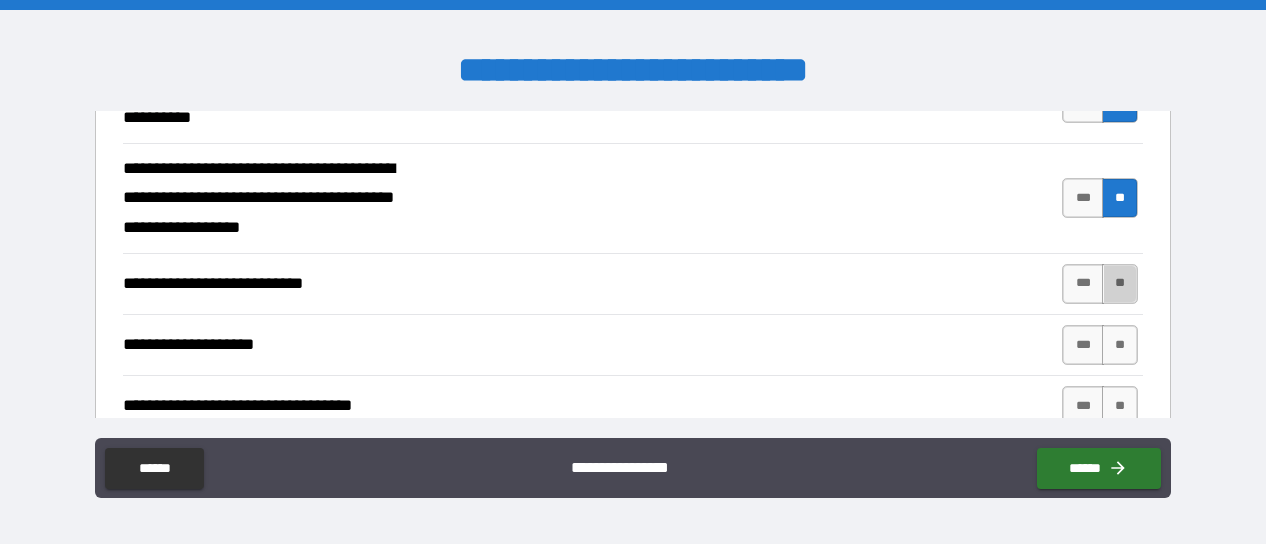 click on "**" at bounding box center (1120, 284) 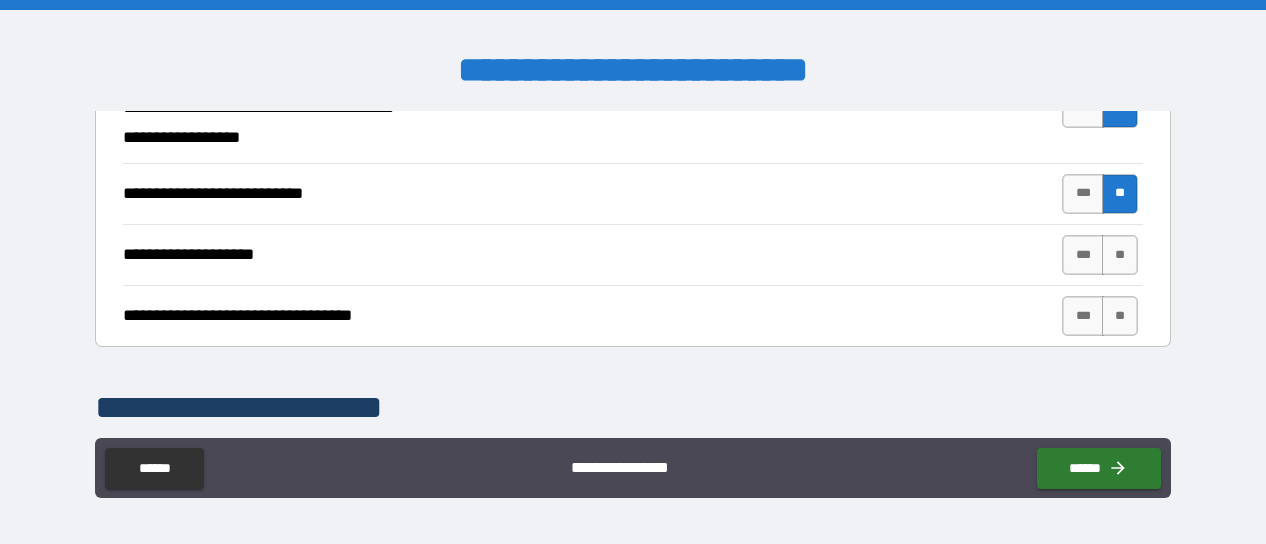 scroll, scrollTop: 859, scrollLeft: 0, axis: vertical 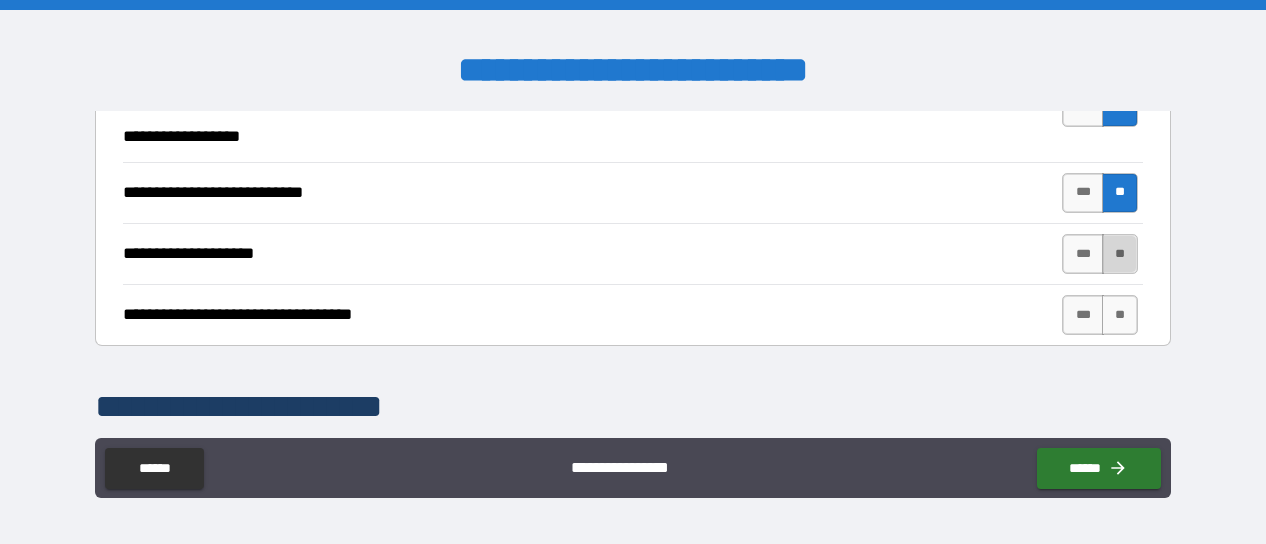 click on "**" at bounding box center [1120, 254] 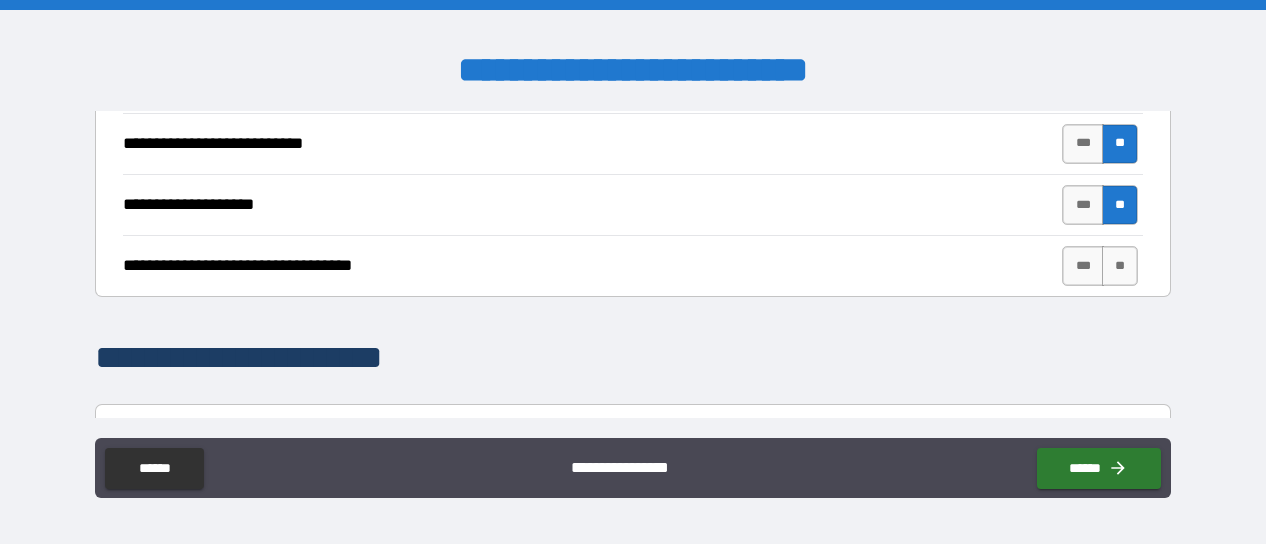 scroll, scrollTop: 909, scrollLeft: 0, axis: vertical 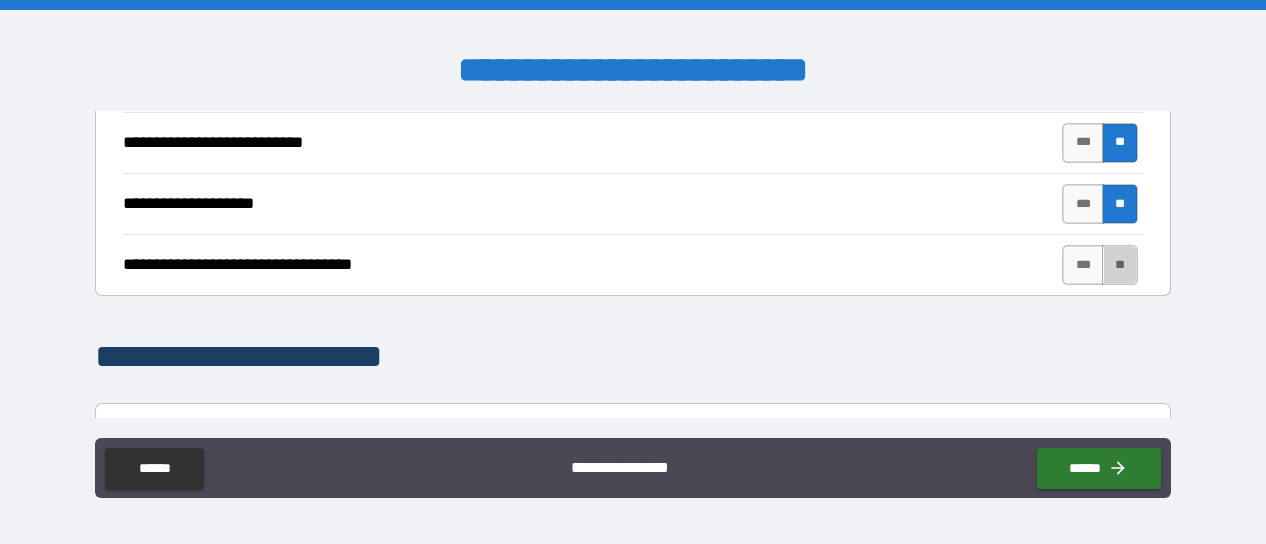 click on "**" at bounding box center (1120, 265) 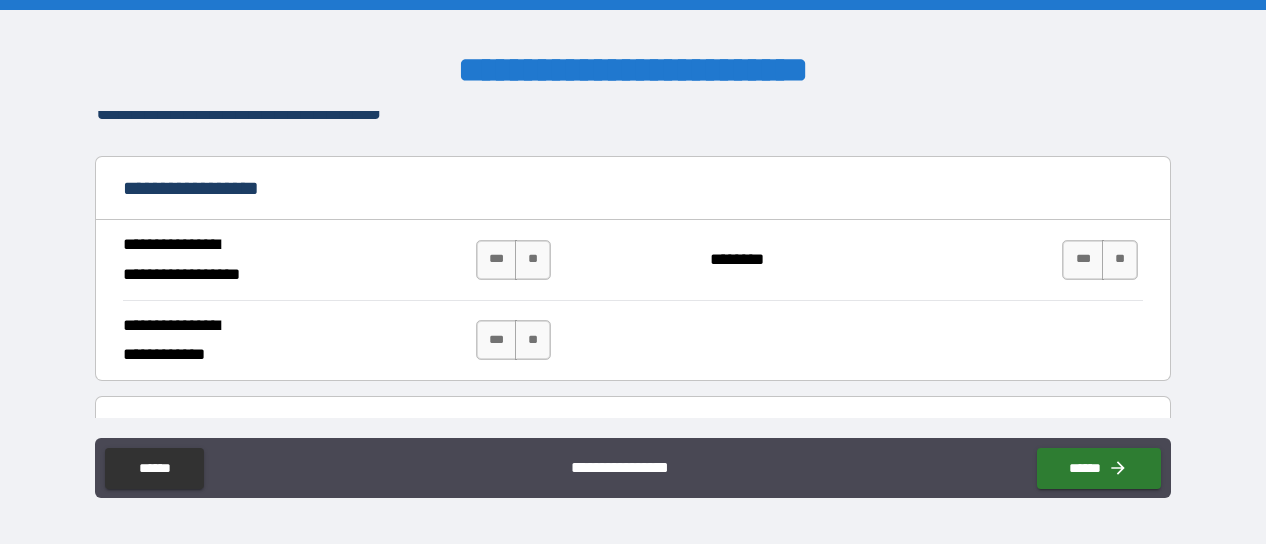 scroll, scrollTop: 1157, scrollLeft: 0, axis: vertical 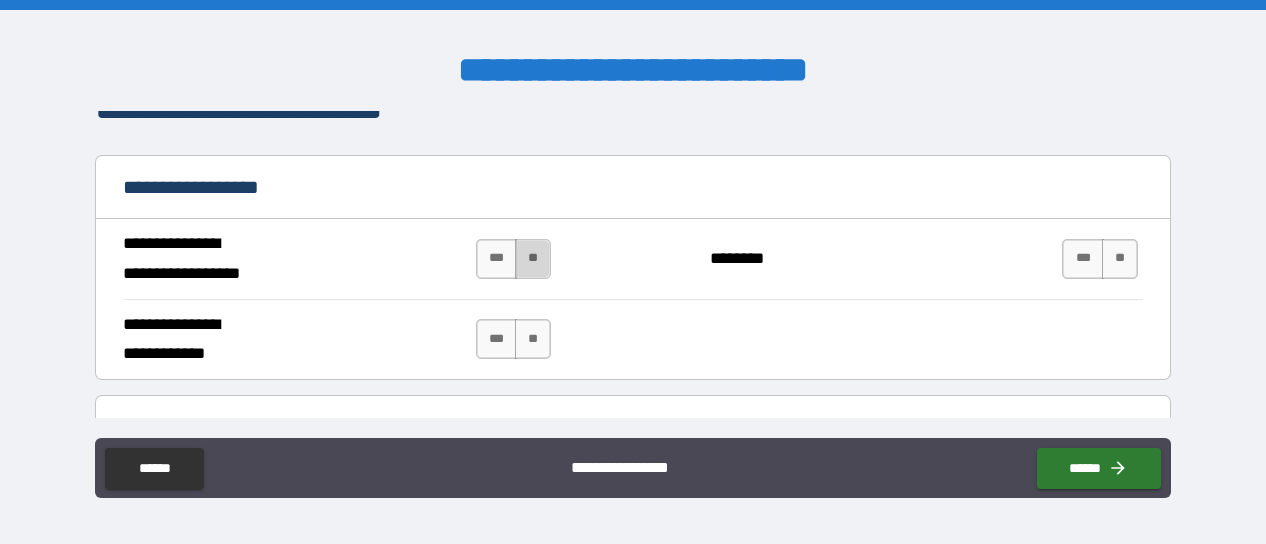 click on "**" at bounding box center (533, 259) 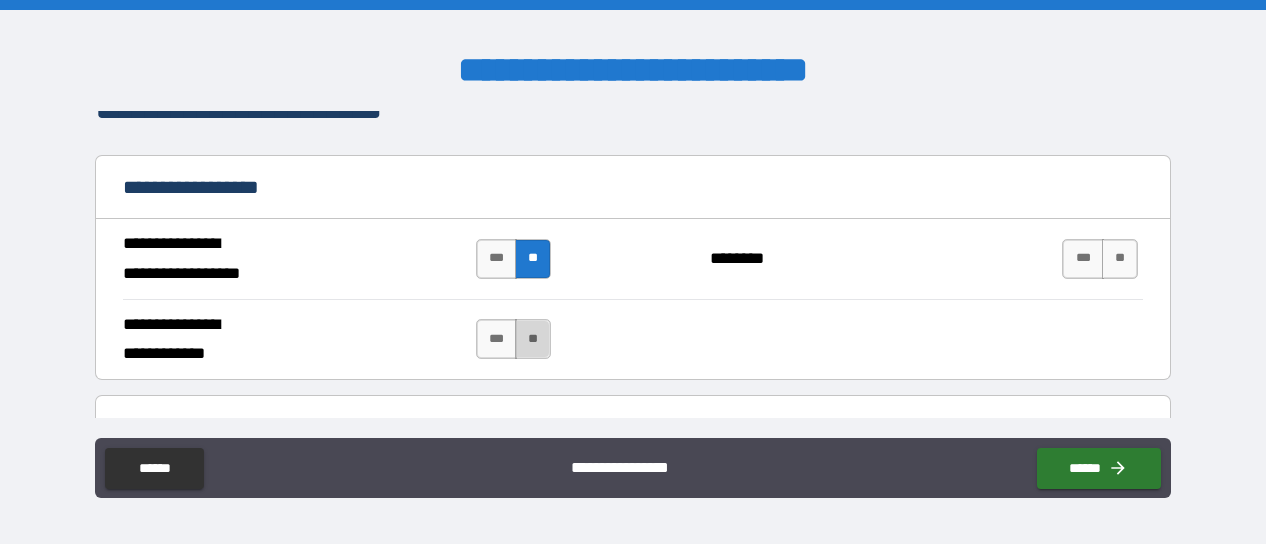 click on "**" at bounding box center [533, 339] 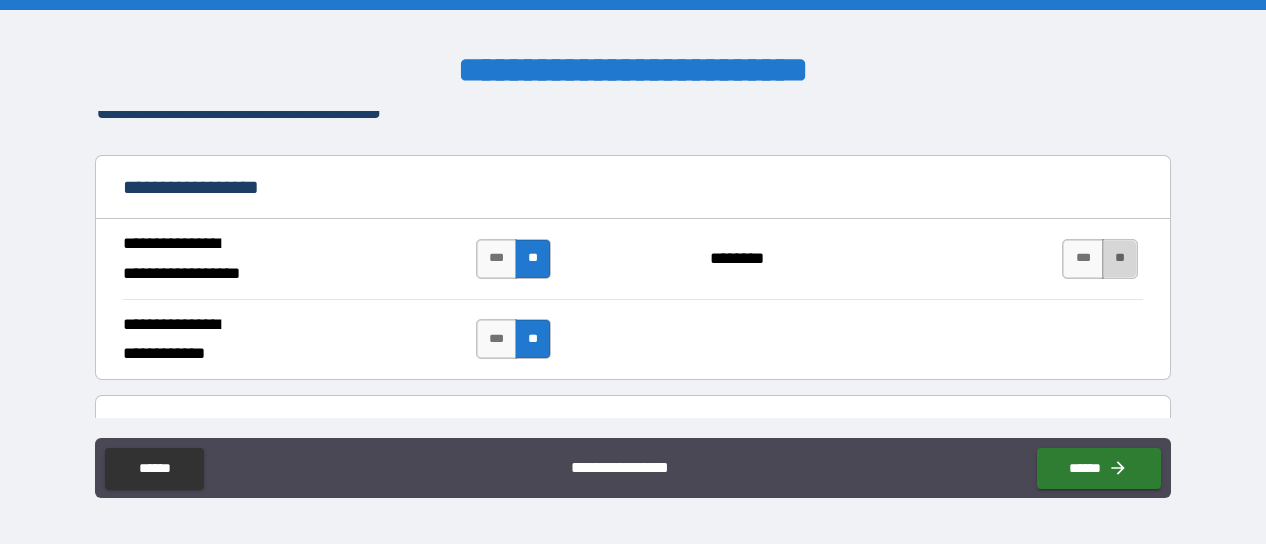click on "**" at bounding box center (1120, 259) 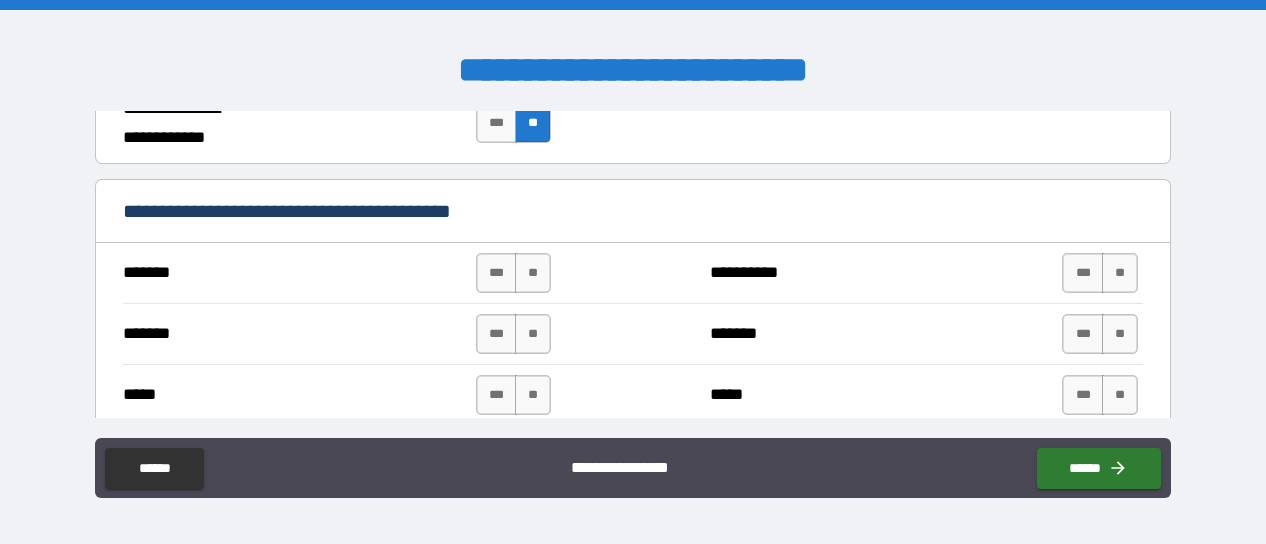 scroll, scrollTop: 1374, scrollLeft: 0, axis: vertical 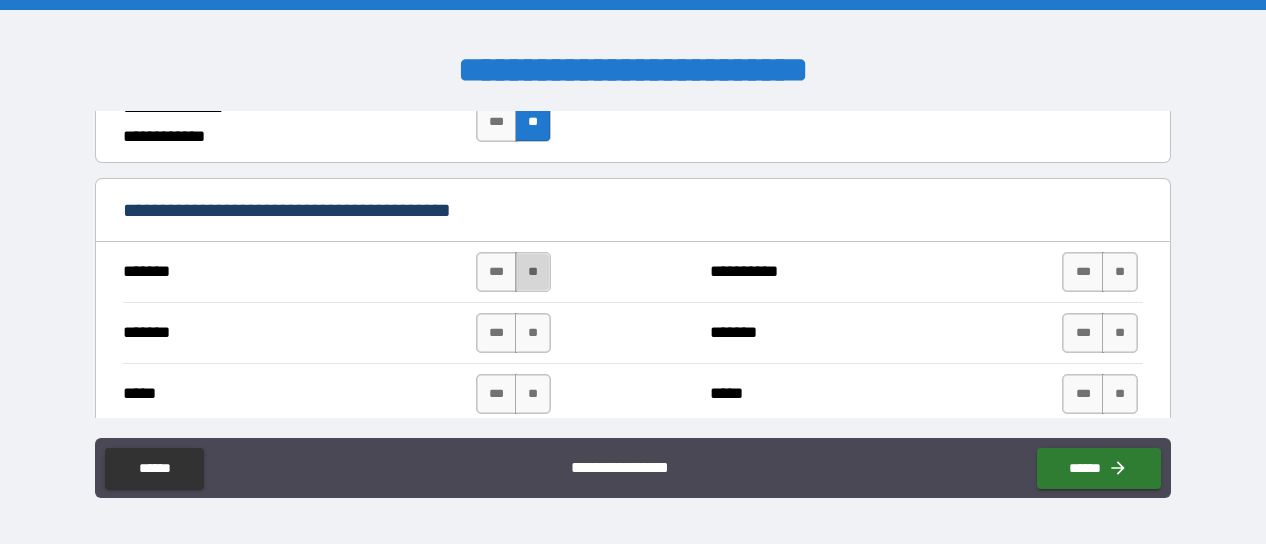 click on "**" at bounding box center (533, 272) 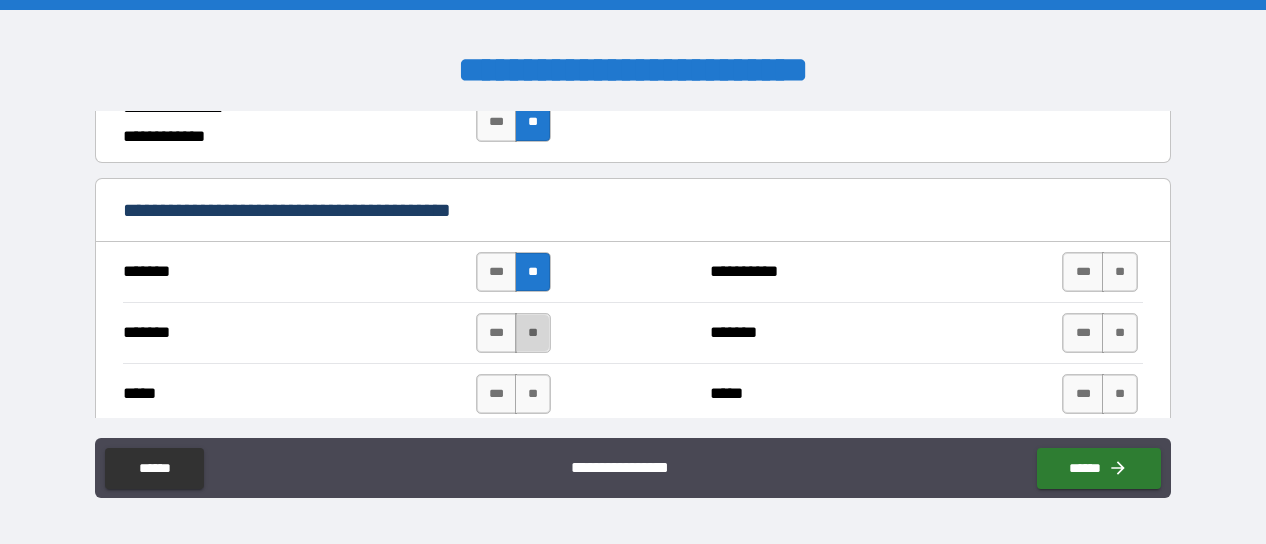 click on "**" at bounding box center (533, 333) 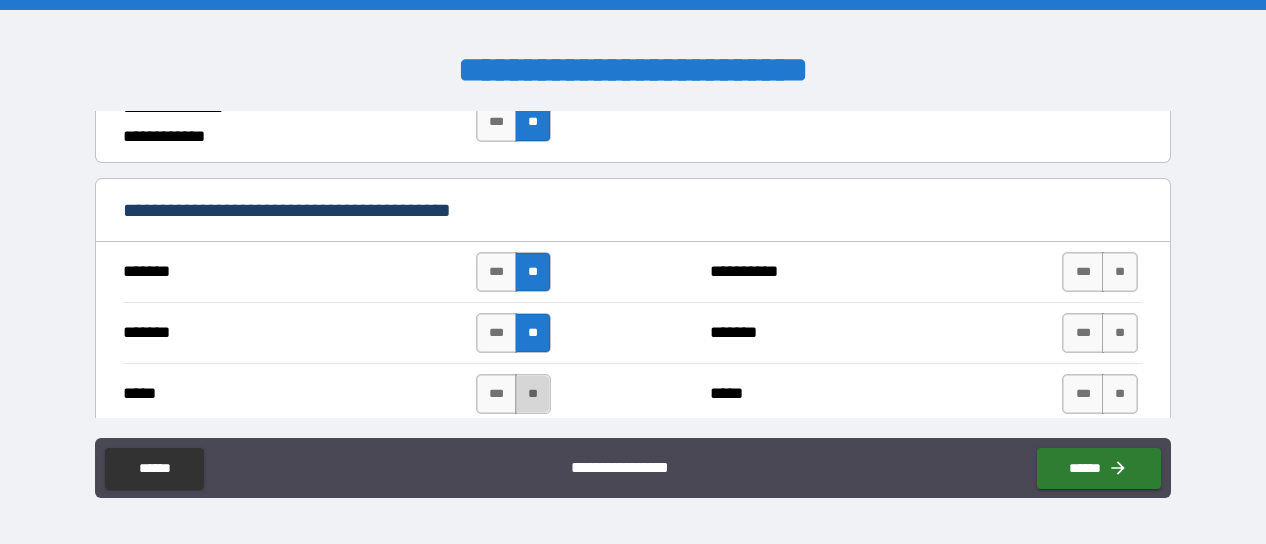 click on "**" at bounding box center [533, 394] 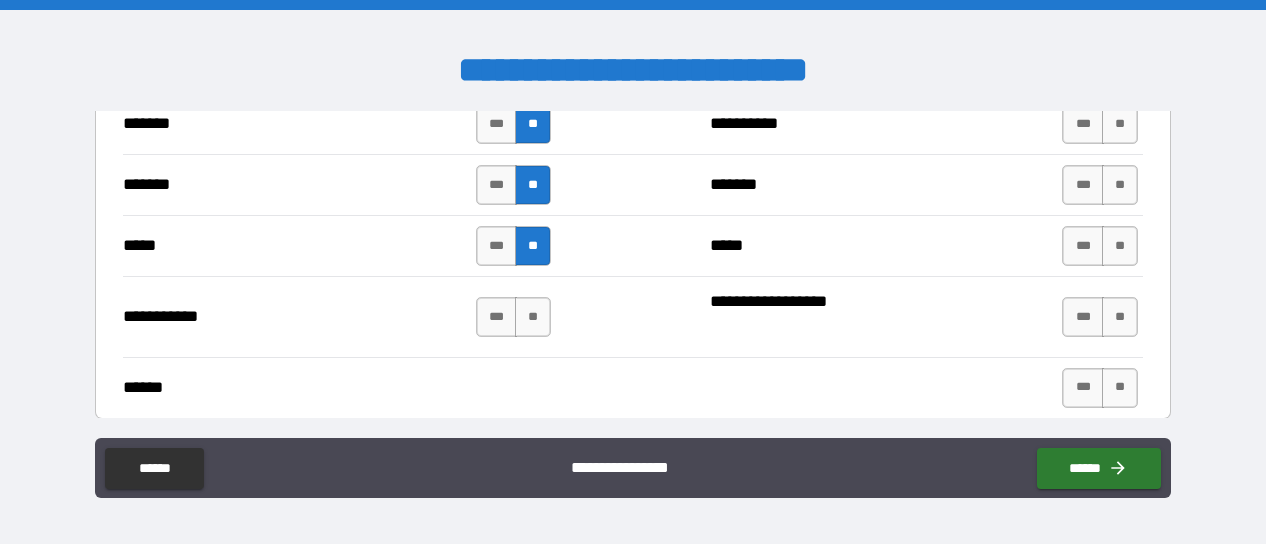 scroll, scrollTop: 1523, scrollLeft: 0, axis: vertical 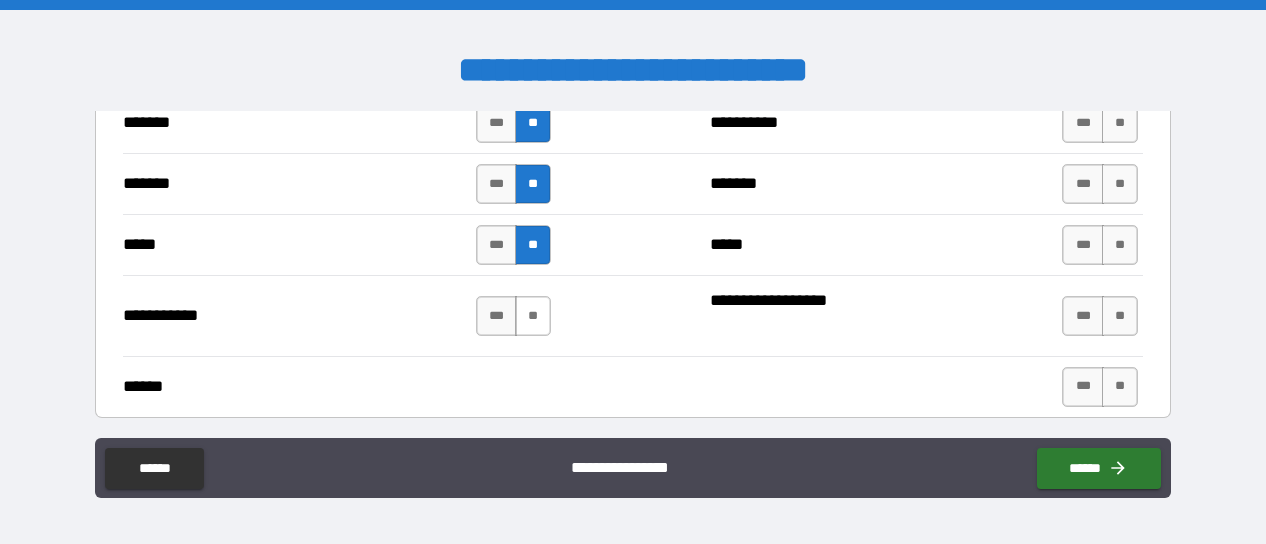 click on "**" at bounding box center [533, 316] 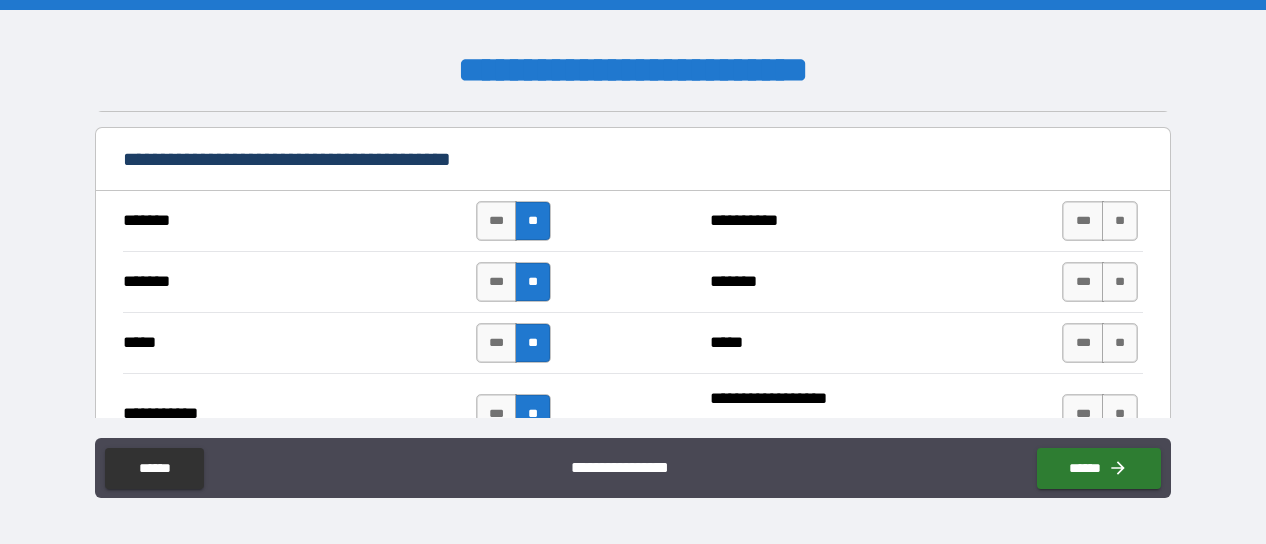 scroll, scrollTop: 1424, scrollLeft: 0, axis: vertical 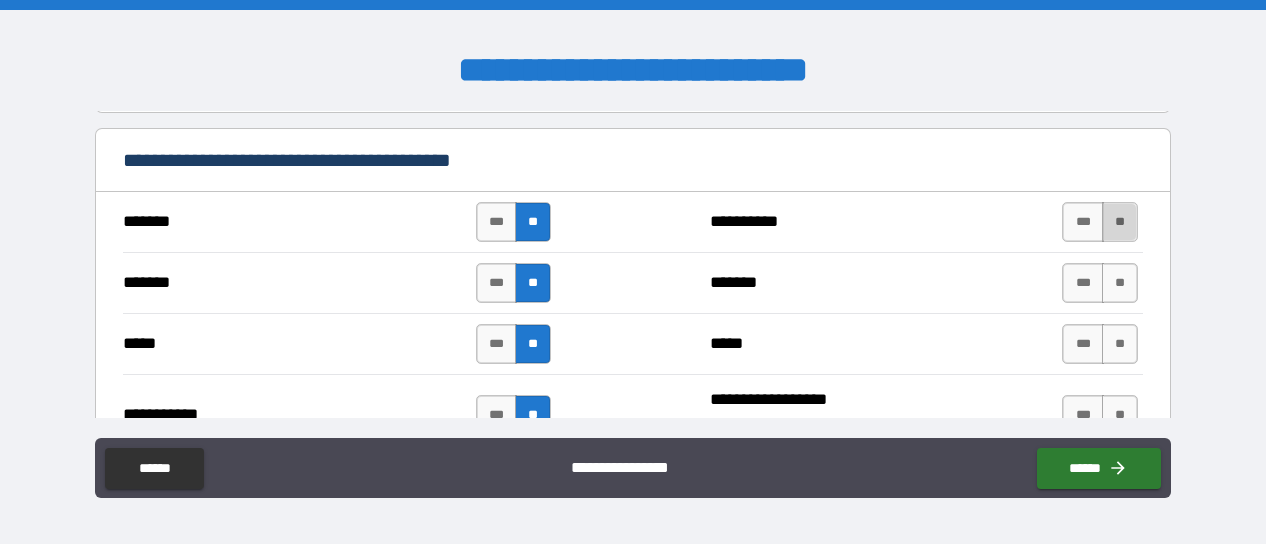 click on "**" at bounding box center (1120, 222) 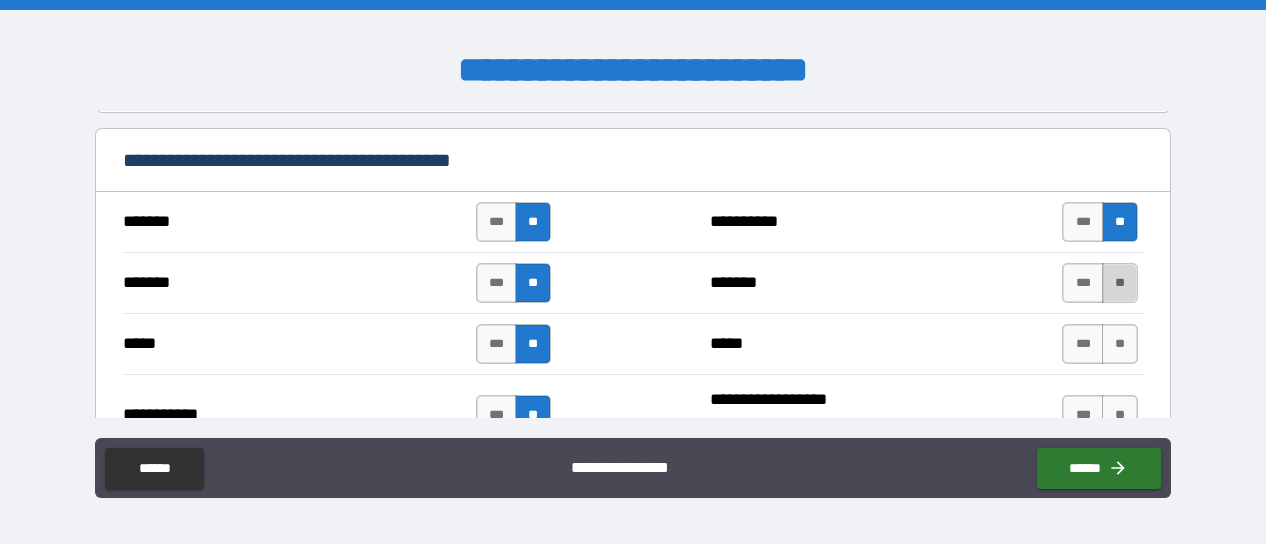 click on "**" at bounding box center [1120, 283] 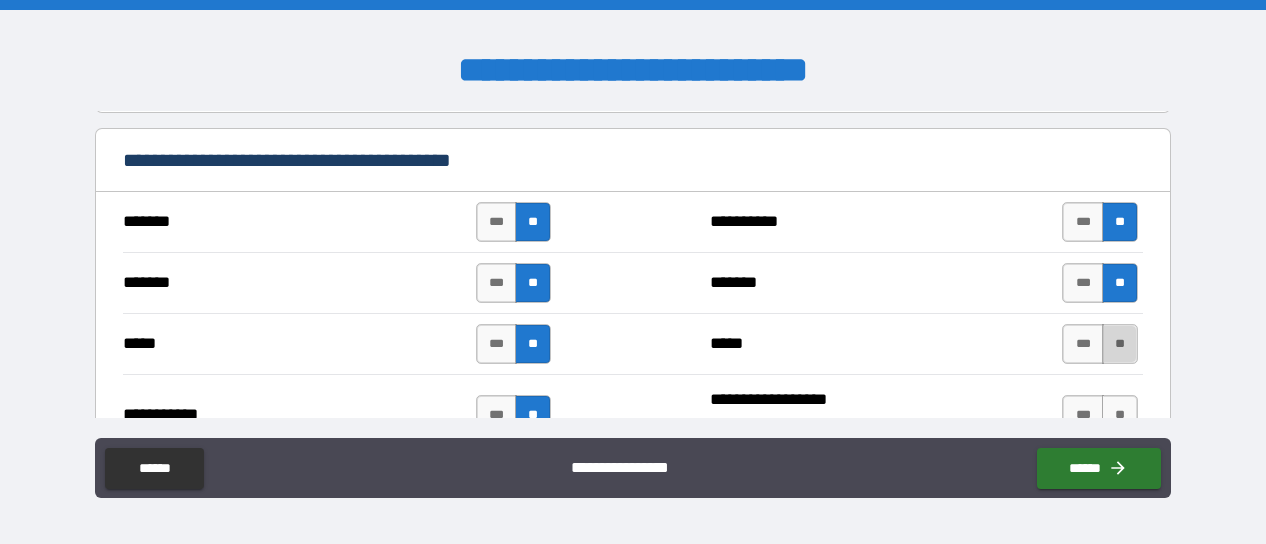 click on "**" at bounding box center [1120, 344] 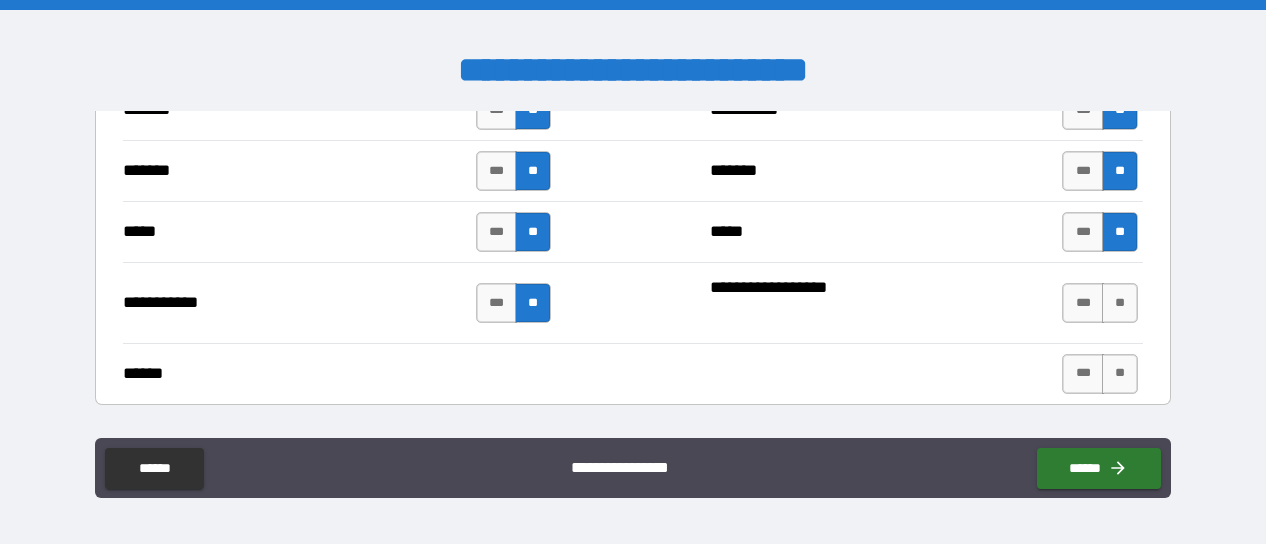 scroll, scrollTop: 1540, scrollLeft: 0, axis: vertical 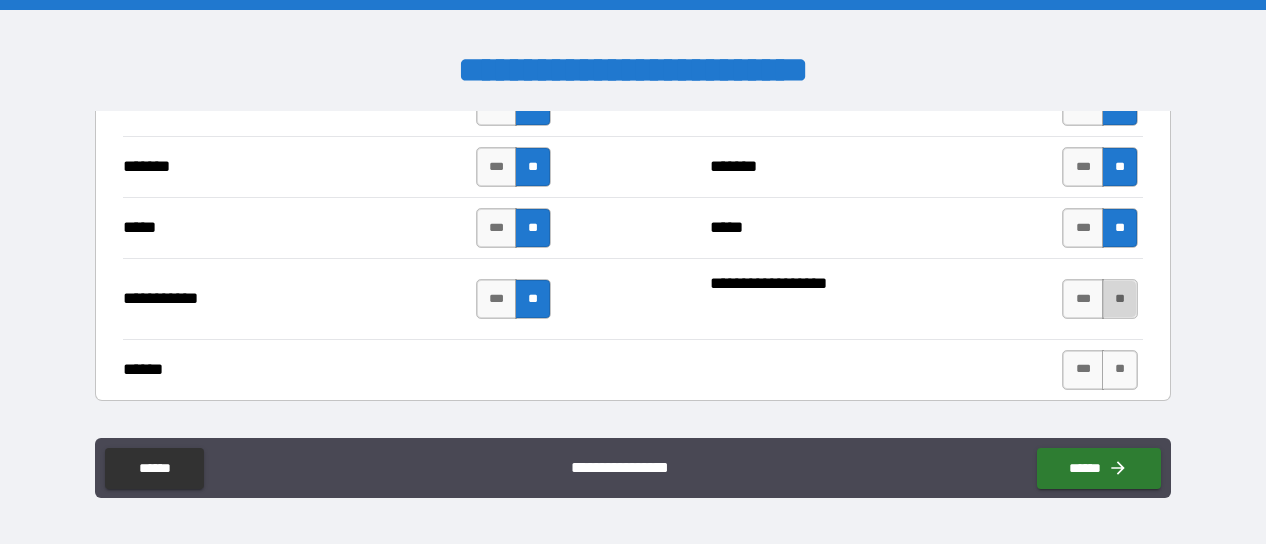 click on "**" at bounding box center (1120, 299) 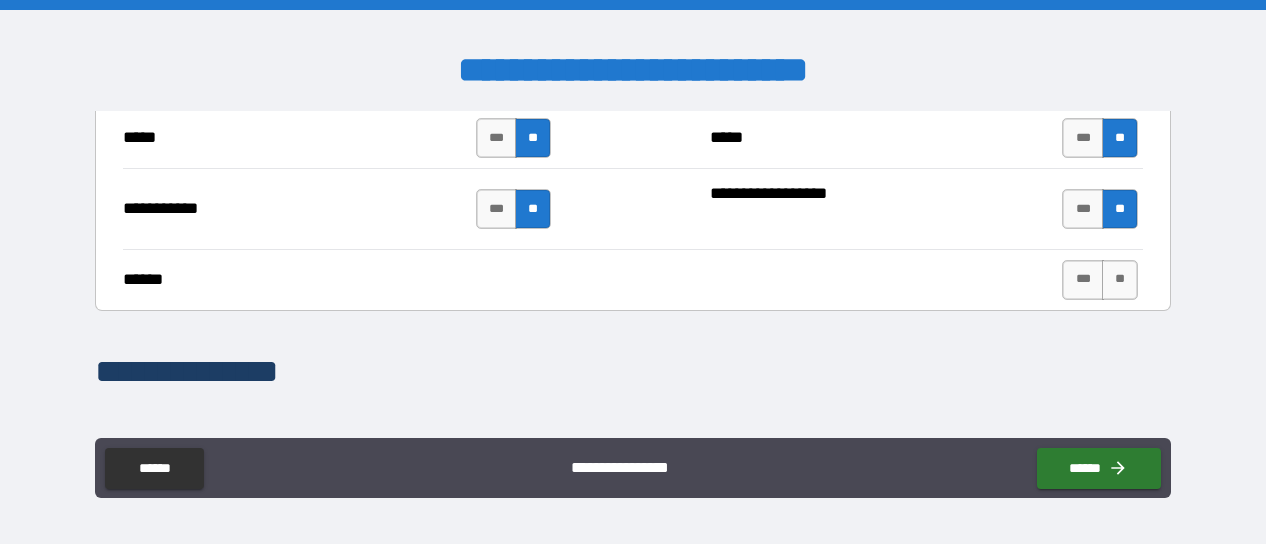scroll, scrollTop: 1632, scrollLeft: 0, axis: vertical 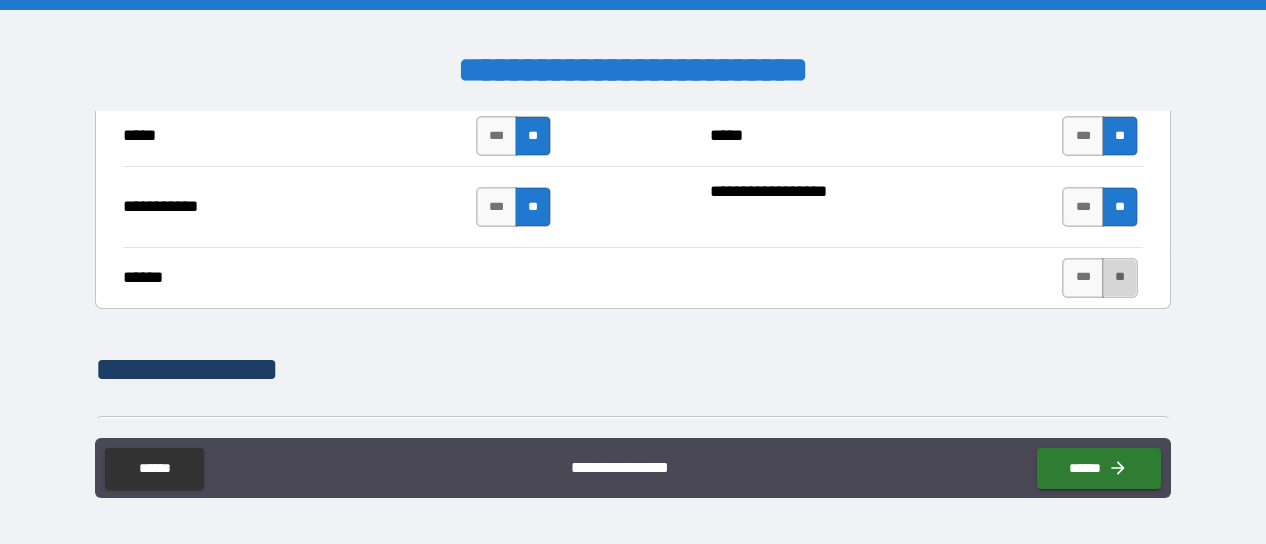 click on "**" at bounding box center [1120, 278] 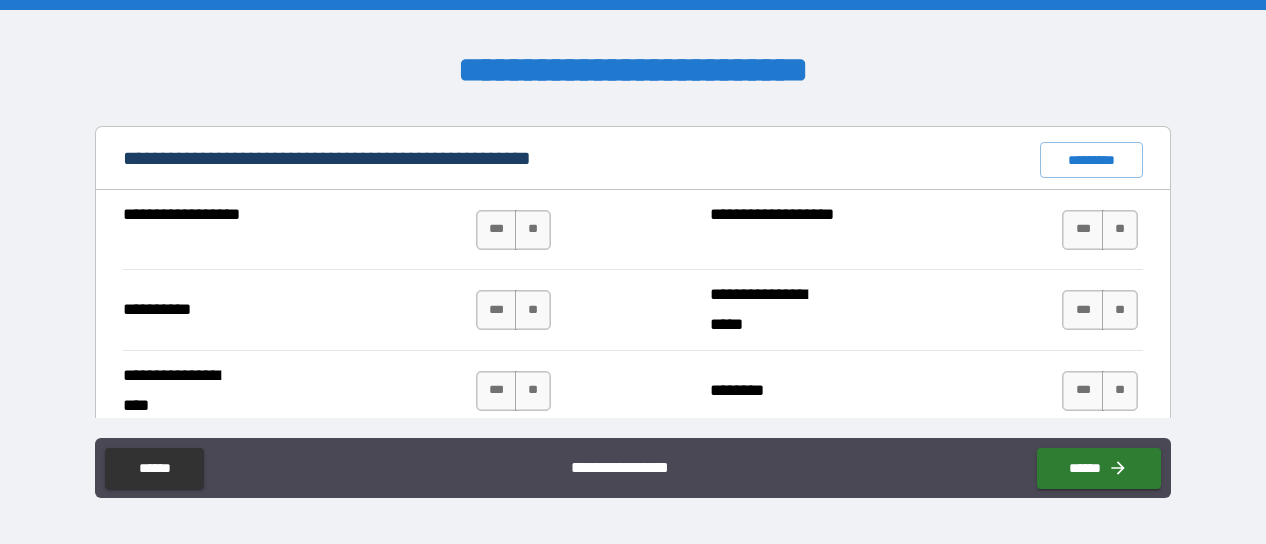 scroll, scrollTop: 1926, scrollLeft: 0, axis: vertical 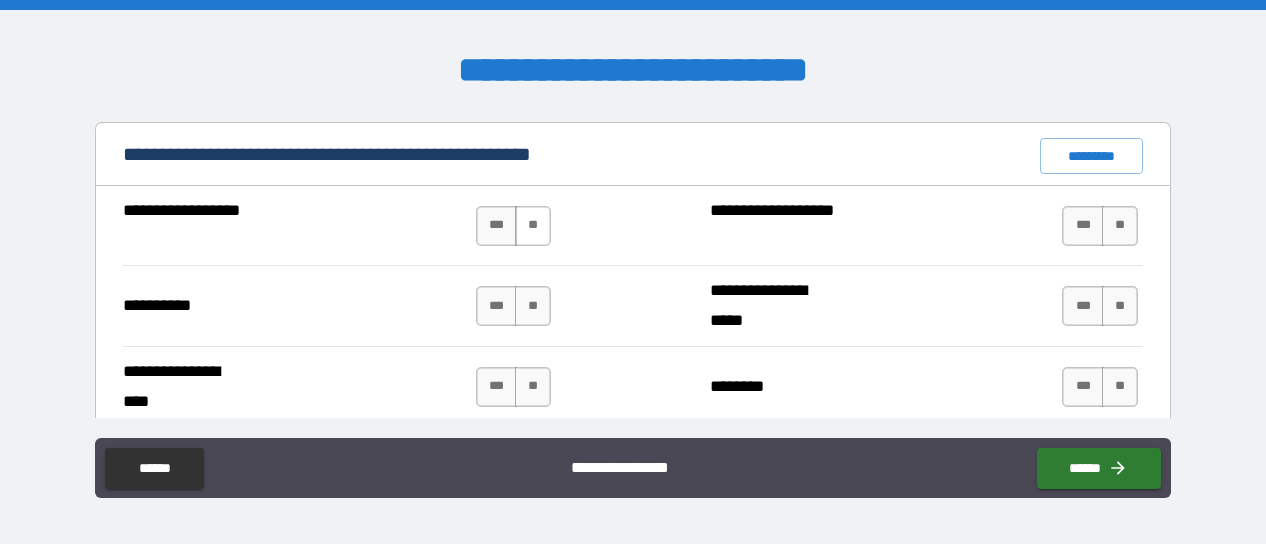 click on "**" at bounding box center [533, 226] 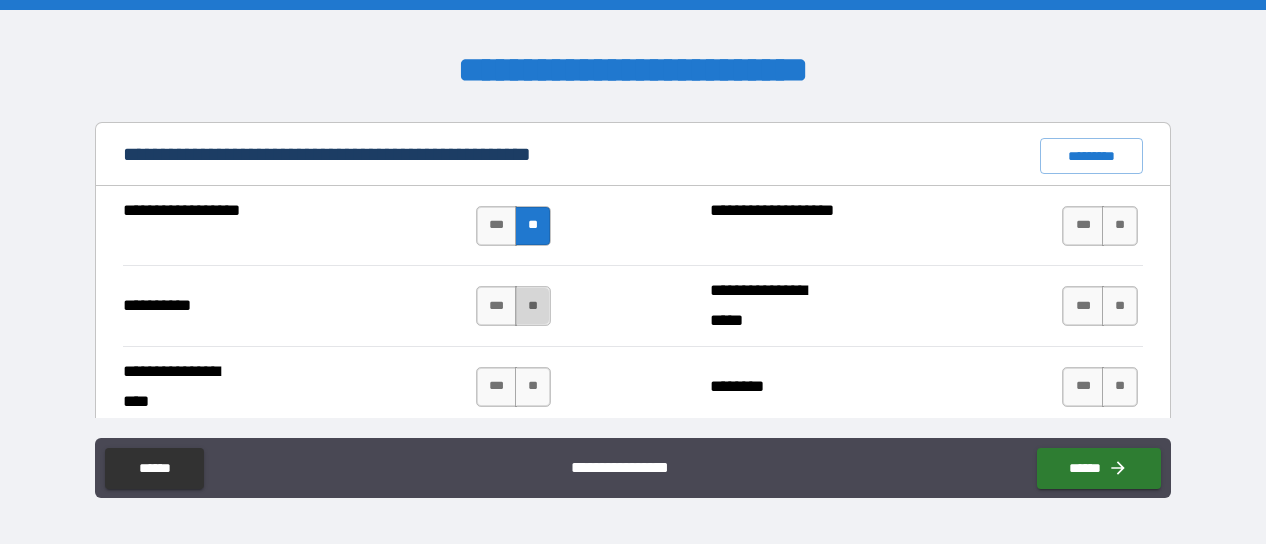 click on "**" at bounding box center [533, 306] 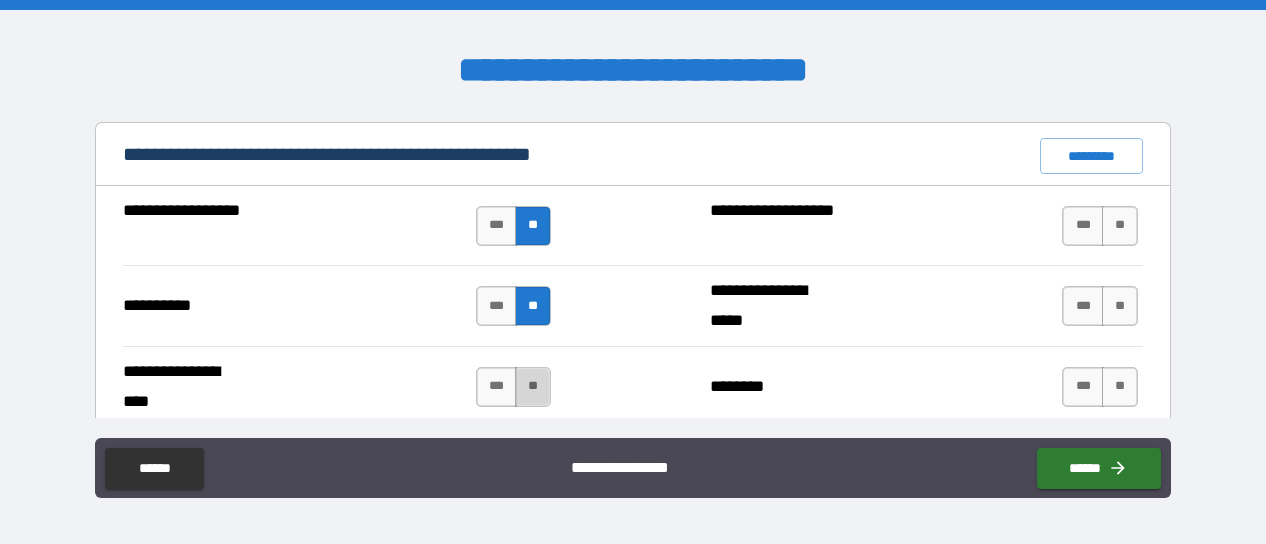 click on "**" at bounding box center (533, 387) 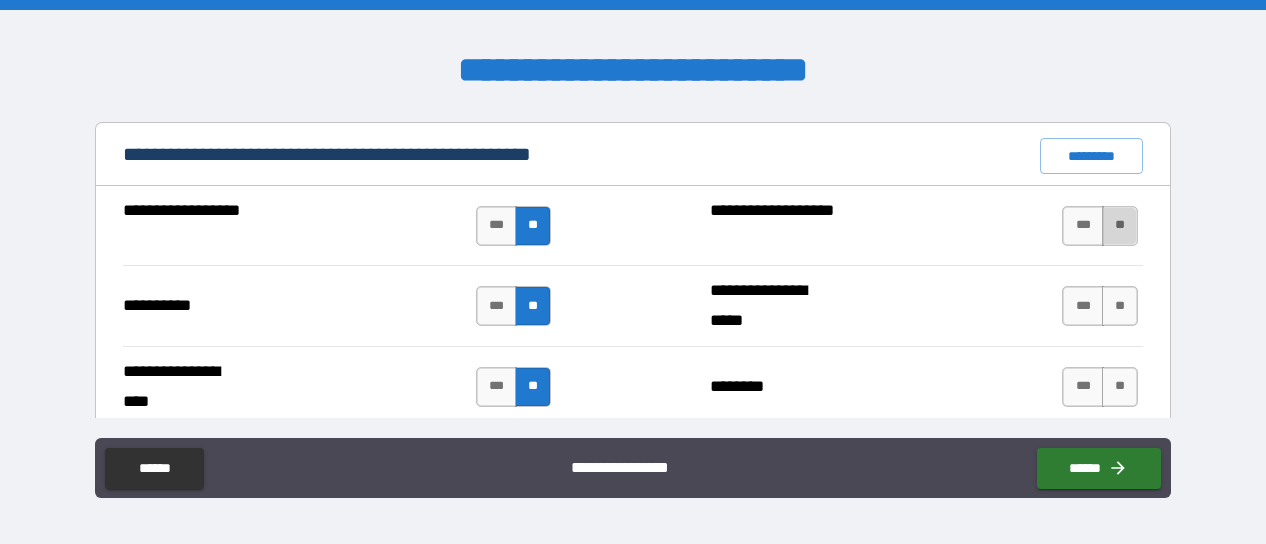 click on "**" at bounding box center [1120, 226] 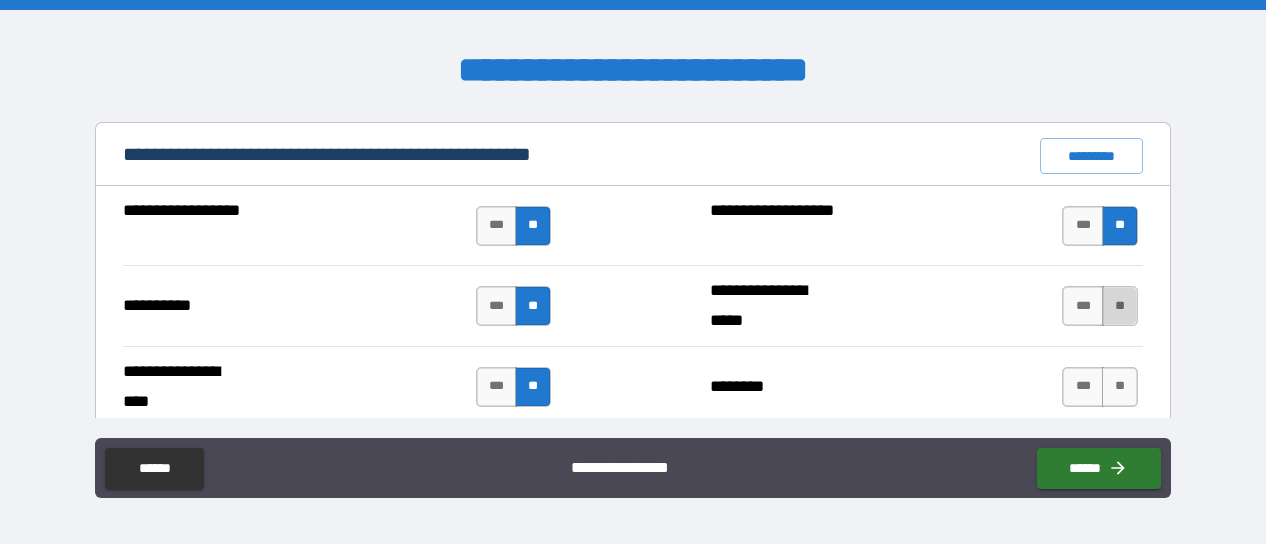 click on "**" at bounding box center (1120, 306) 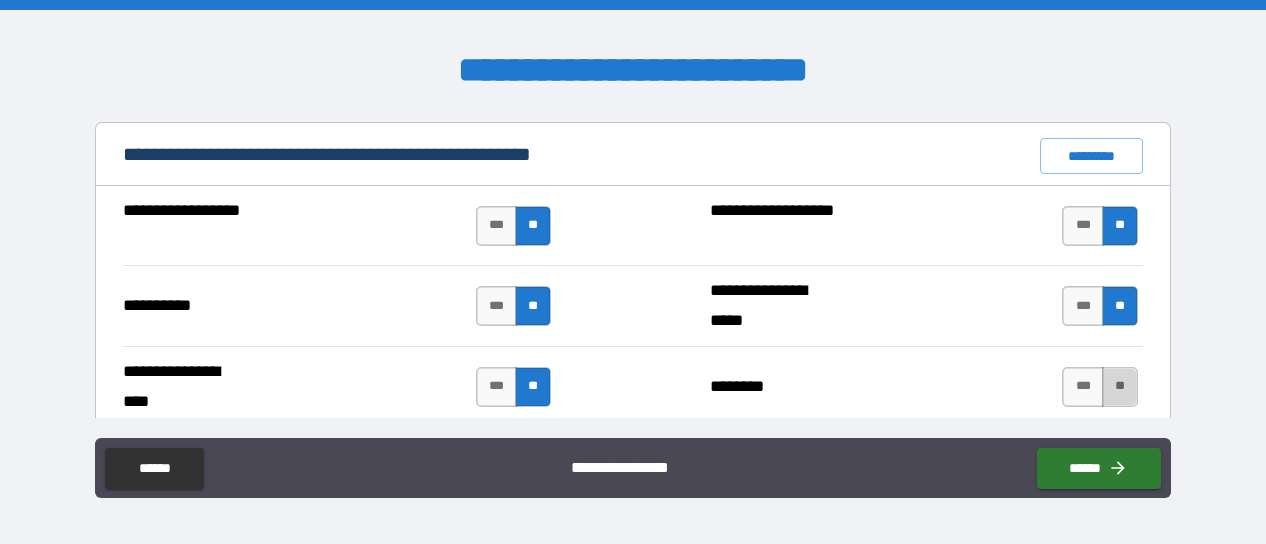 click on "**" at bounding box center (1120, 387) 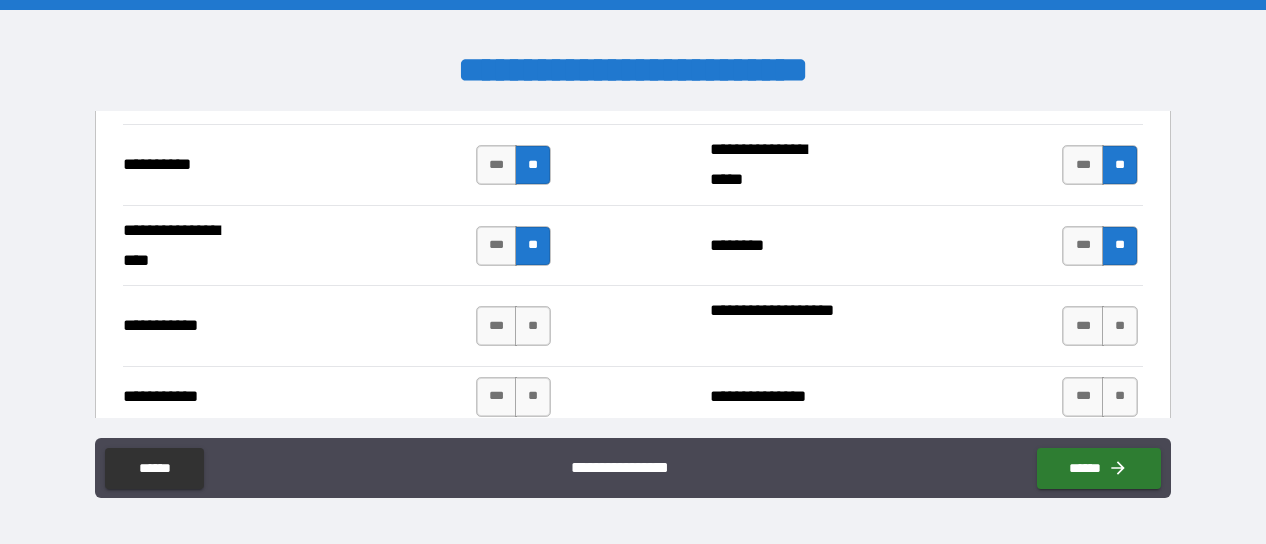 scroll, scrollTop: 2088, scrollLeft: 0, axis: vertical 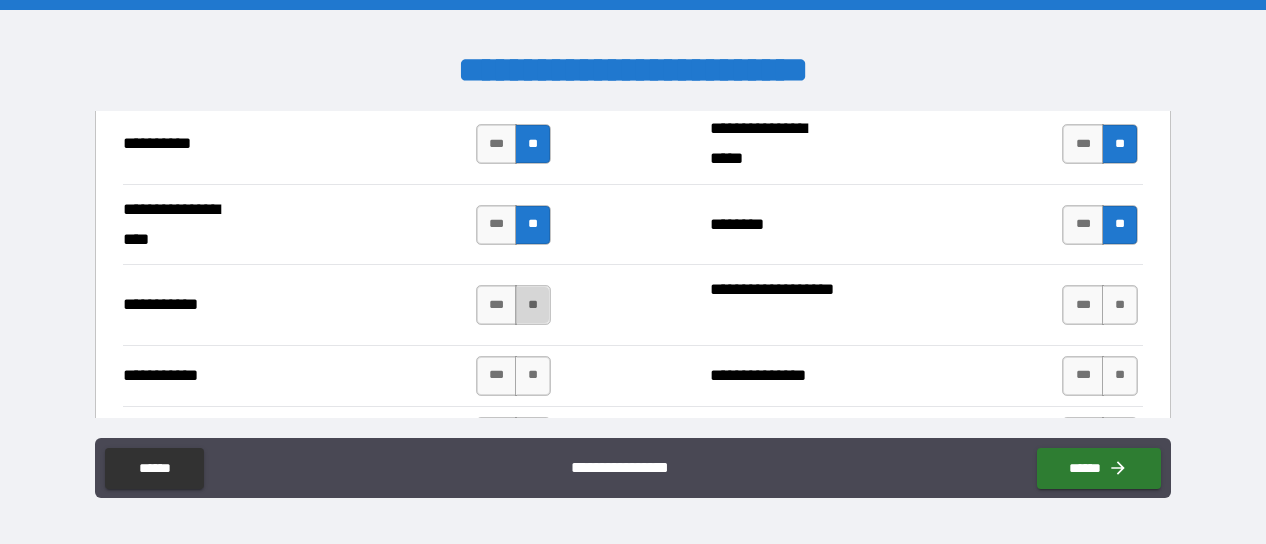 click on "**" at bounding box center (533, 305) 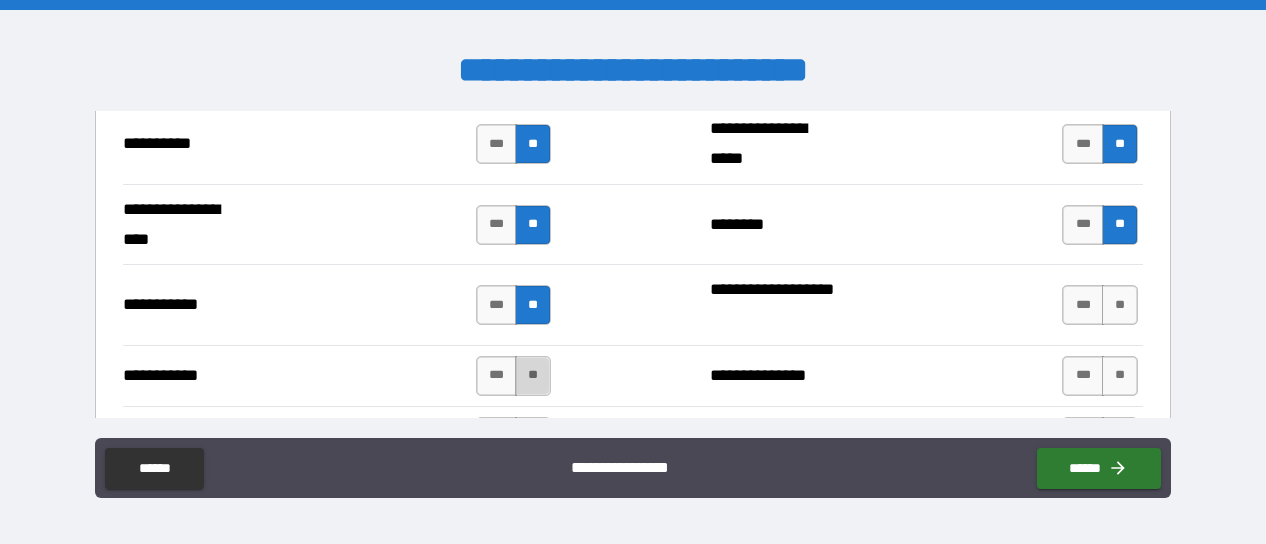 click on "**" at bounding box center [533, 376] 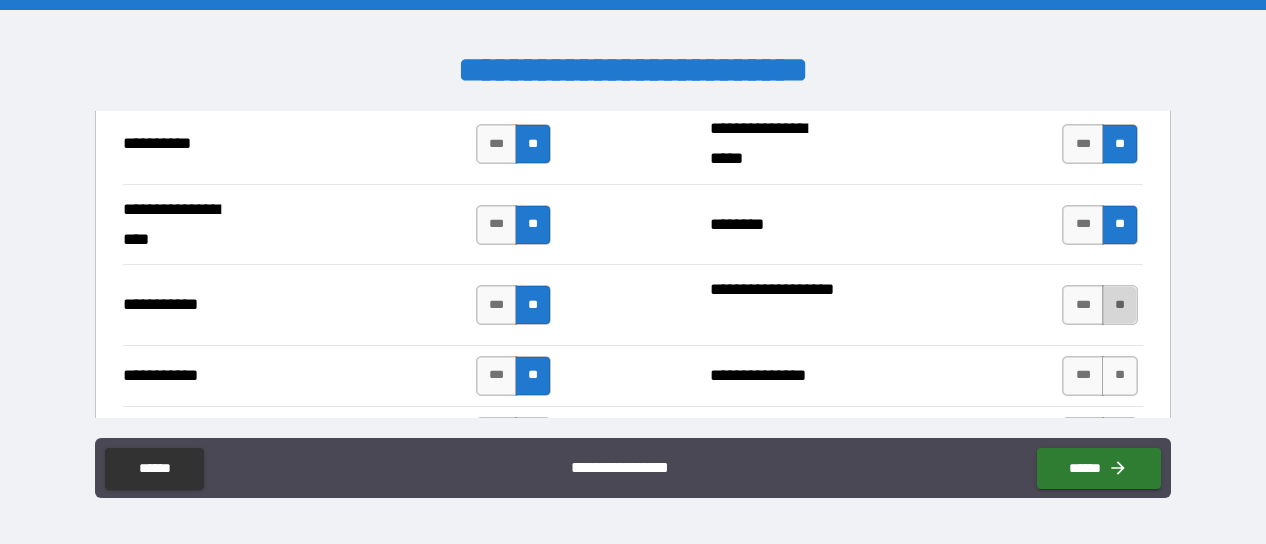 click on "**" at bounding box center [1120, 305] 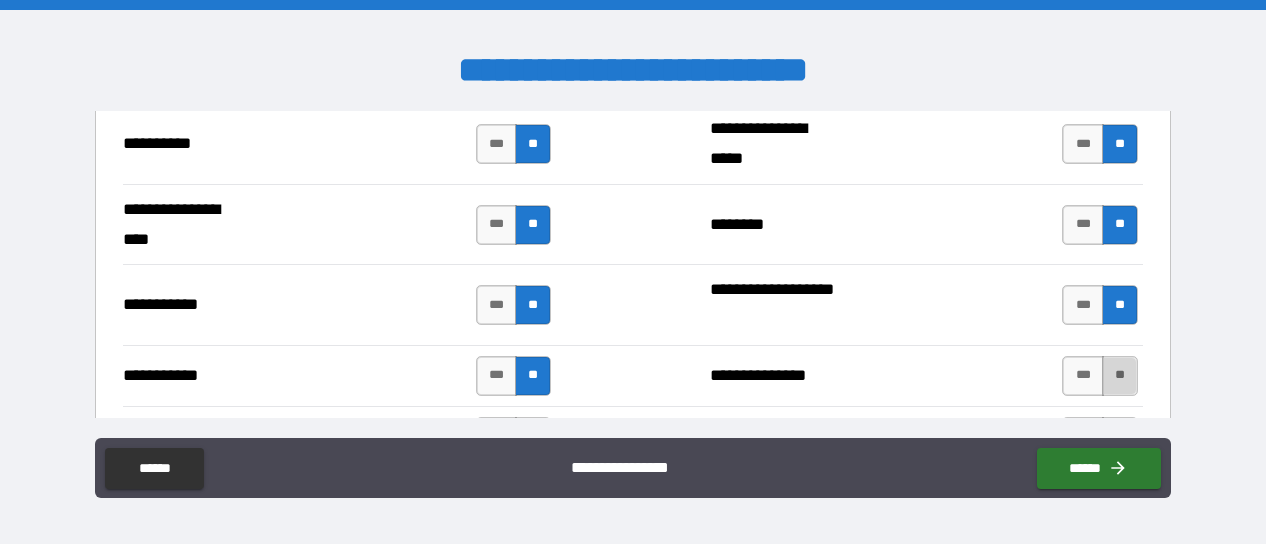 click on "**" at bounding box center (1120, 376) 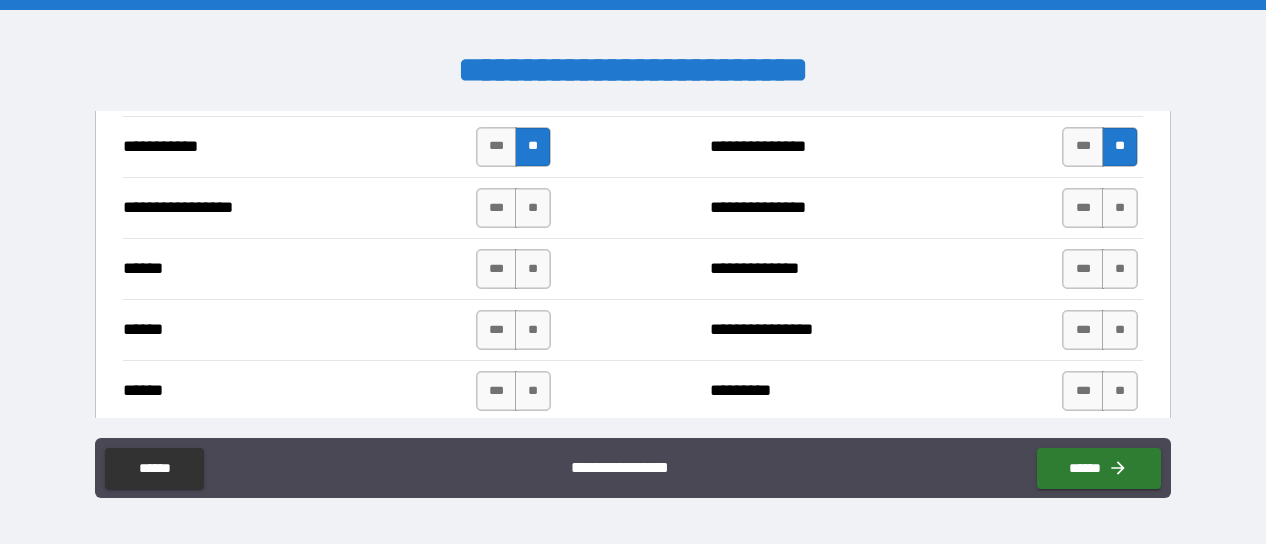 scroll, scrollTop: 2322, scrollLeft: 0, axis: vertical 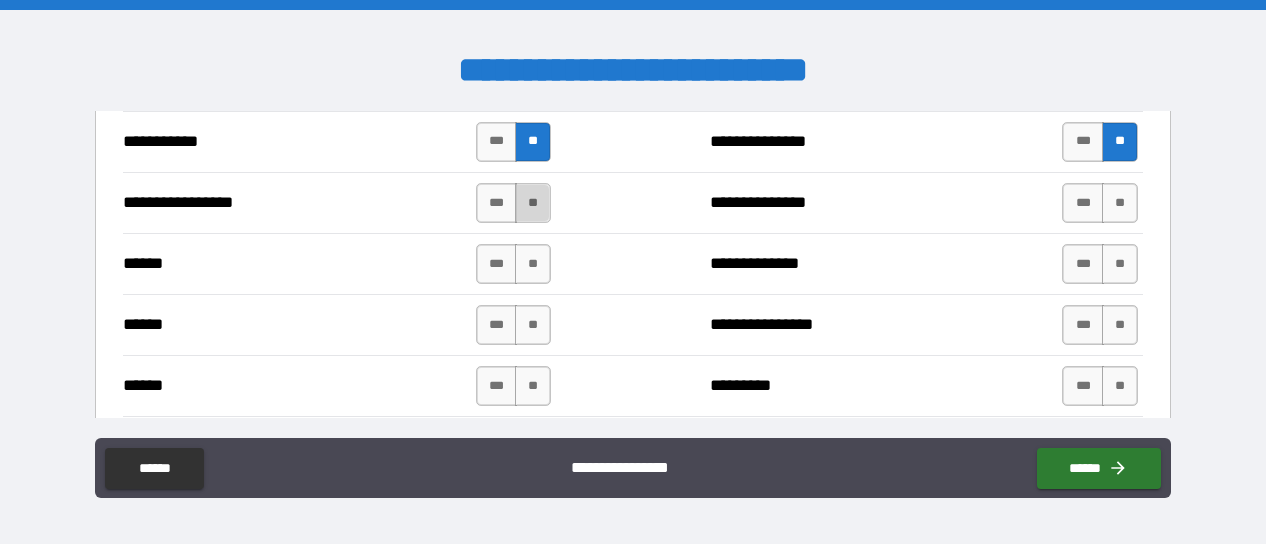 click on "**" at bounding box center [533, 203] 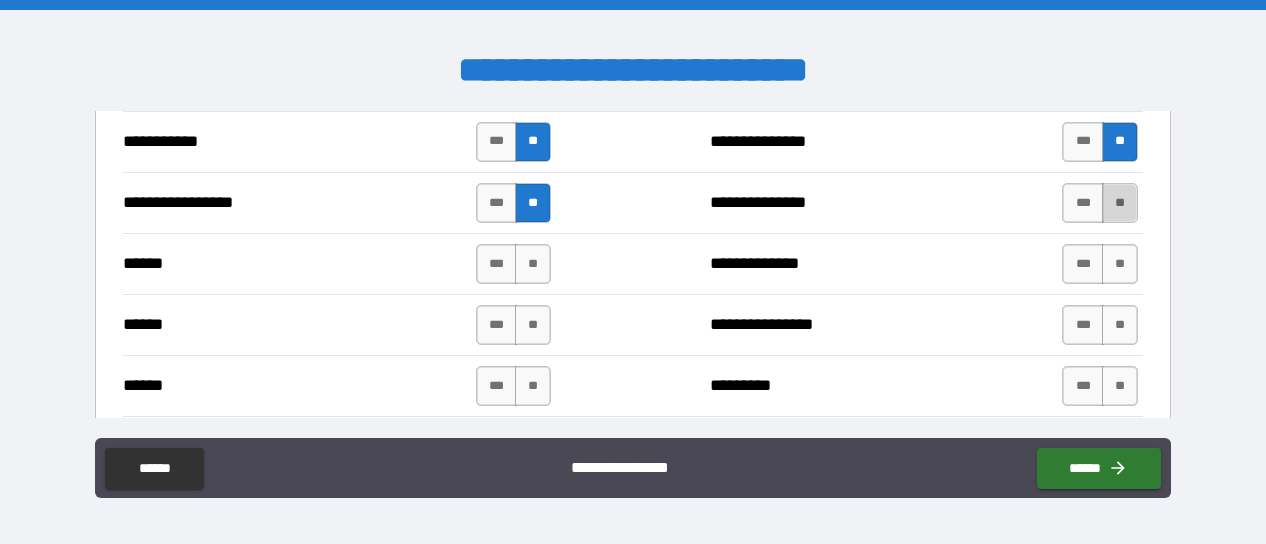 click on "**" at bounding box center [1120, 203] 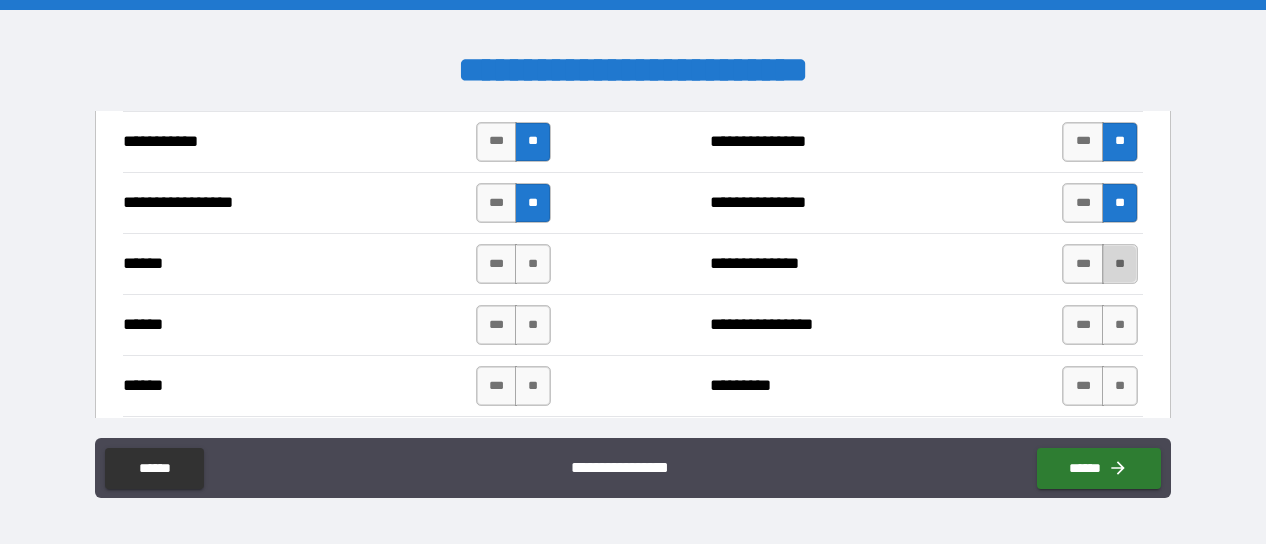 click on "**" at bounding box center [1120, 264] 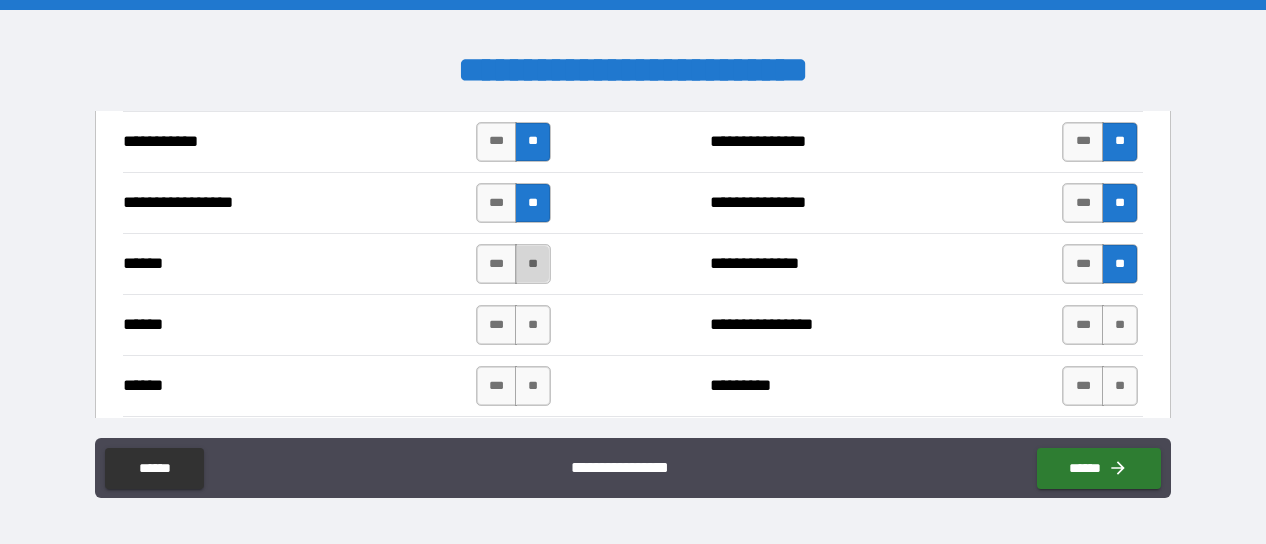 click on "**" at bounding box center [533, 264] 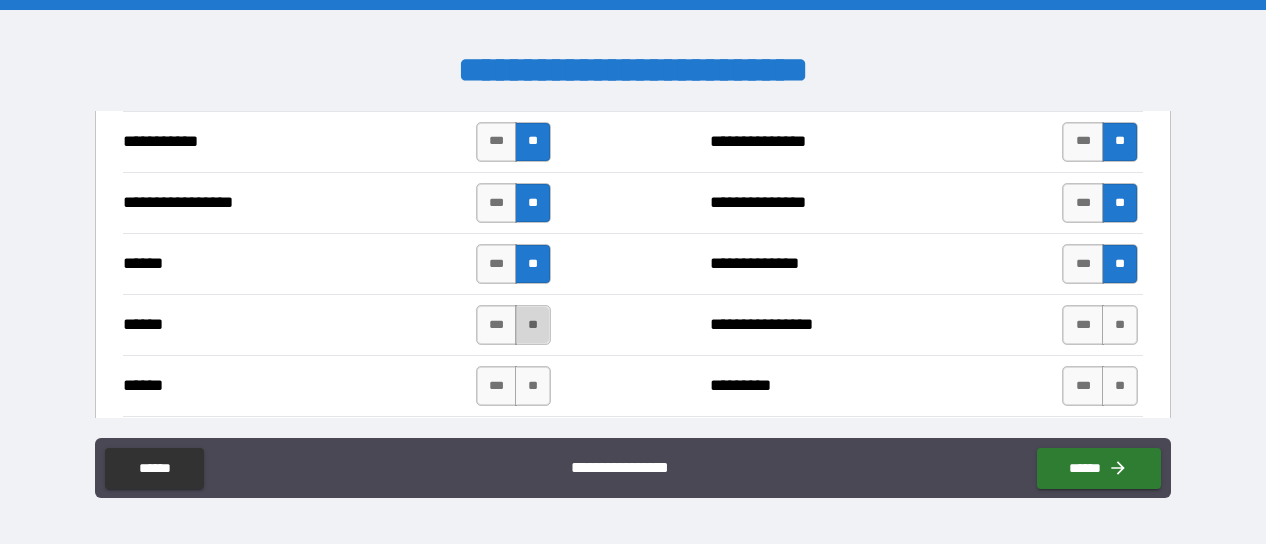 click on "**" at bounding box center (533, 325) 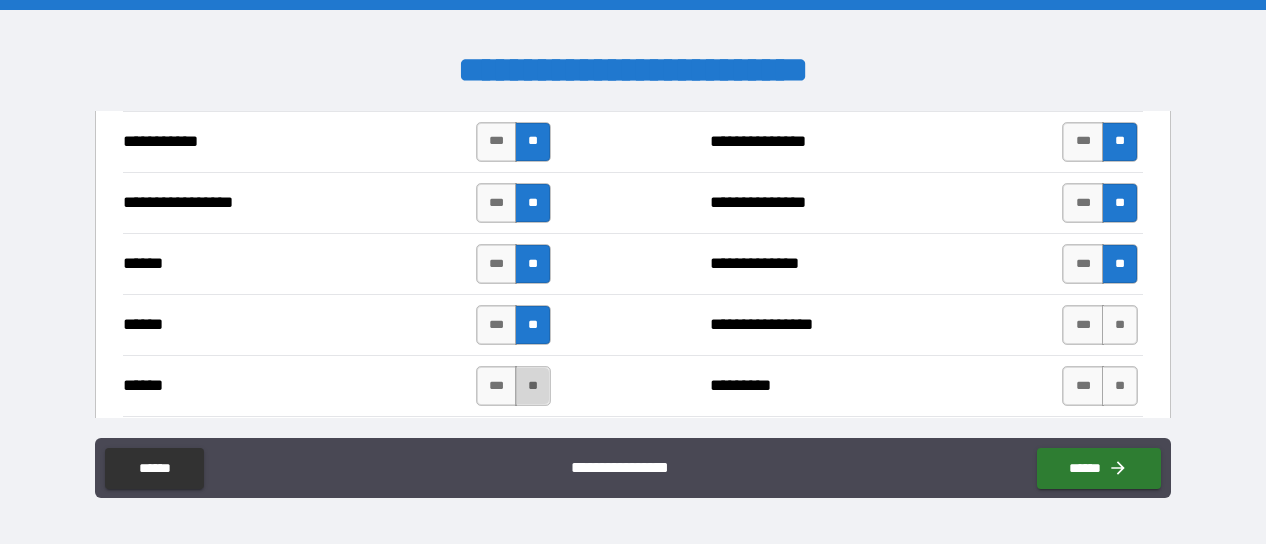 click on "**" at bounding box center (533, 386) 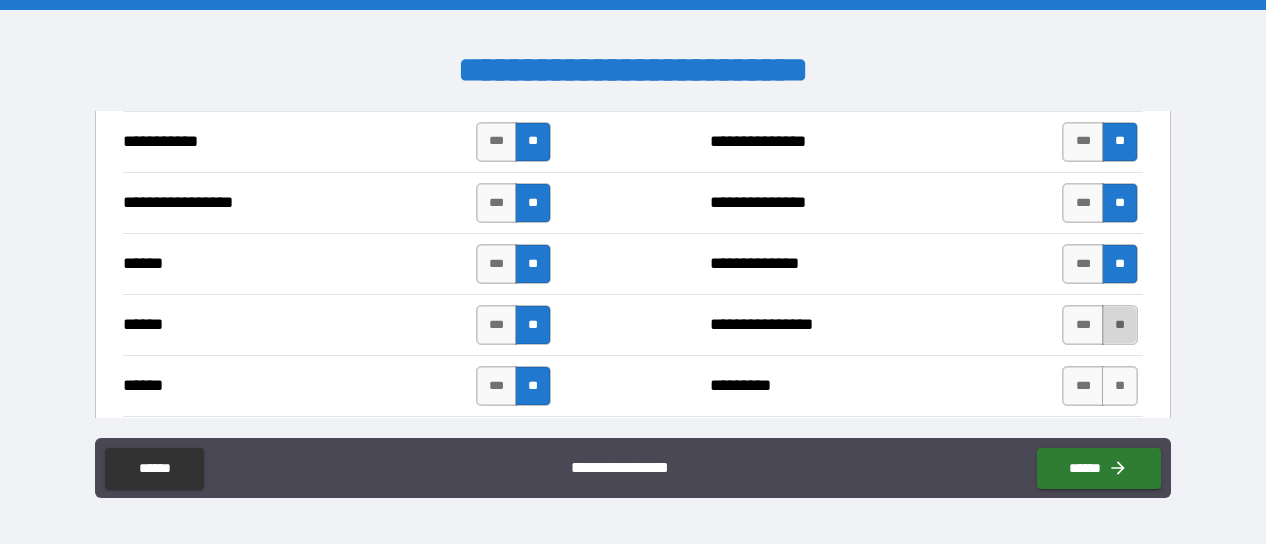 click on "**" at bounding box center [1120, 325] 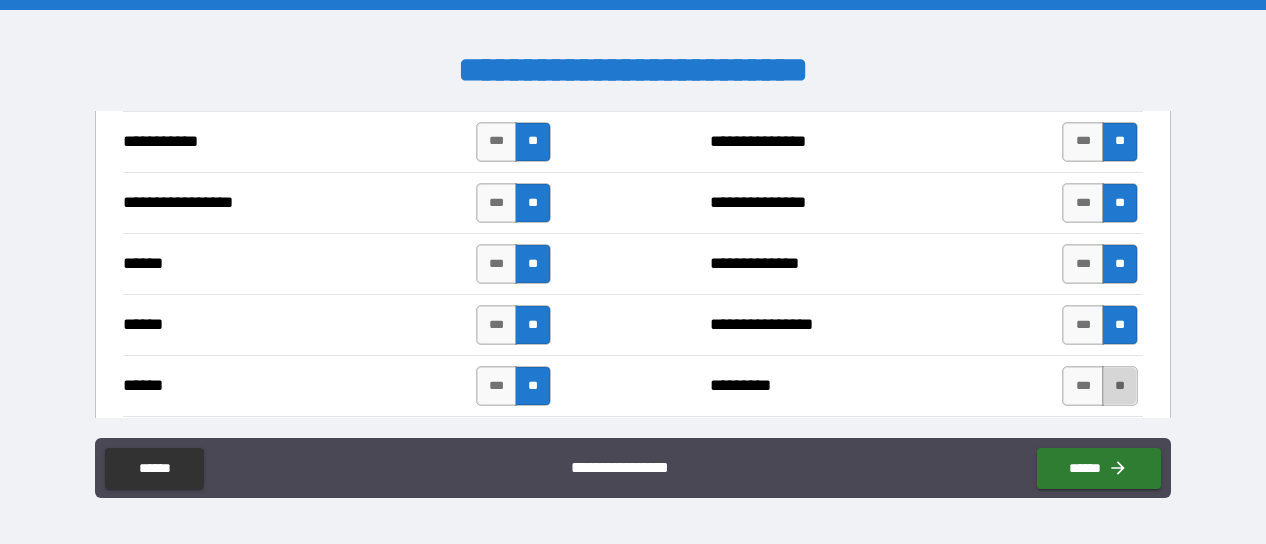click on "**" at bounding box center [1120, 386] 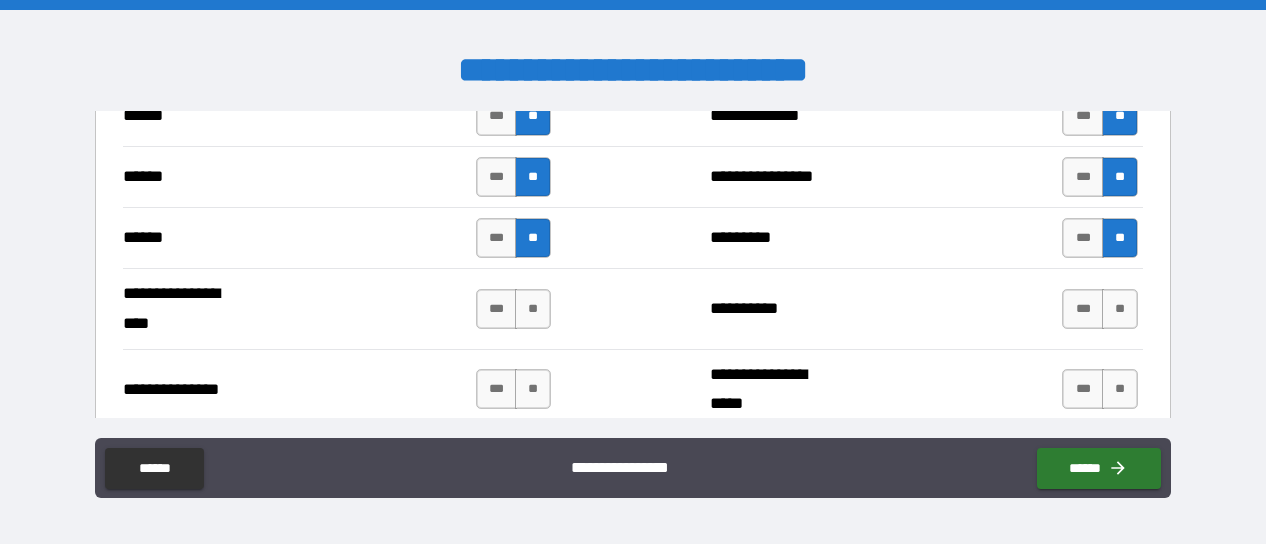 scroll, scrollTop: 2471, scrollLeft: 0, axis: vertical 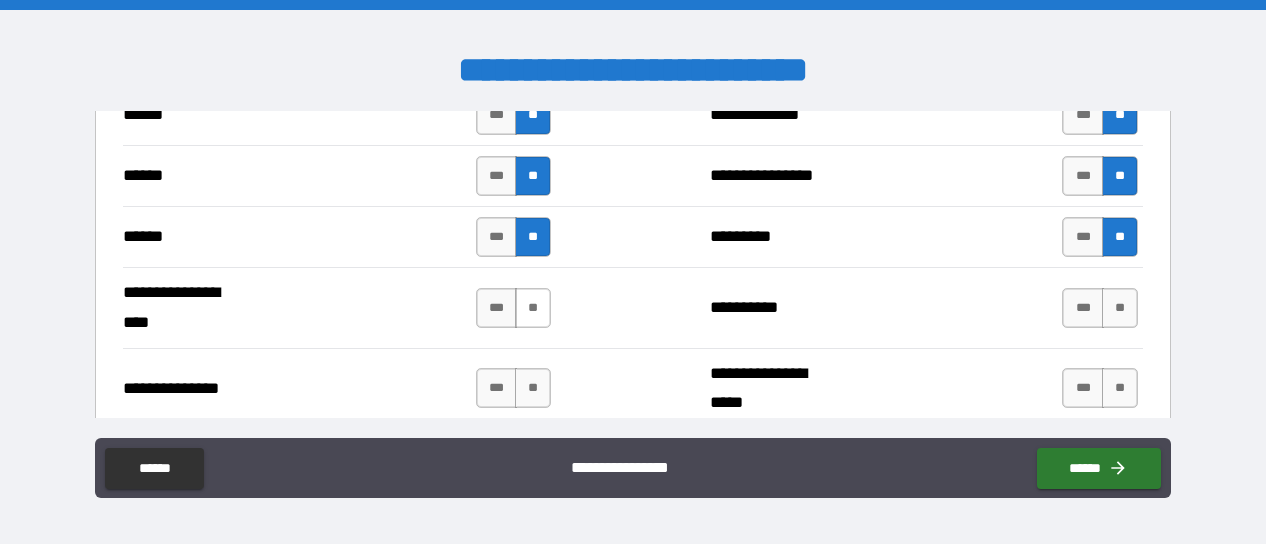 click on "**" at bounding box center (533, 308) 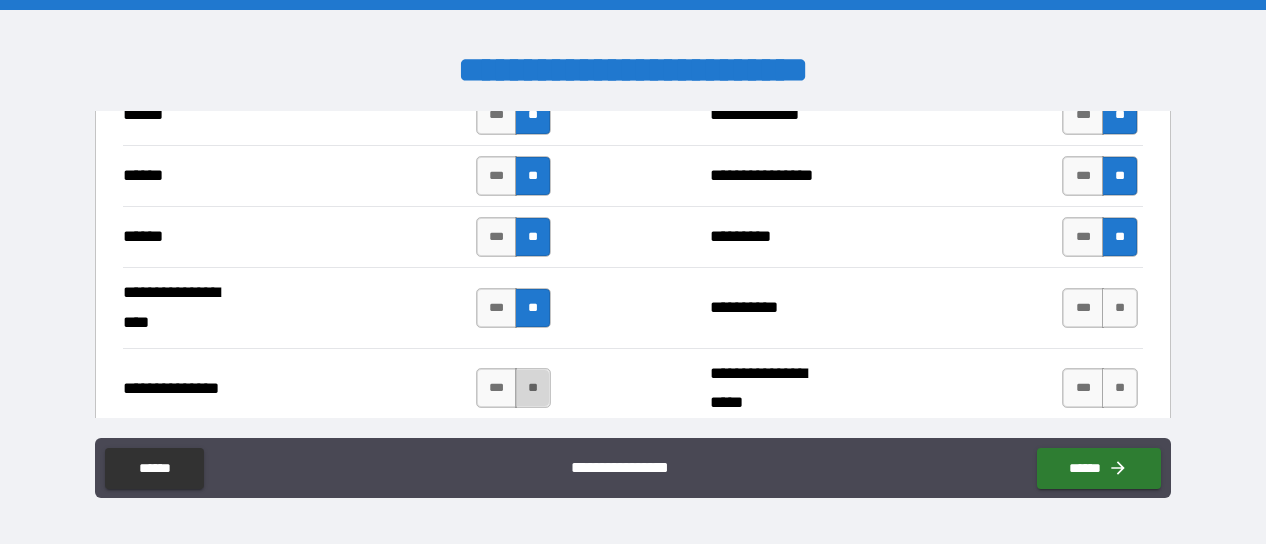click on "**" at bounding box center (533, 388) 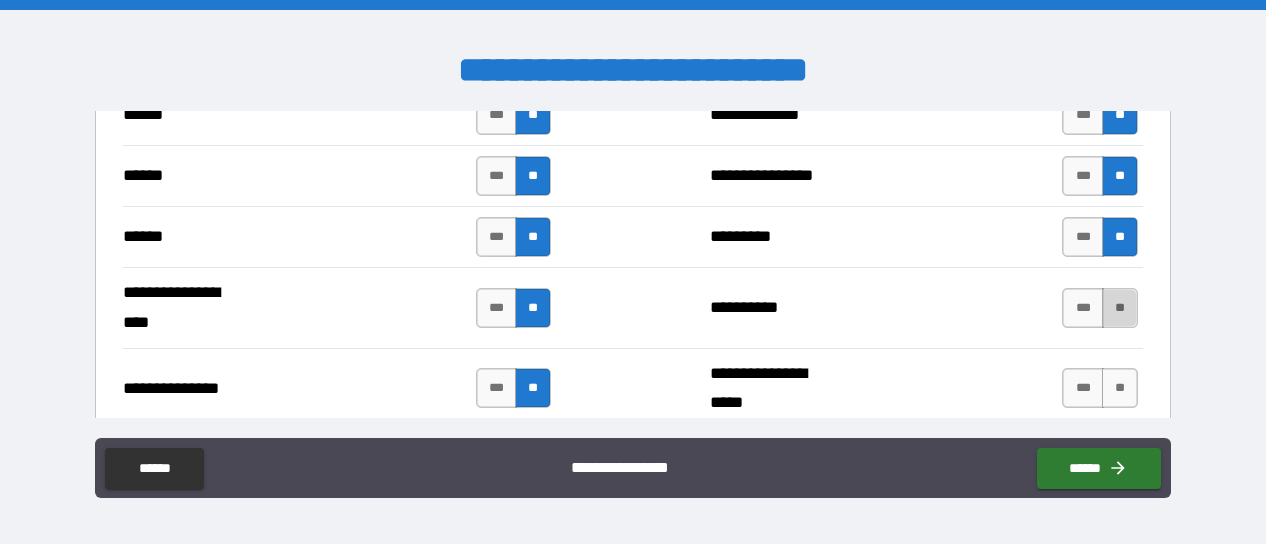 click on "**" at bounding box center [1120, 308] 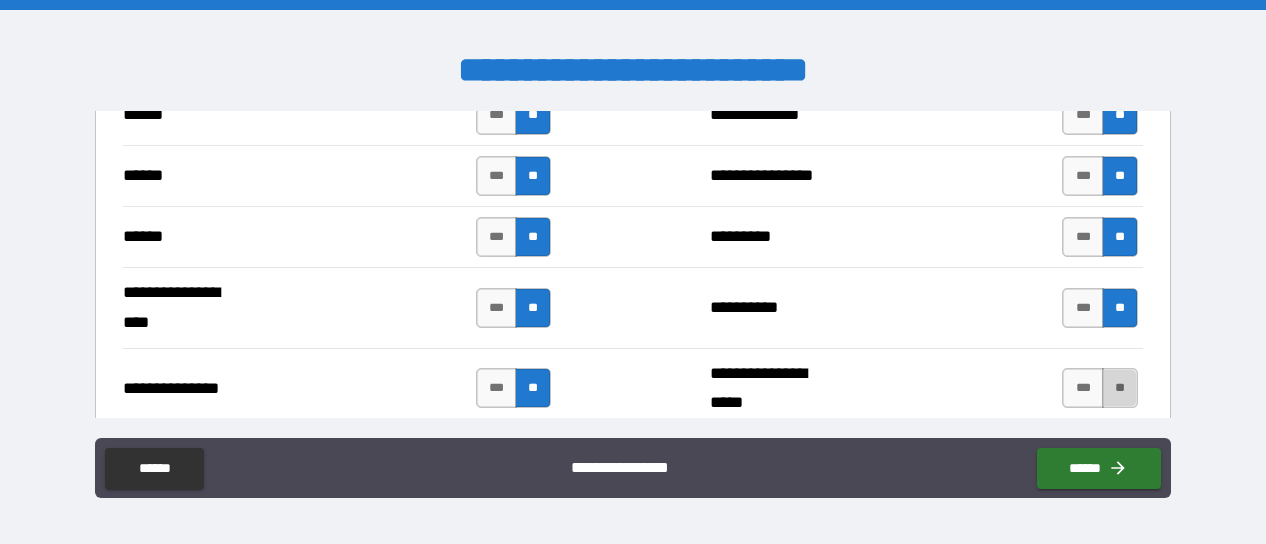 click on "**" at bounding box center (1120, 388) 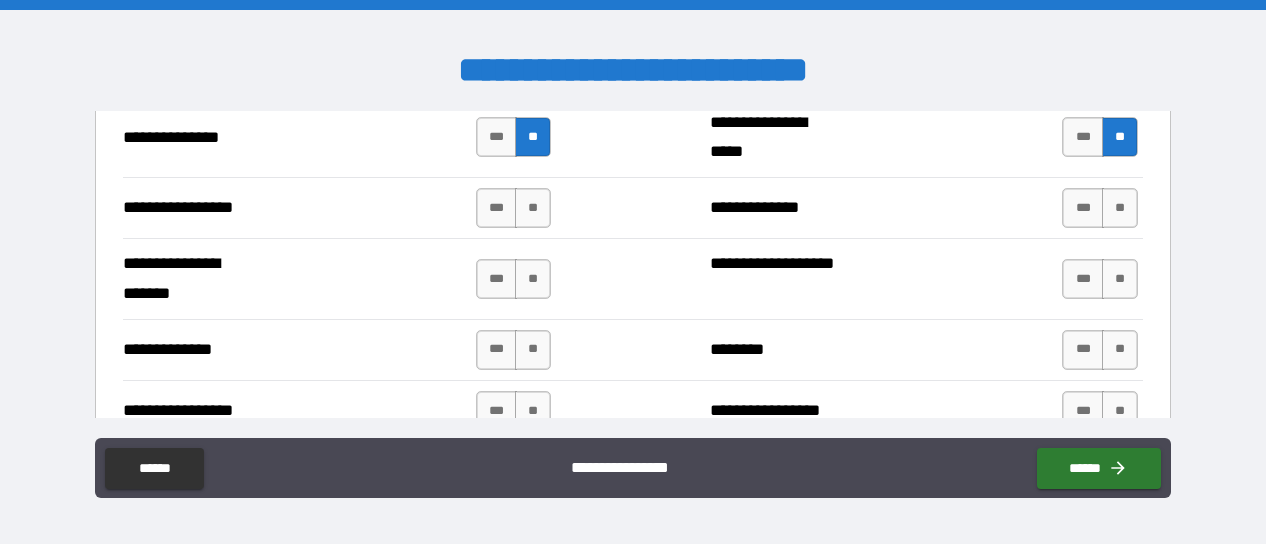 scroll, scrollTop: 2724, scrollLeft: 0, axis: vertical 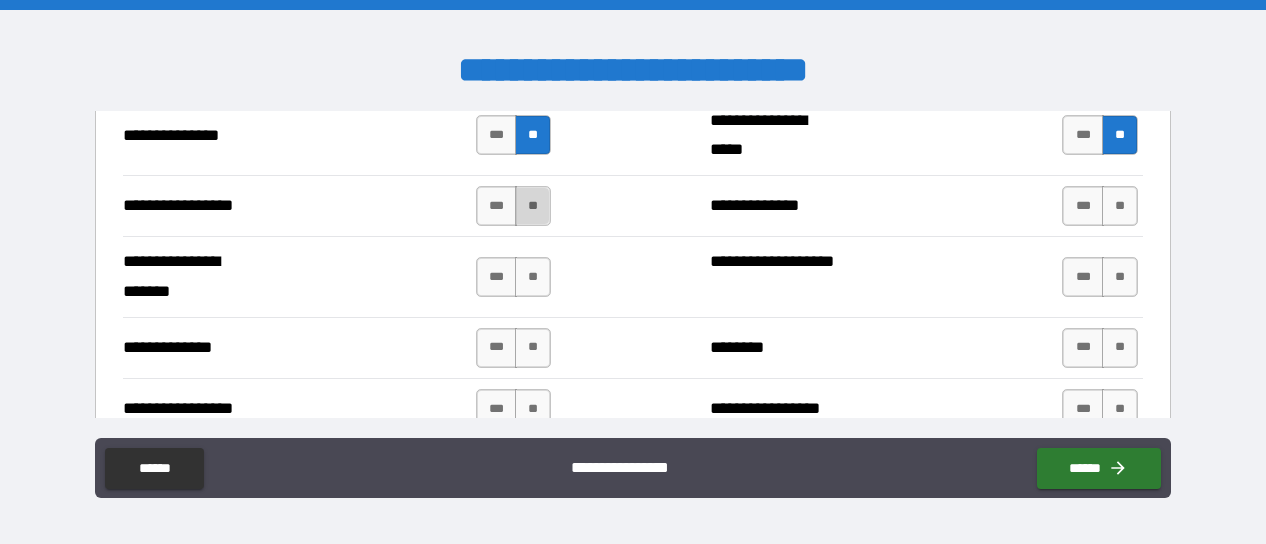 click on "**" at bounding box center (533, 206) 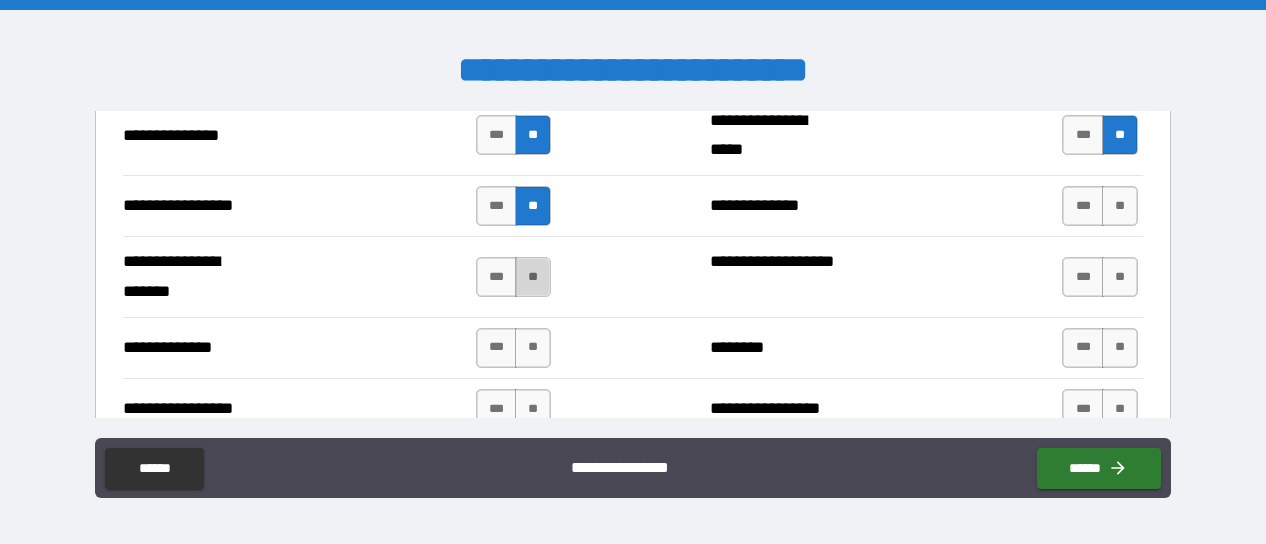 click on "**" at bounding box center [533, 277] 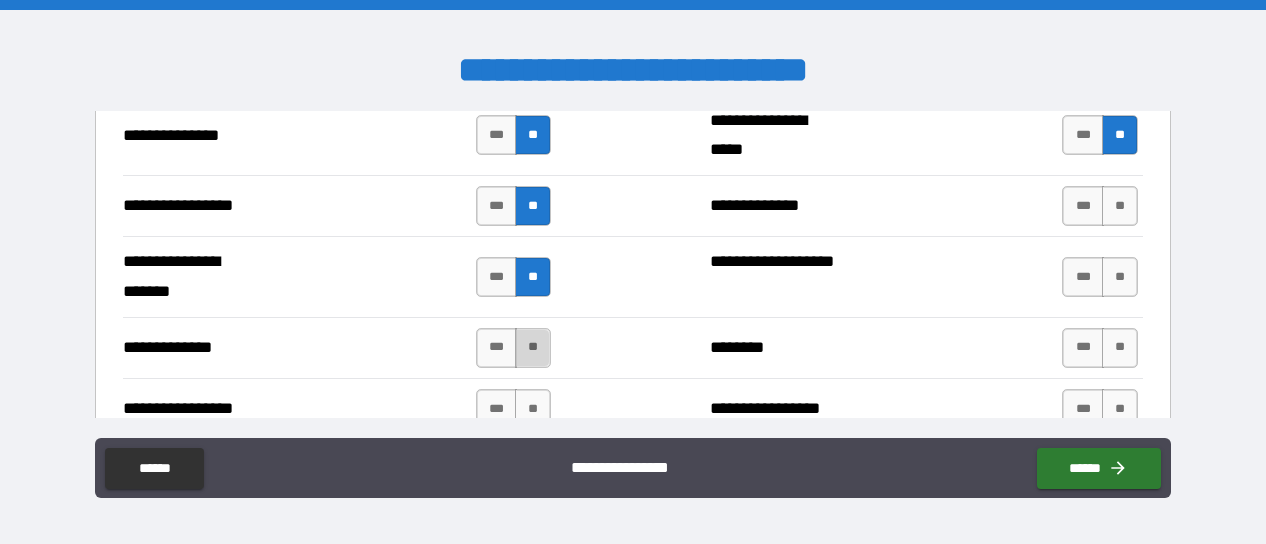 click on "**" at bounding box center [533, 348] 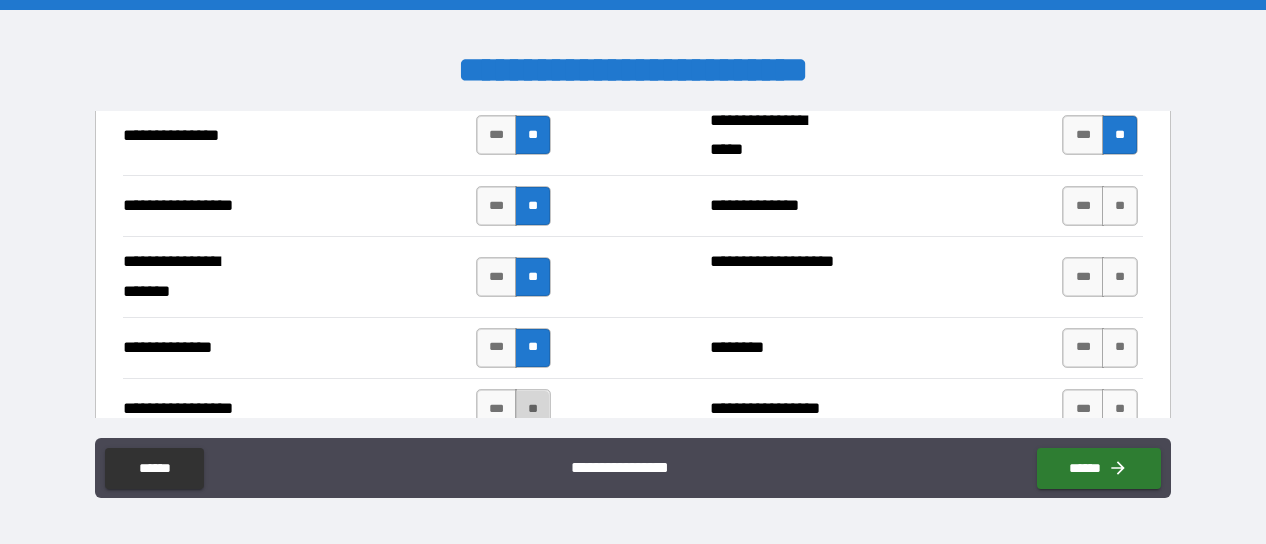 click on "**" at bounding box center [533, 409] 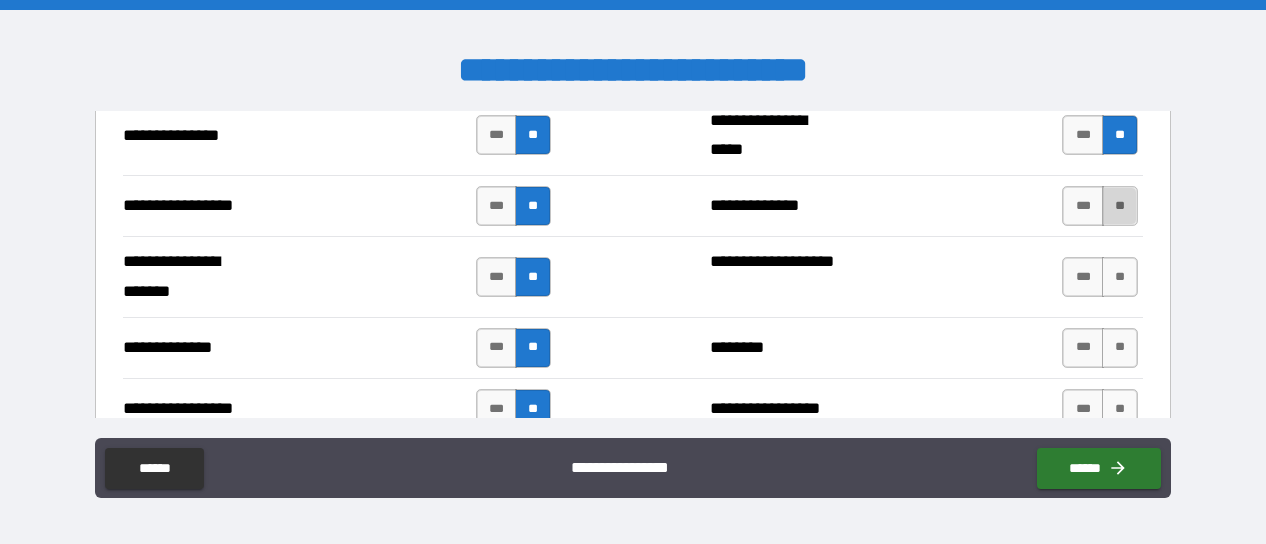 click on "**" at bounding box center (1120, 206) 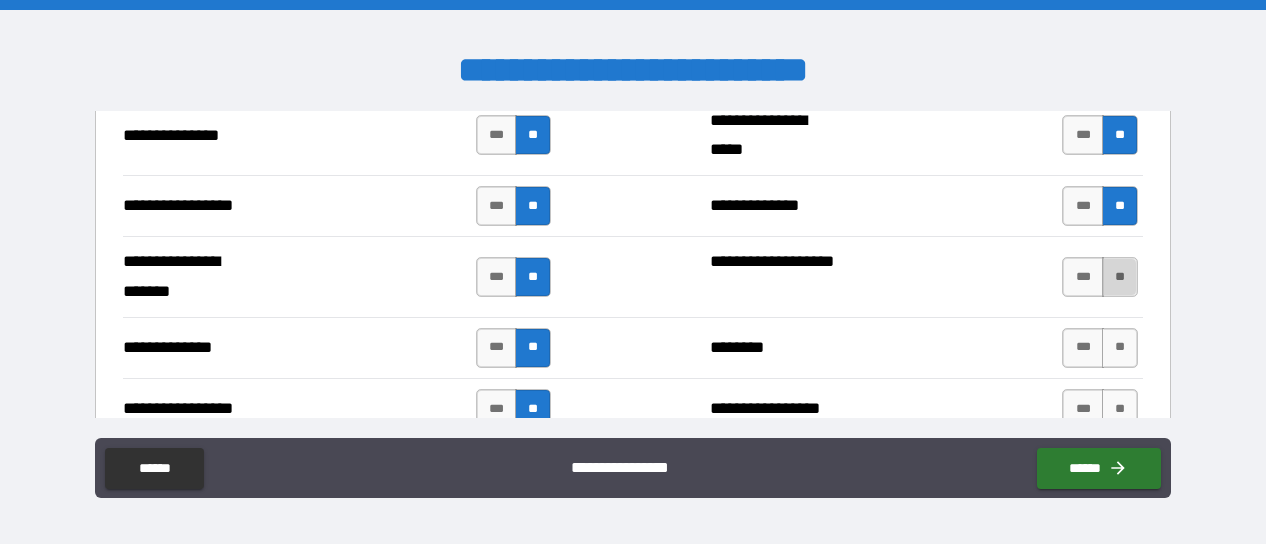 click on "**" at bounding box center [1120, 277] 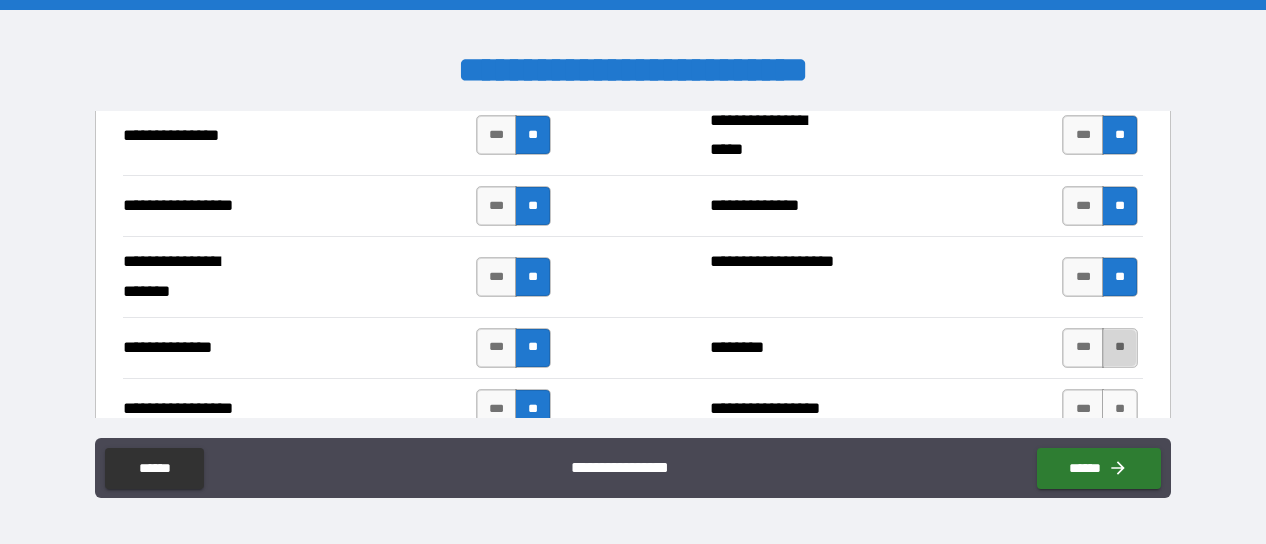 click on "**" at bounding box center (1120, 348) 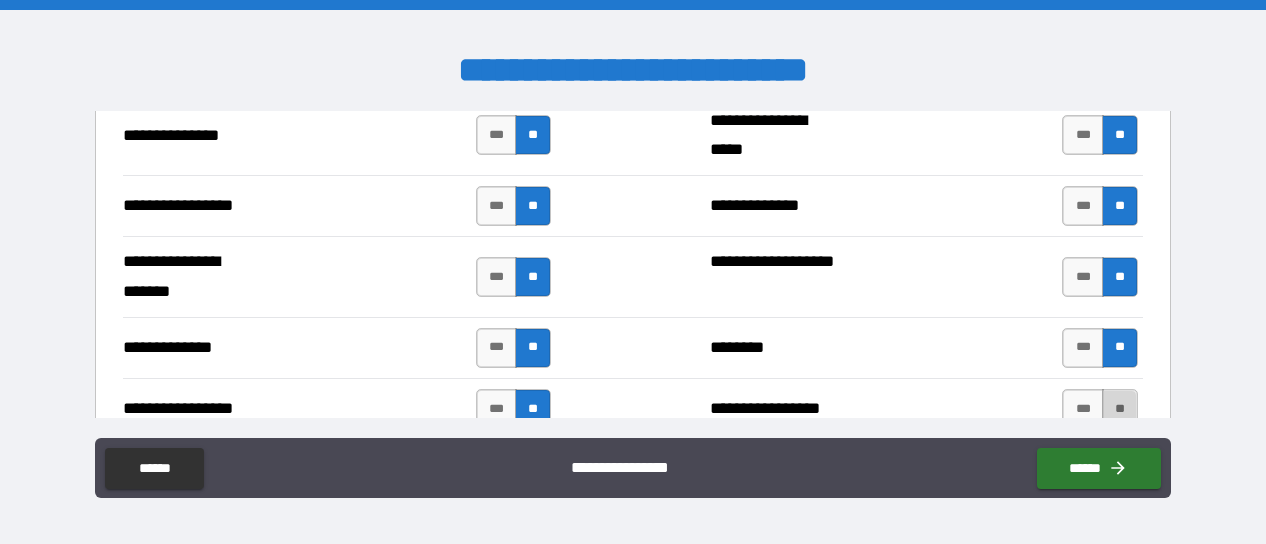 click on "**" at bounding box center (1120, 409) 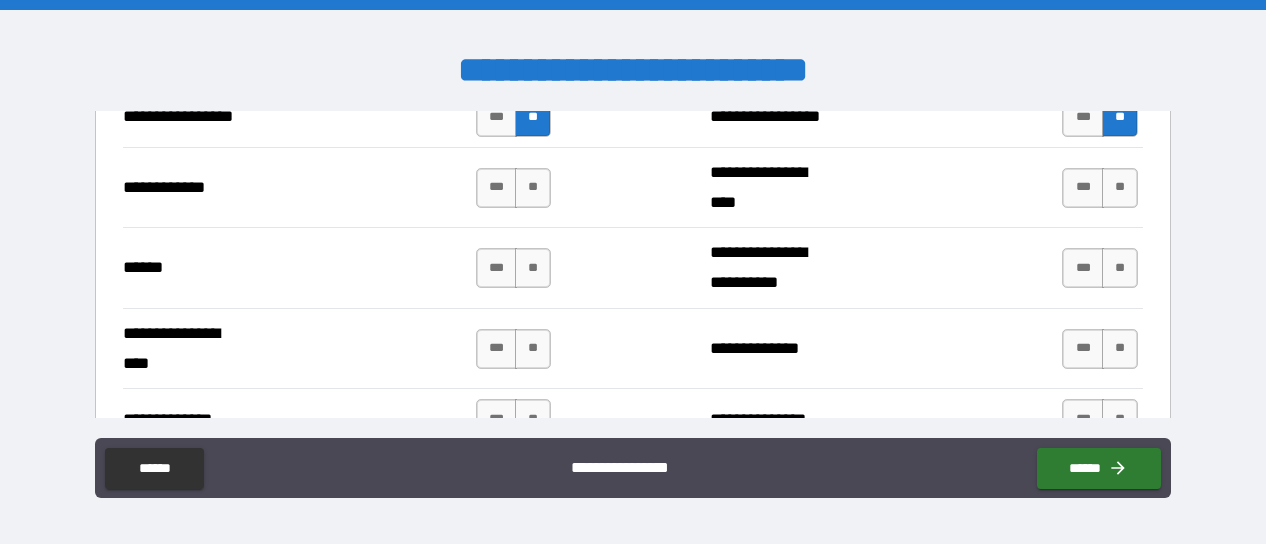 scroll, scrollTop: 3018, scrollLeft: 0, axis: vertical 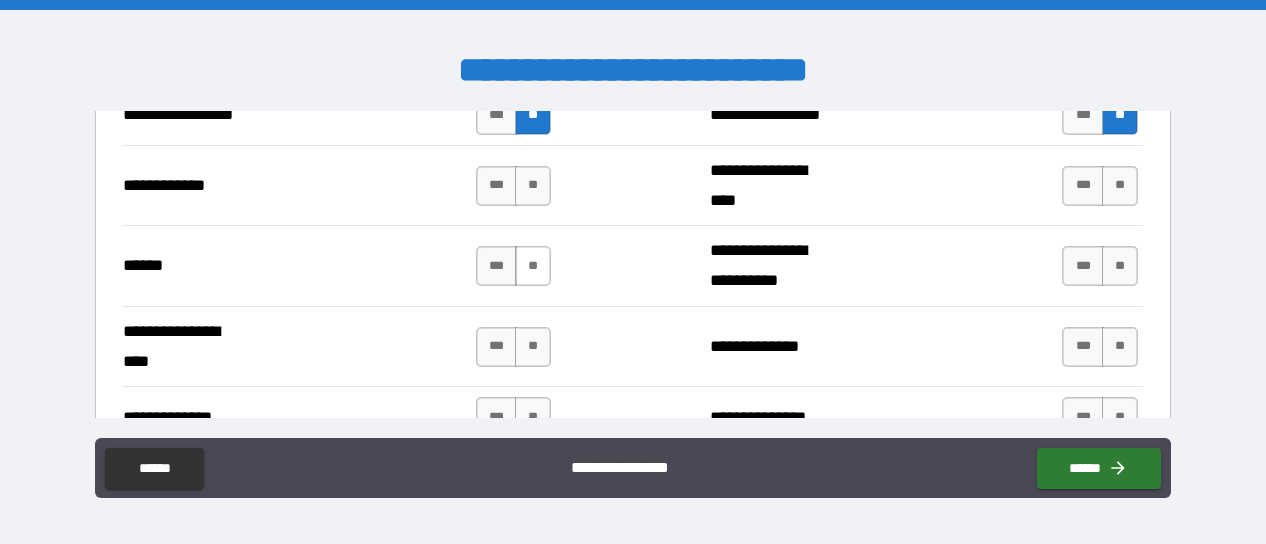 drag, startPoint x: 531, startPoint y: 176, endPoint x: 533, endPoint y: 251, distance: 75.026665 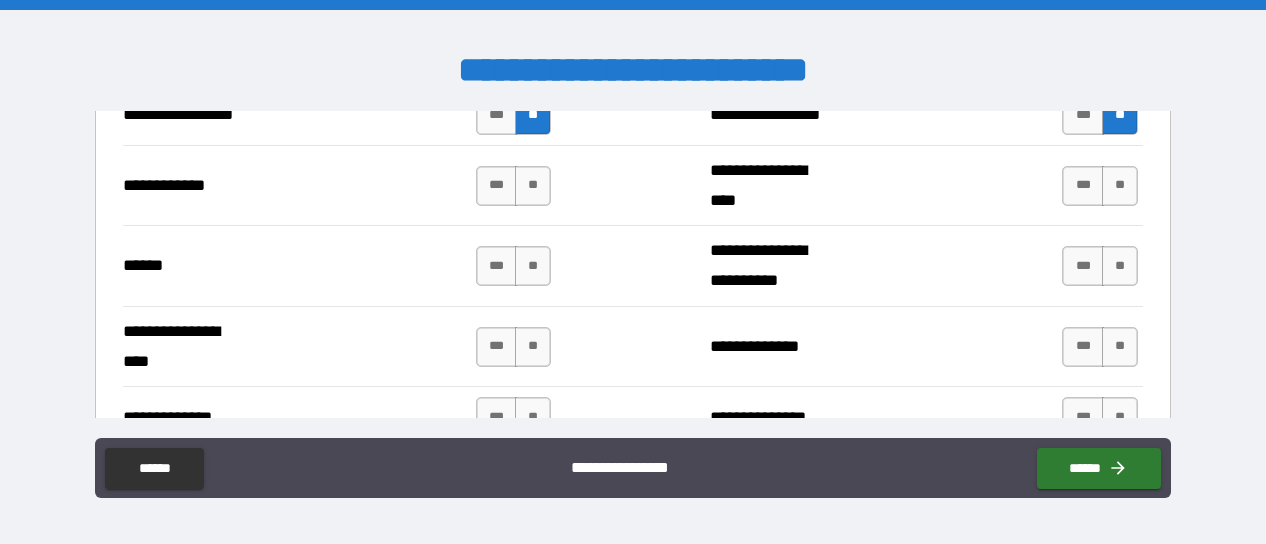 drag, startPoint x: 533, startPoint y: 251, endPoint x: 530, endPoint y: 127, distance: 124.036285 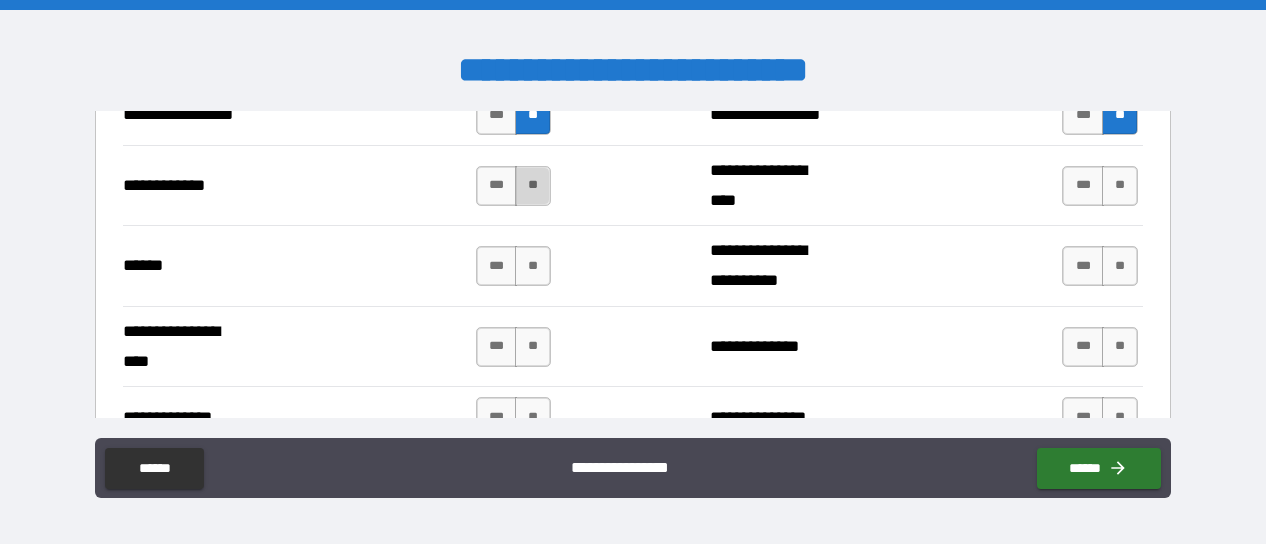 click on "**" at bounding box center (533, 186) 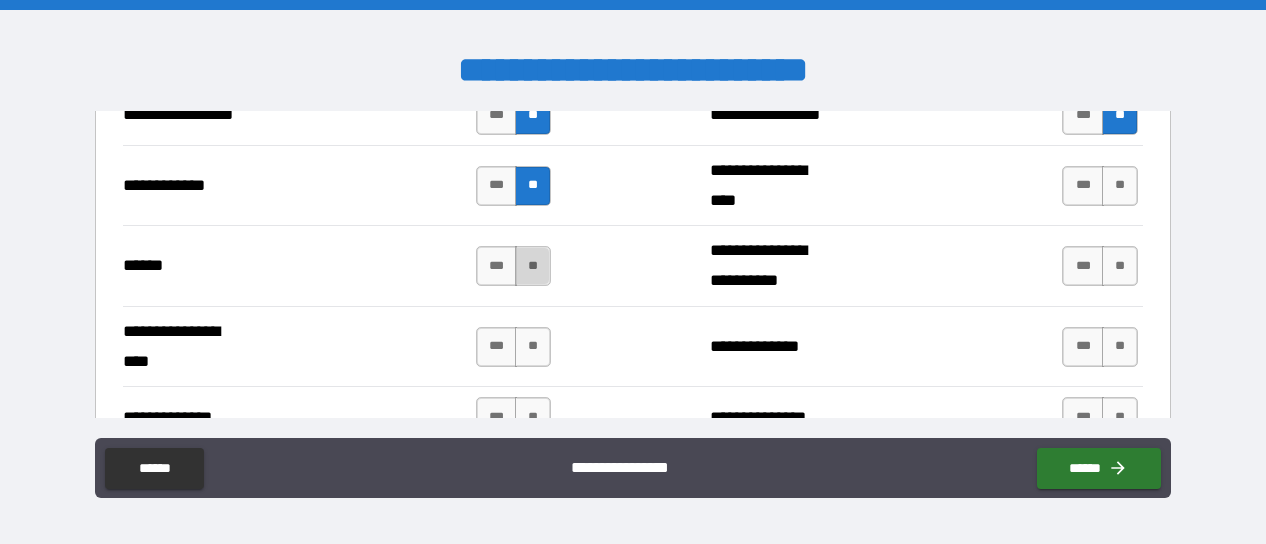 click on "**" at bounding box center (533, 266) 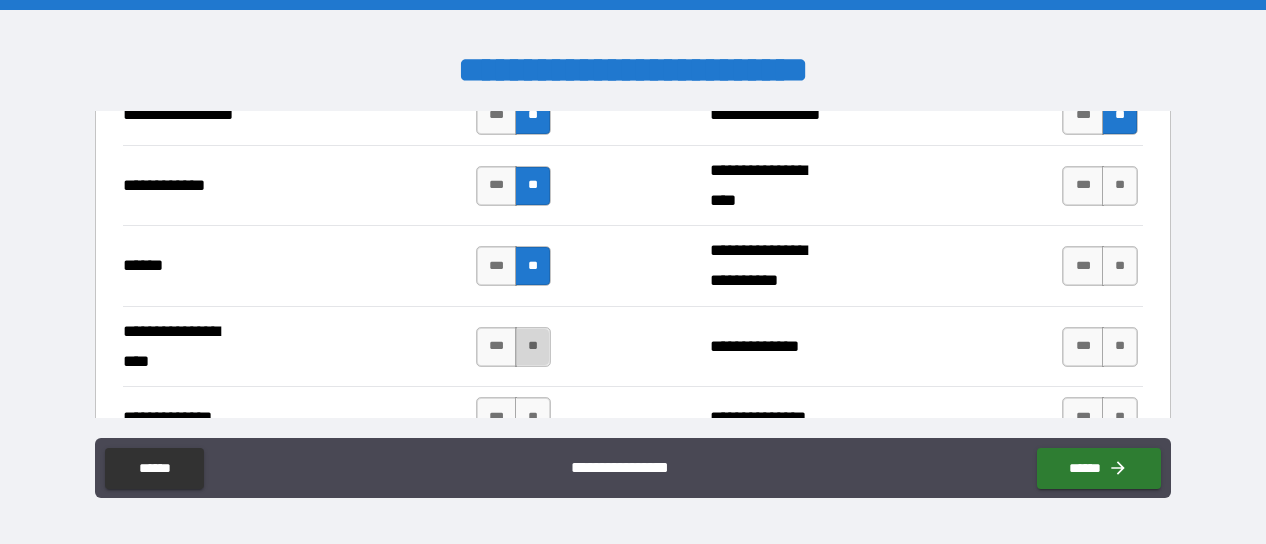 click on "**" at bounding box center [533, 347] 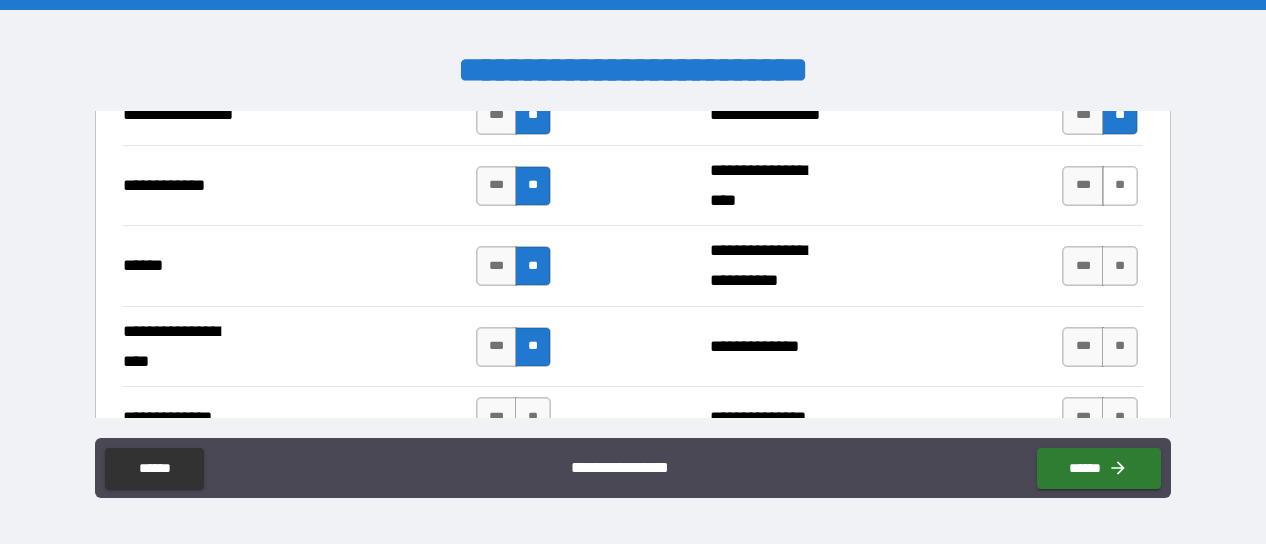 click on "**" at bounding box center (1120, 186) 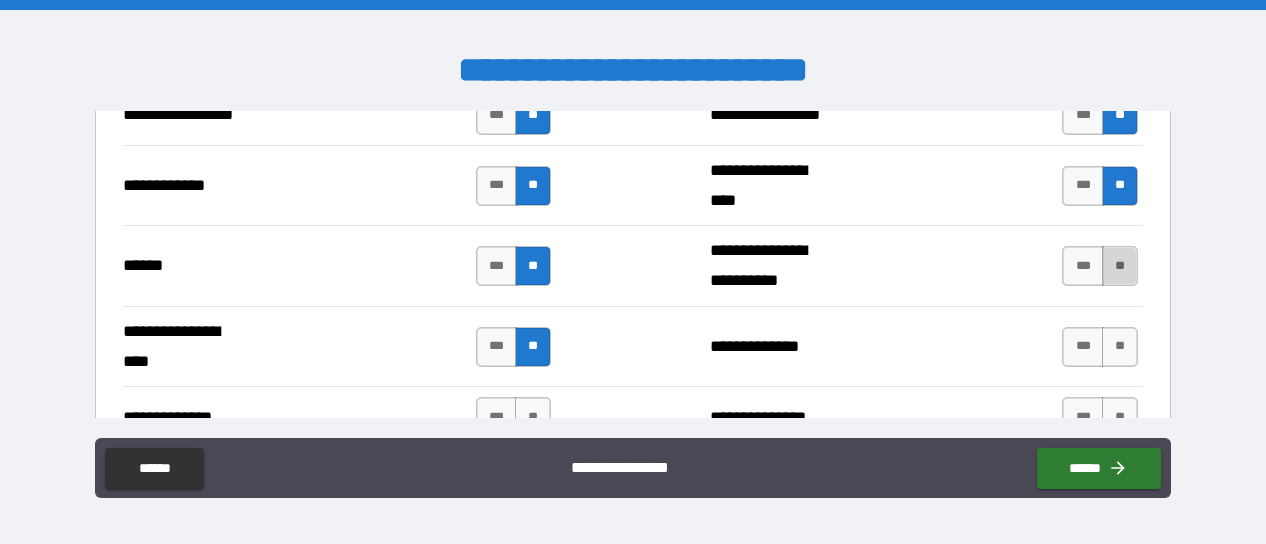 click on "**" at bounding box center [1120, 266] 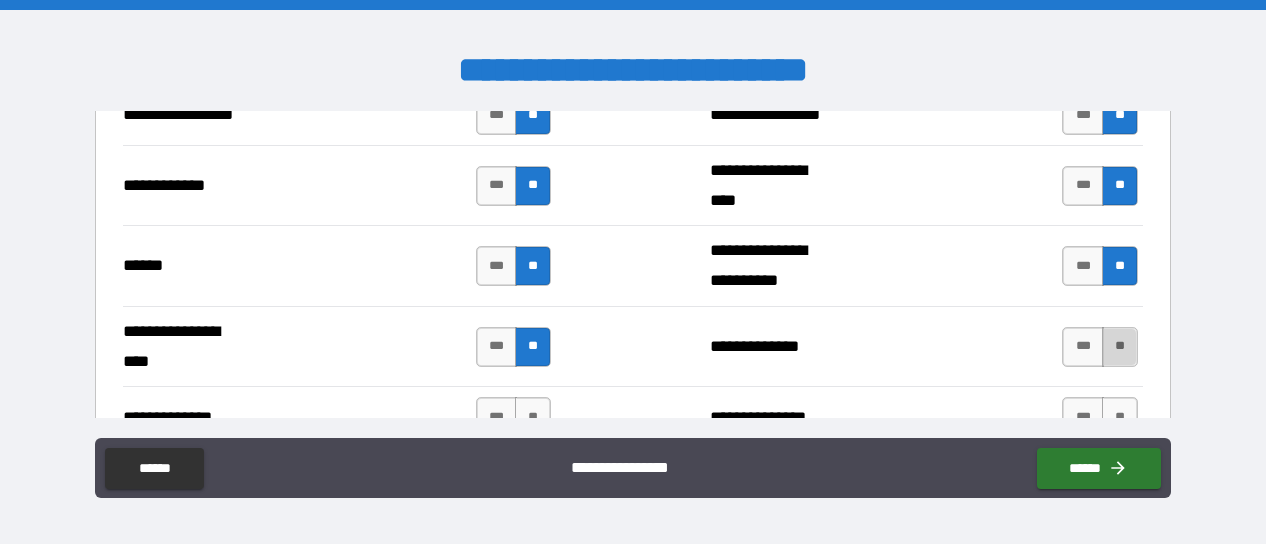 click on "**" at bounding box center [1120, 347] 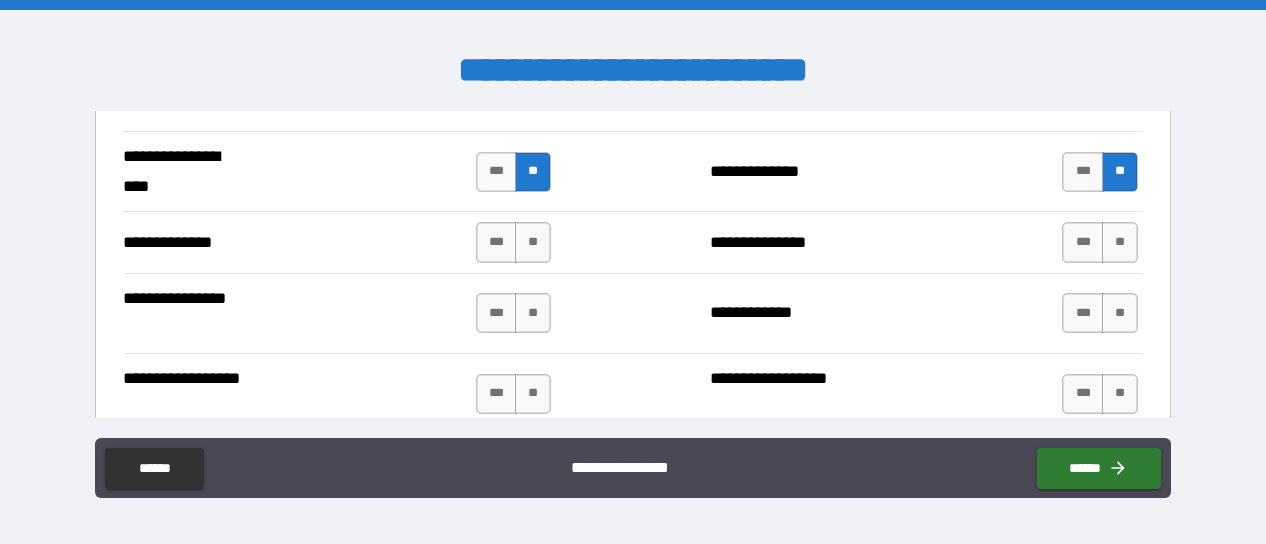 scroll, scrollTop: 3194, scrollLeft: 0, axis: vertical 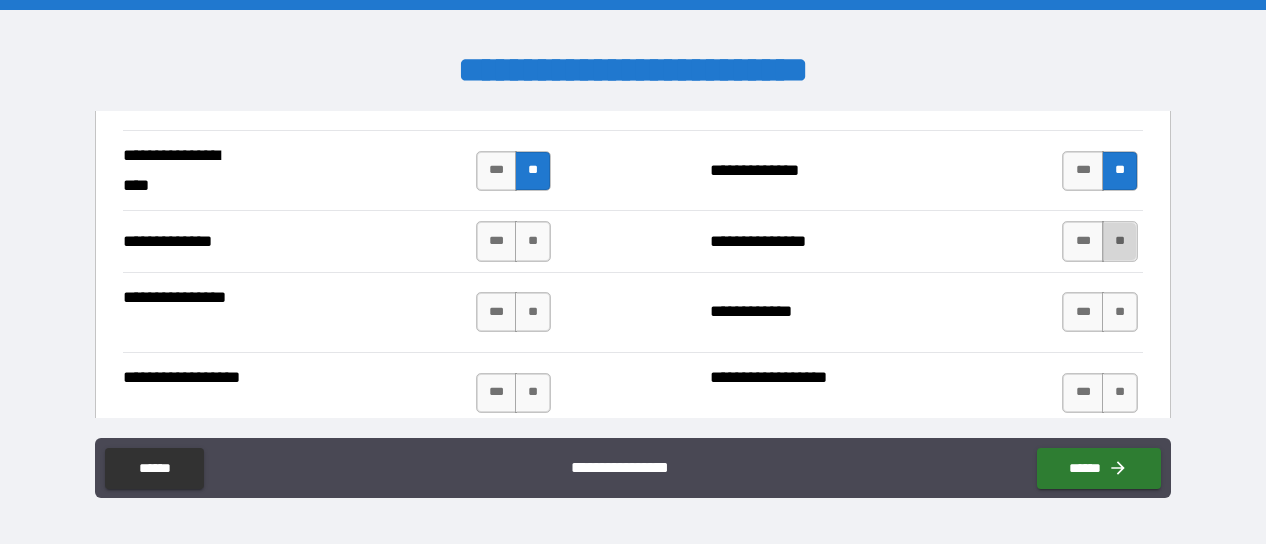 click on "**" at bounding box center (1120, 241) 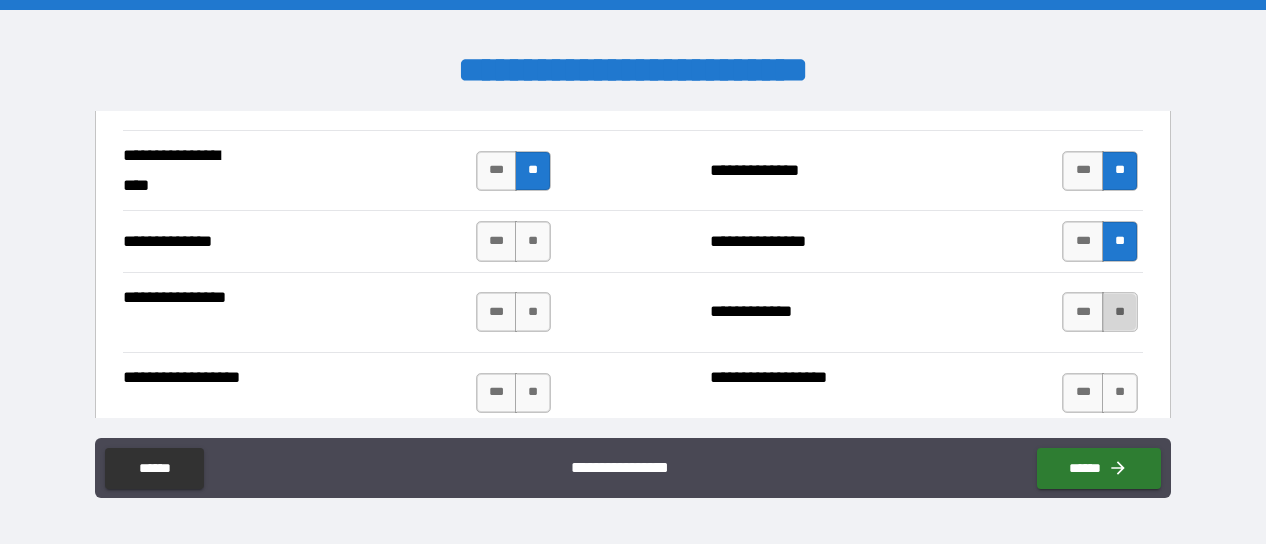 click on "**" at bounding box center [1120, 312] 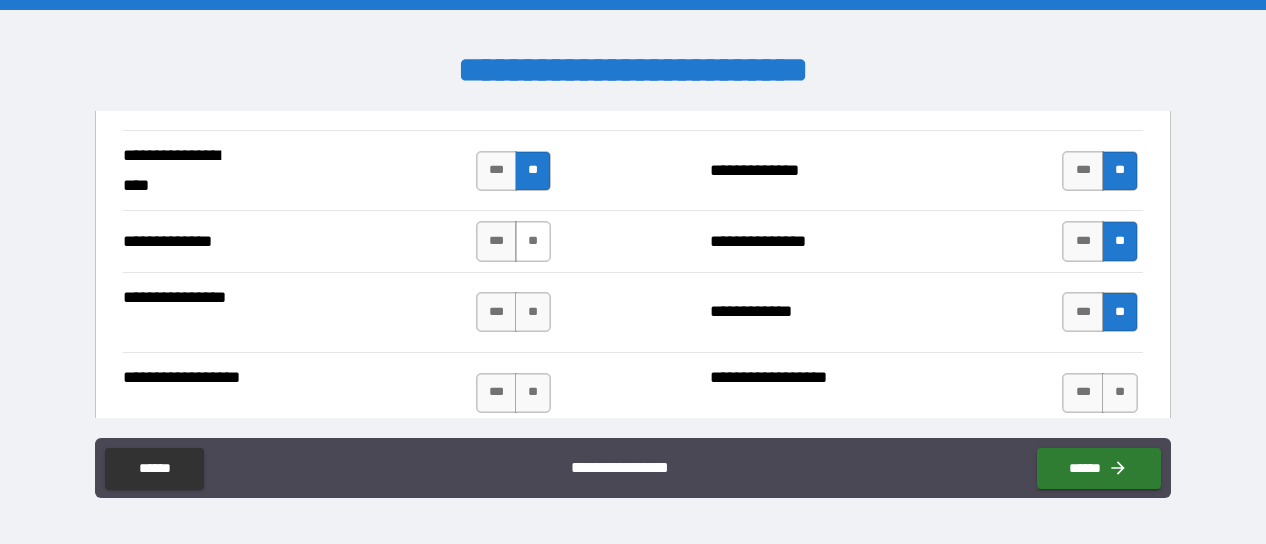 click on "**" at bounding box center (533, 241) 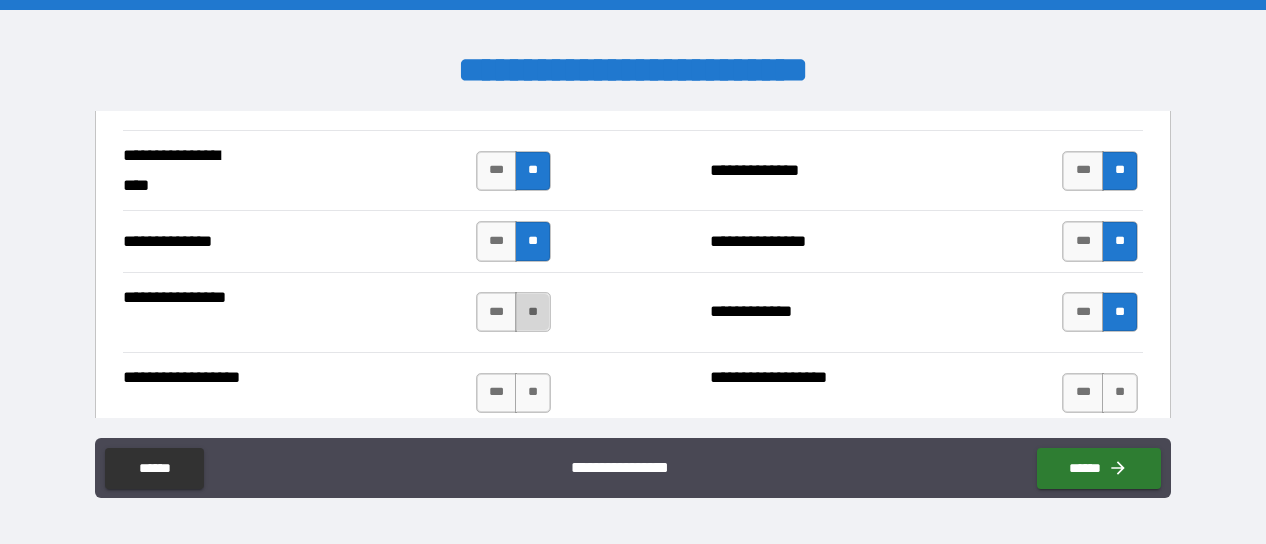 click on "**" at bounding box center [533, 312] 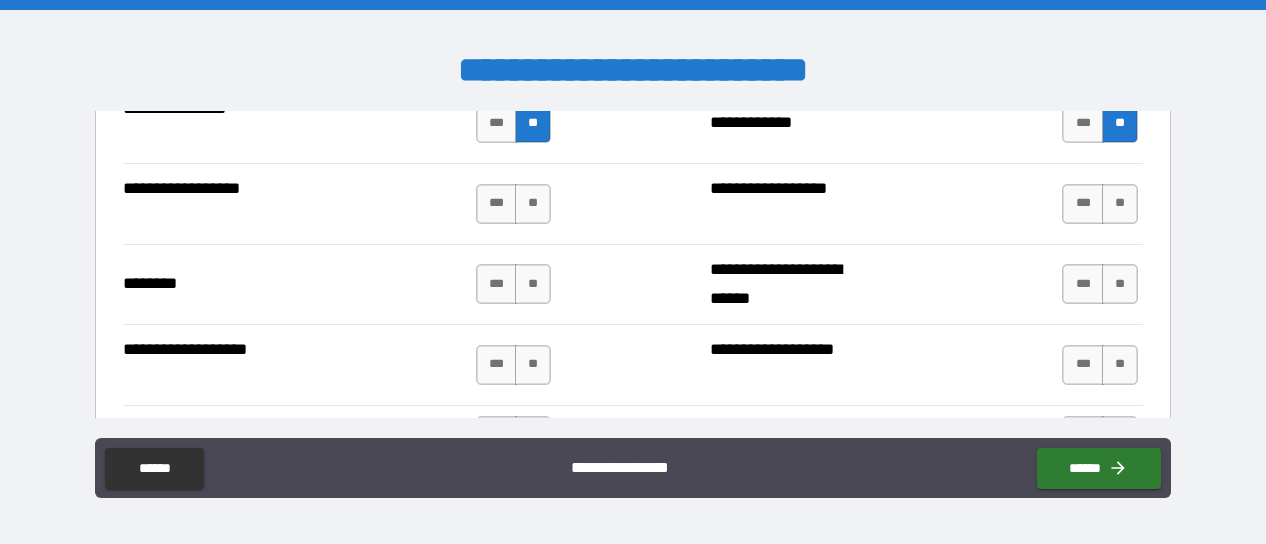 scroll, scrollTop: 3384, scrollLeft: 0, axis: vertical 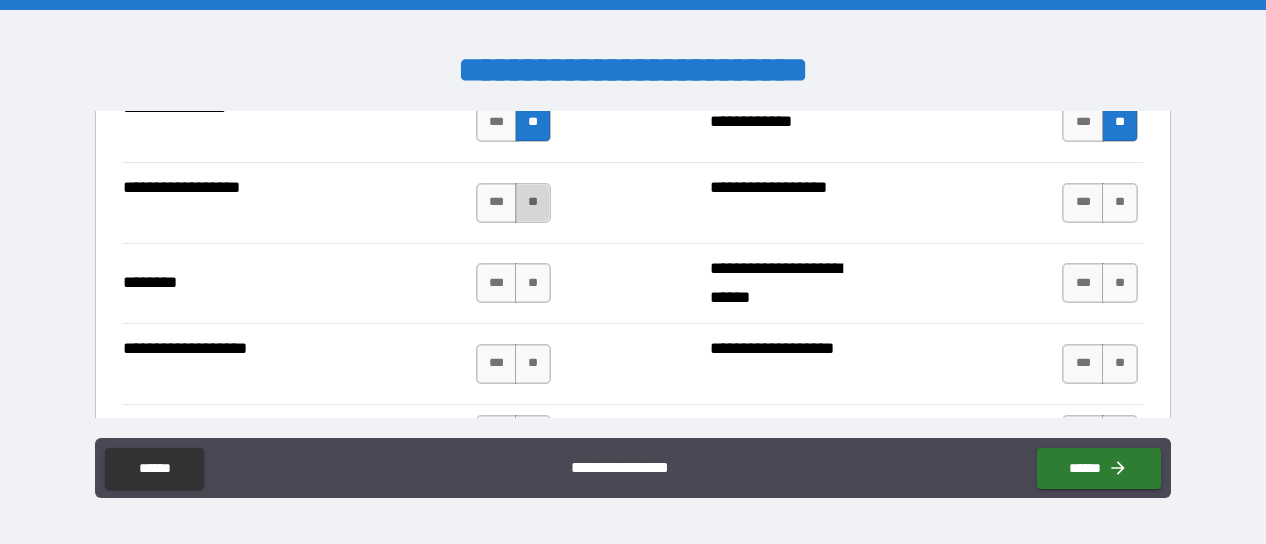 click on "**" at bounding box center [533, 203] 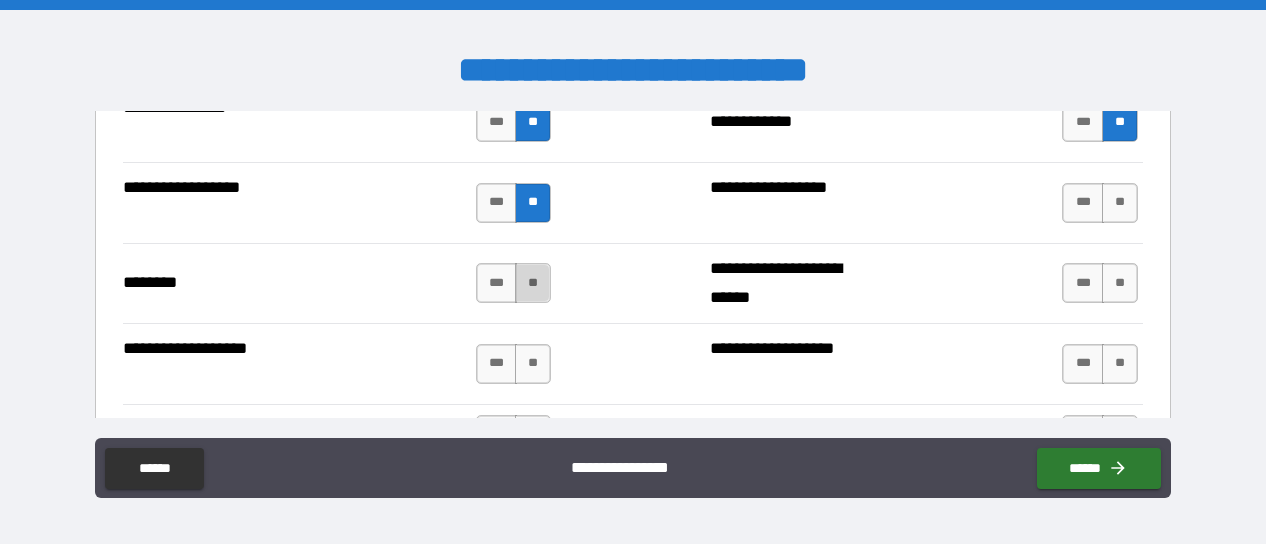 click on "**" at bounding box center (533, 283) 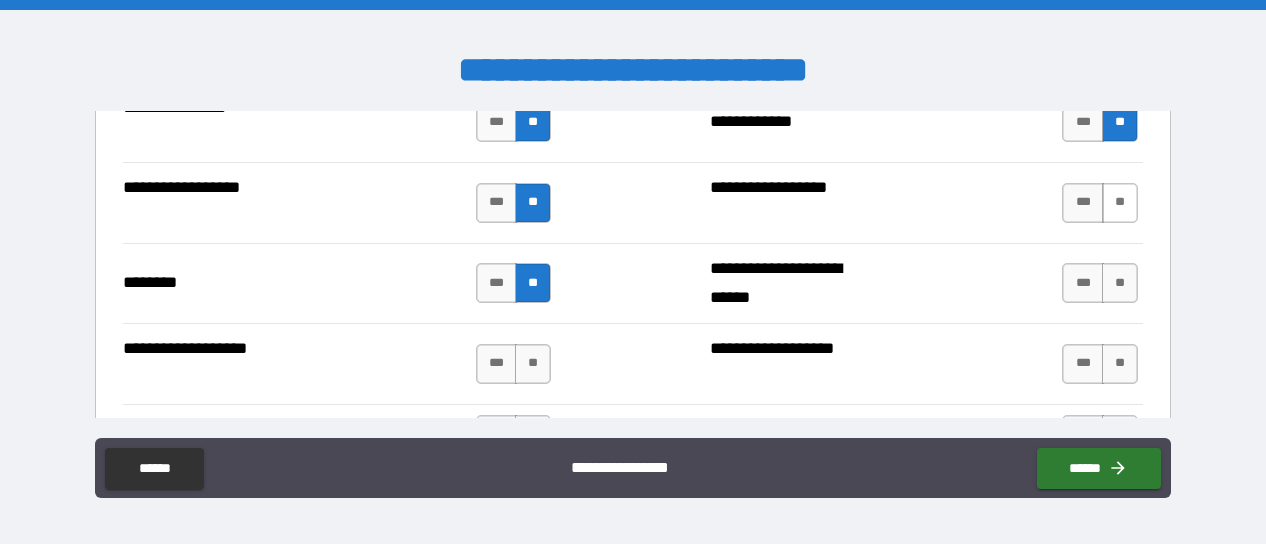click on "**" at bounding box center (1120, 203) 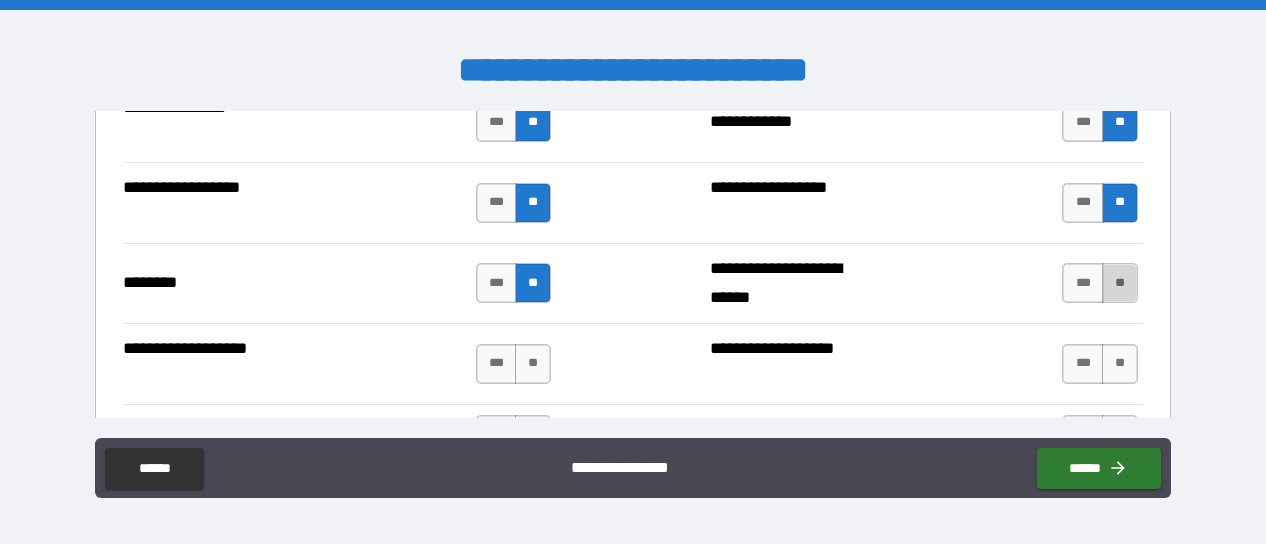 click on "**" at bounding box center (1120, 283) 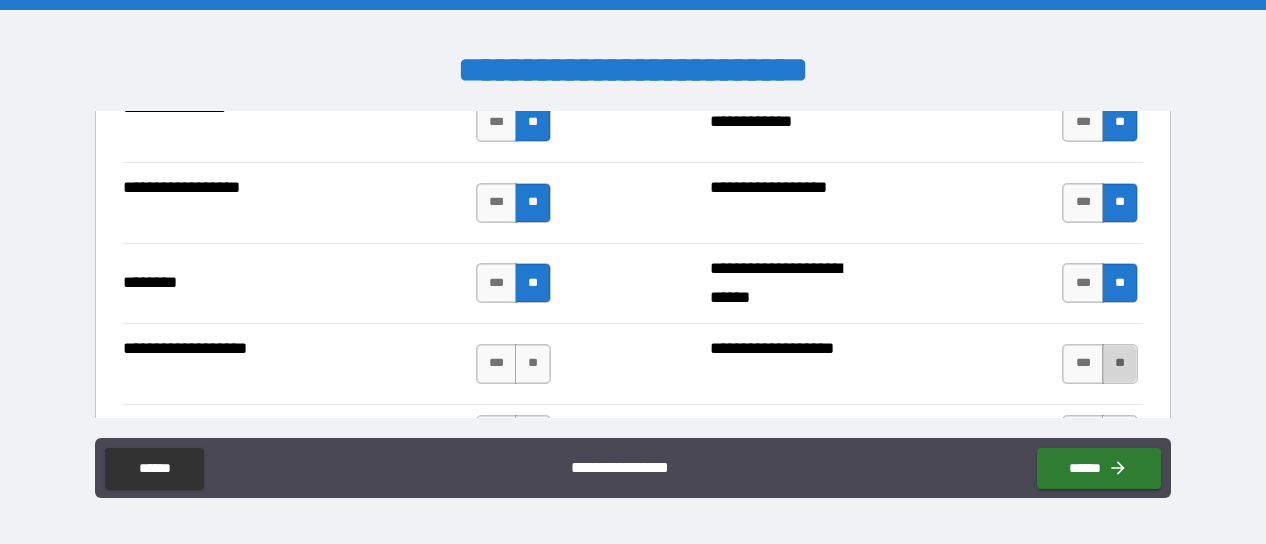 click on "**" at bounding box center [1120, 364] 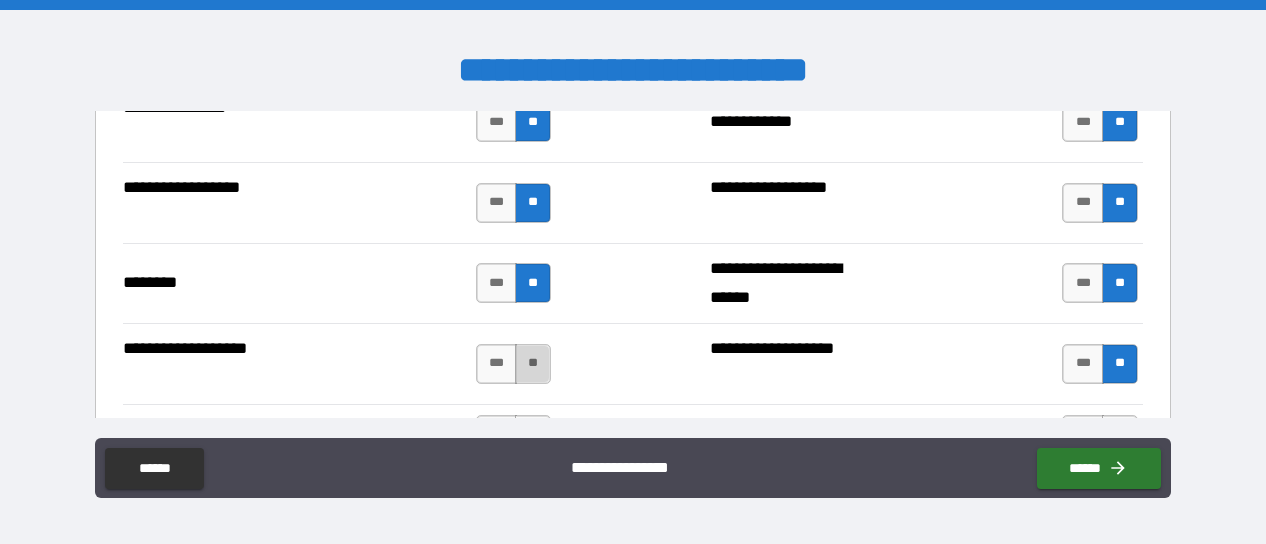 click on "**" at bounding box center (533, 364) 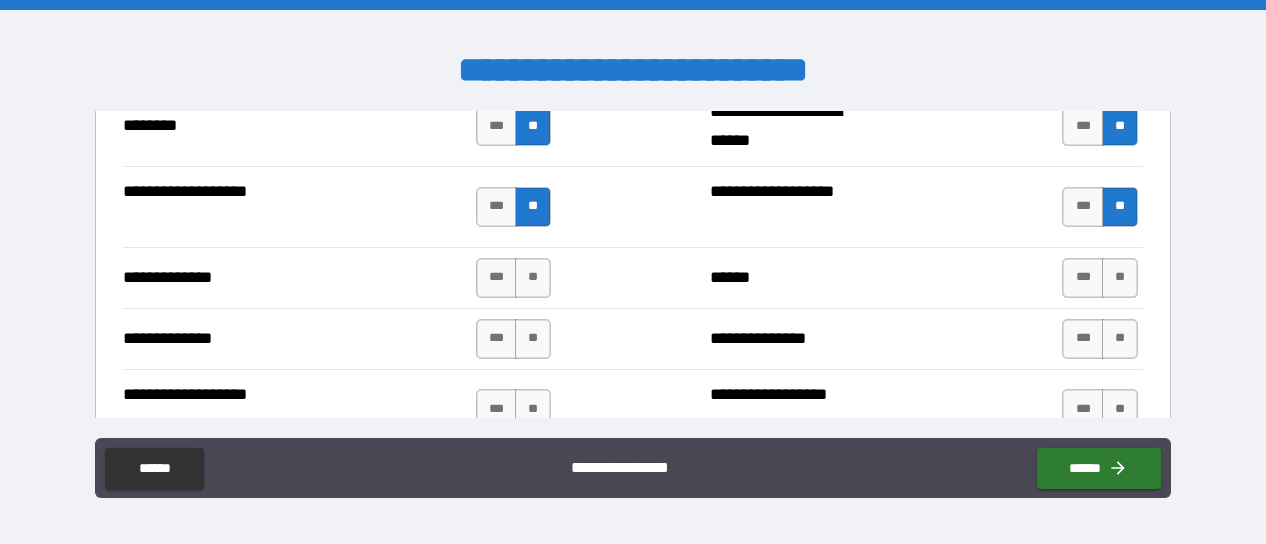 scroll, scrollTop: 3542, scrollLeft: 0, axis: vertical 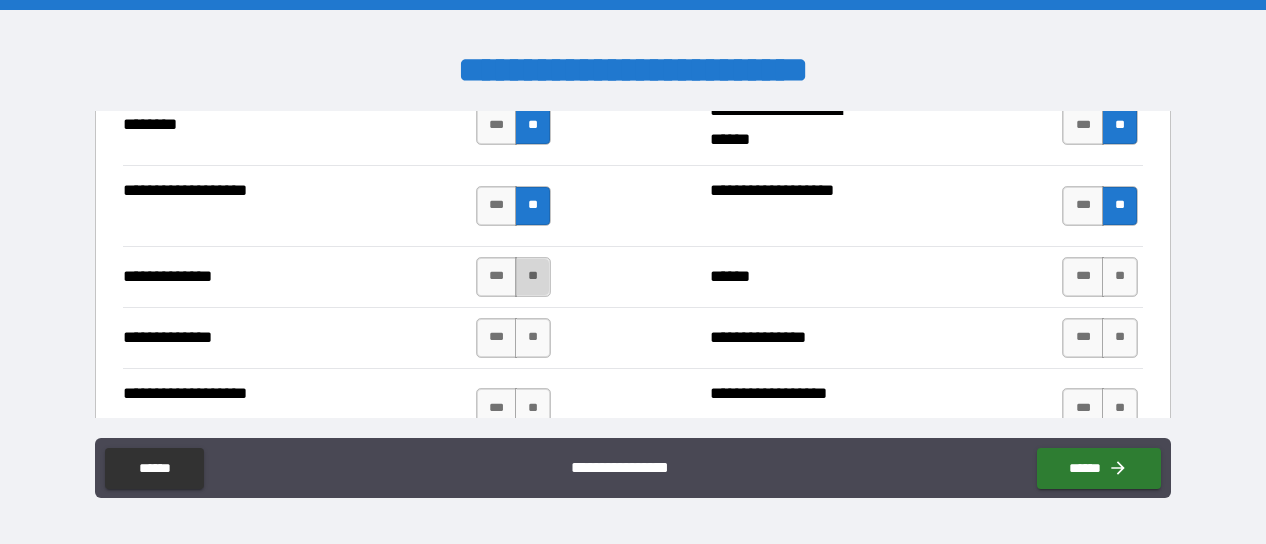 click on "**" at bounding box center [533, 277] 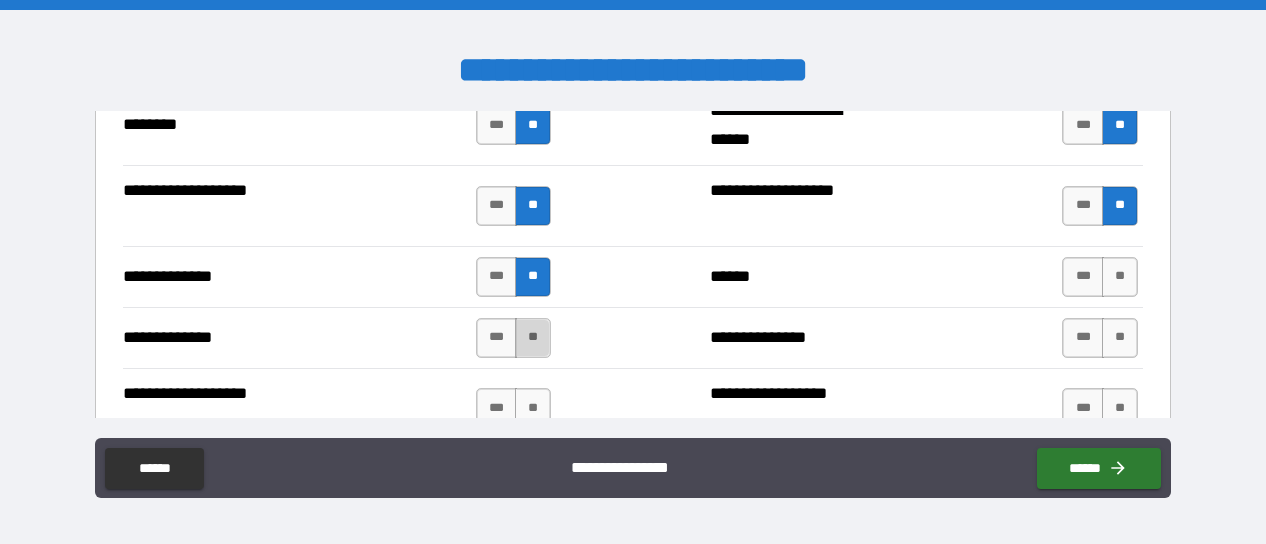 click on "**" at bounding box center [533, 338] 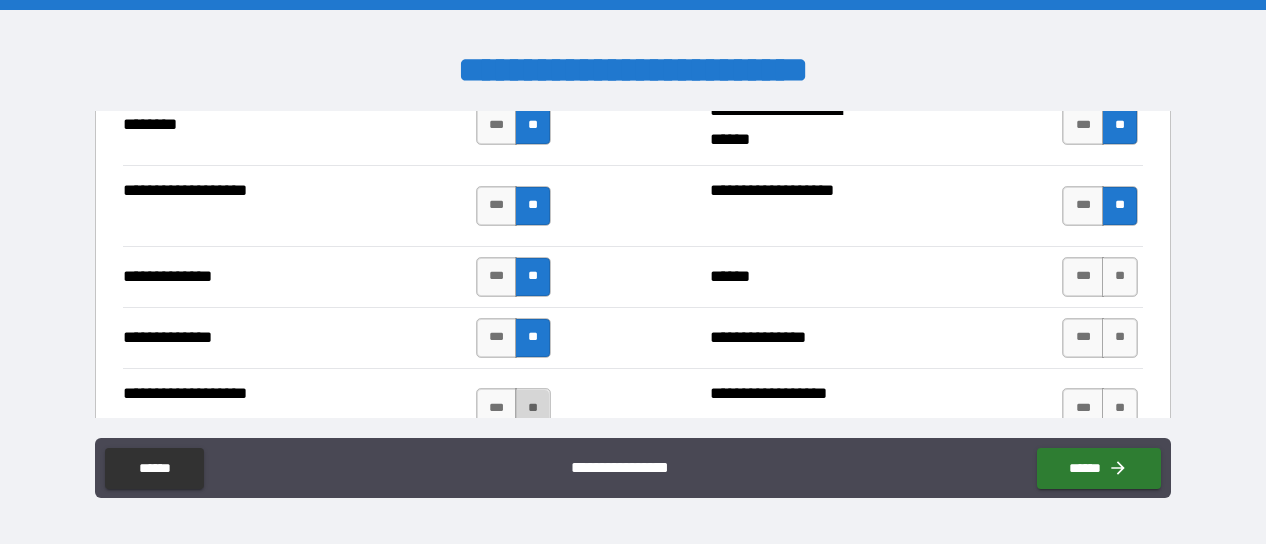 click on "**" at bounding box center [533, 408] 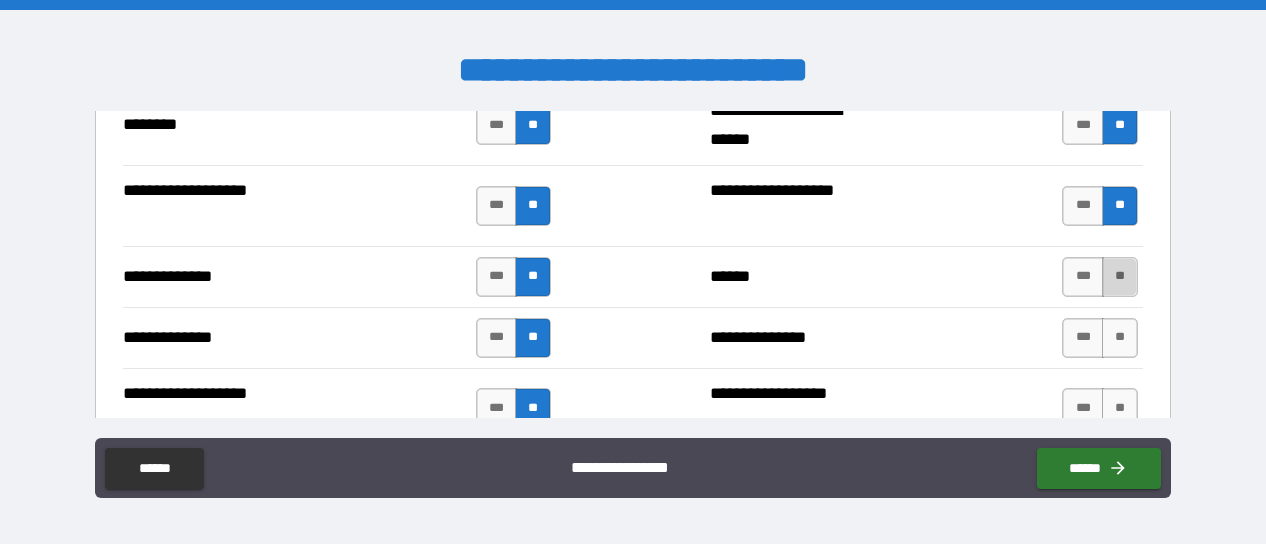 click on "**" at bounding box center [1120, 277] 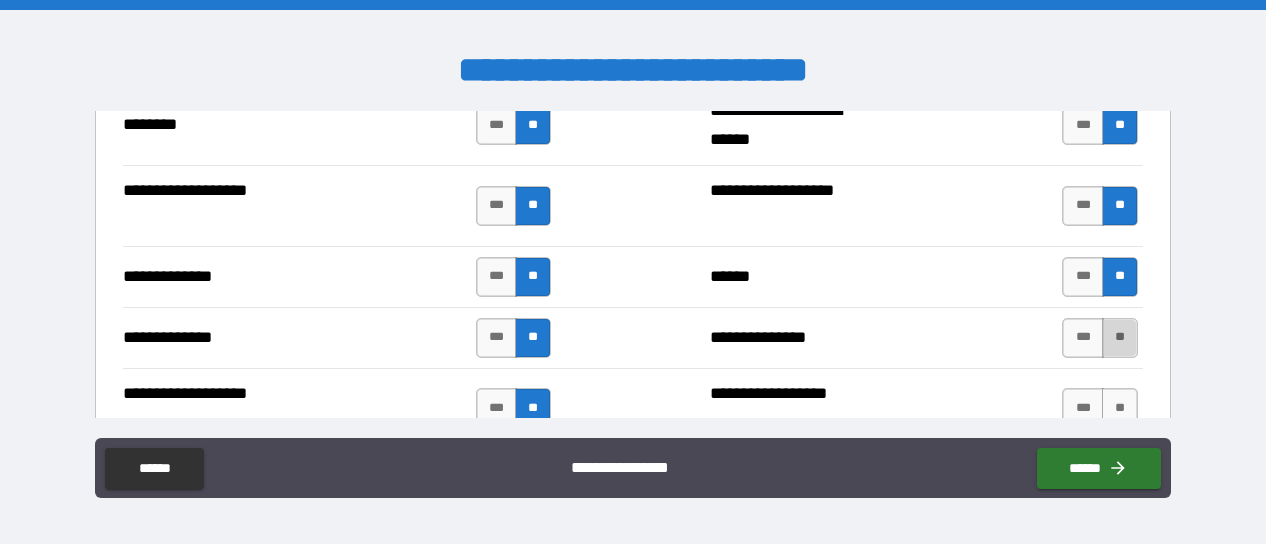 click on "**" at bounding box center (1120, 338) 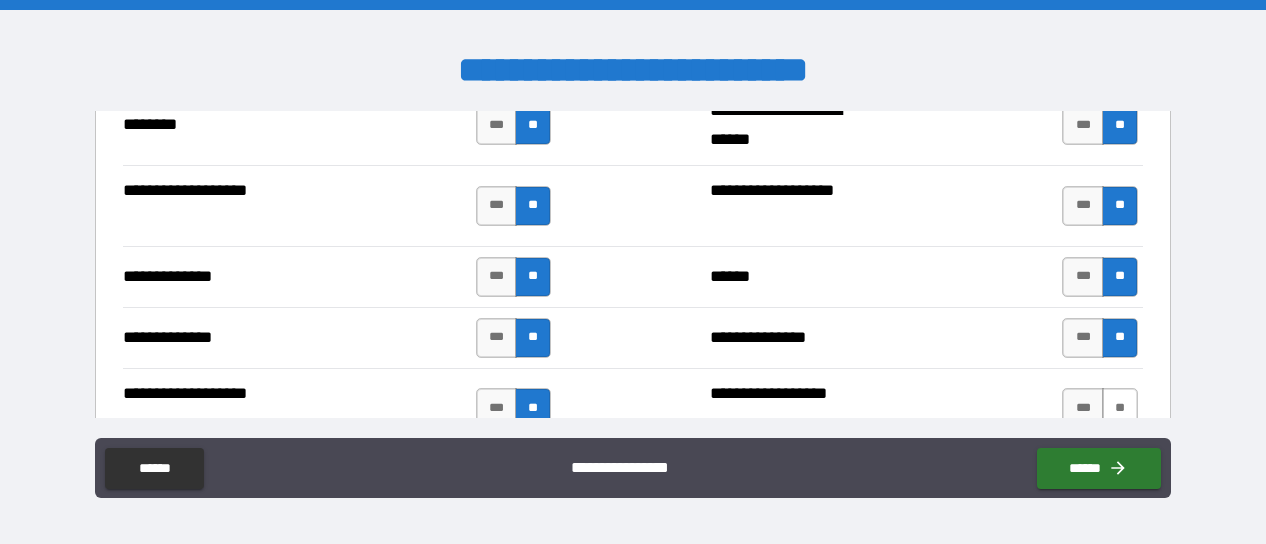 click on "**" at bounding box center [1120, 408] 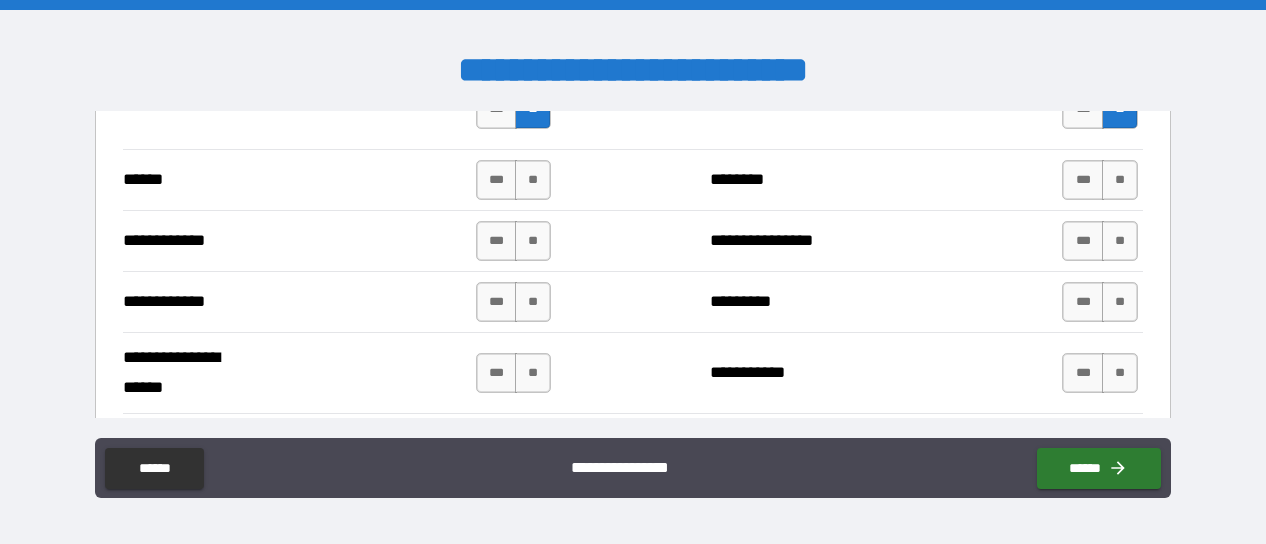 scroll, scrollTop: 3843, scrollLeft: 0, axis: vertical 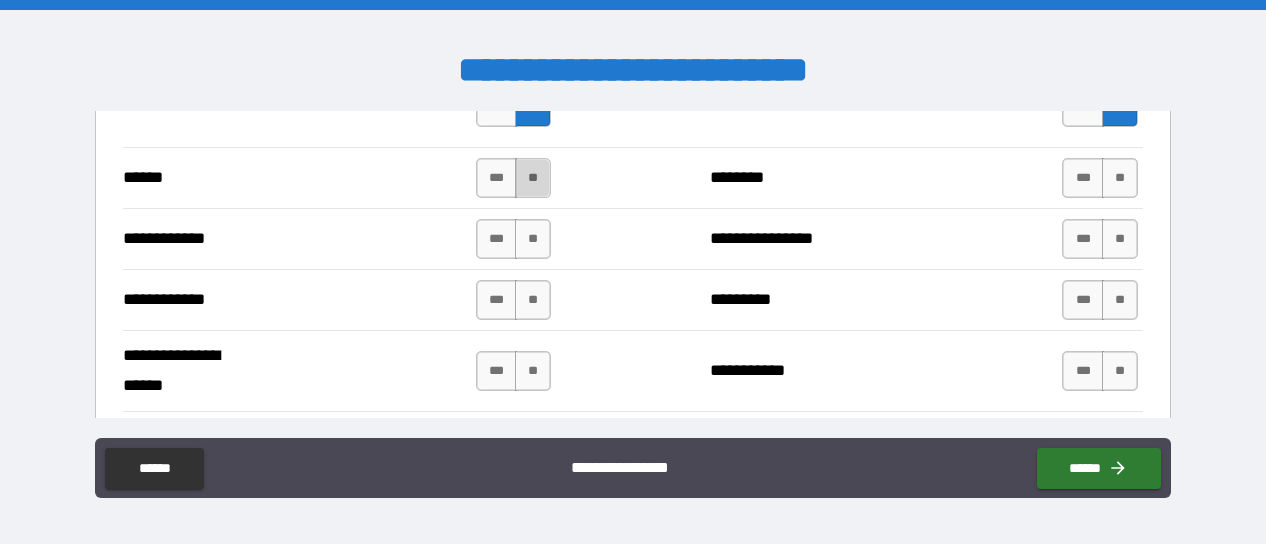 click on "**" at bounding box center [533, 178] 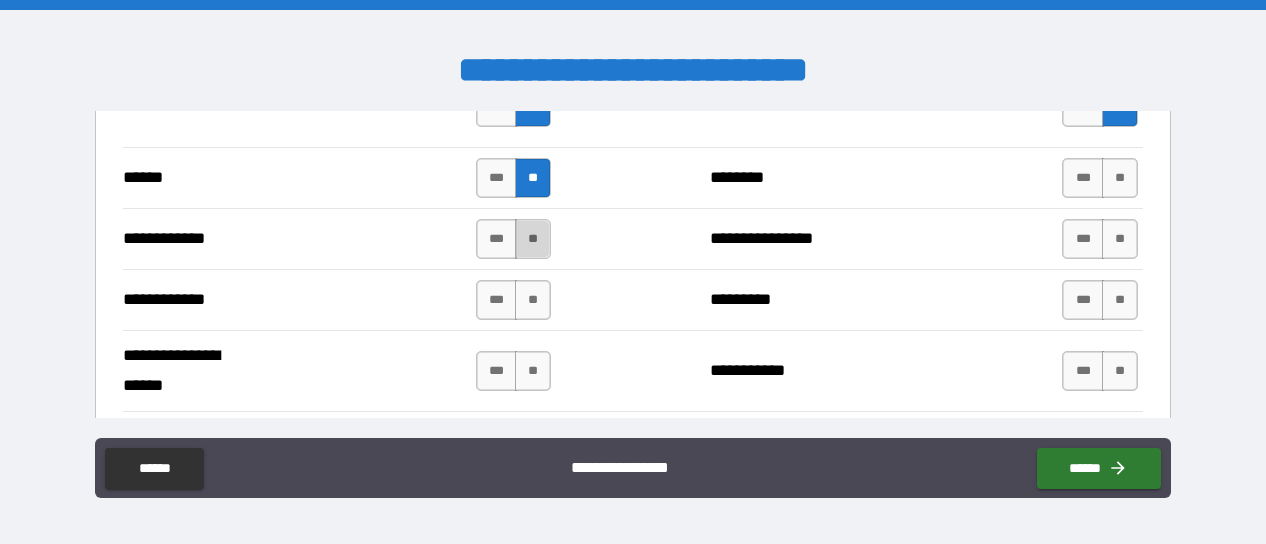 click on "**" at bounding box center (533, 239) 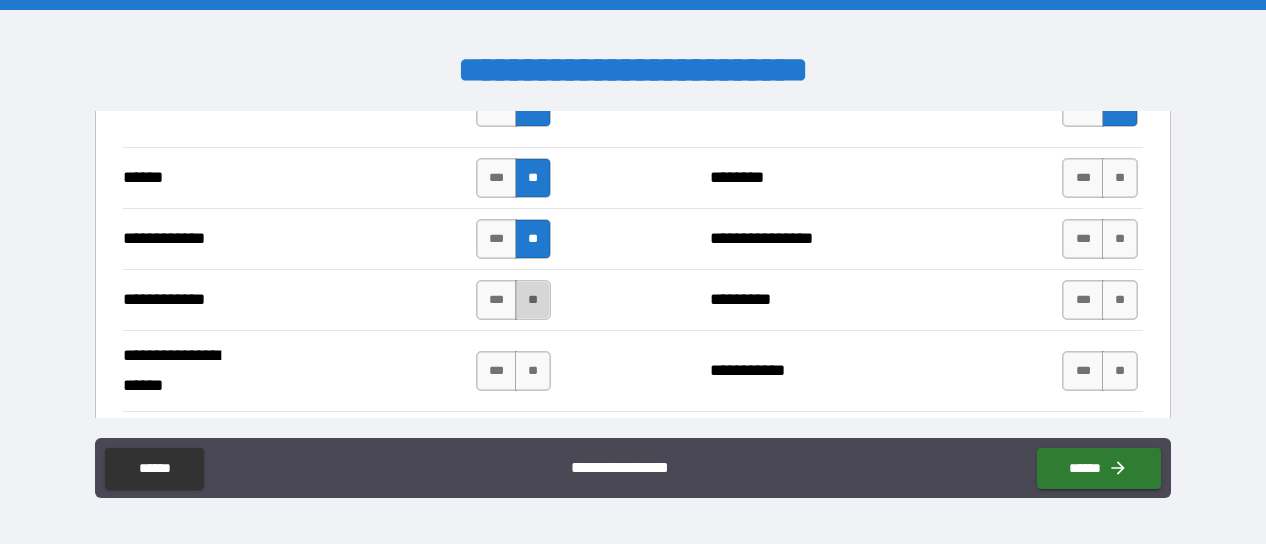 click on "**" at bounding box center [533, 300] 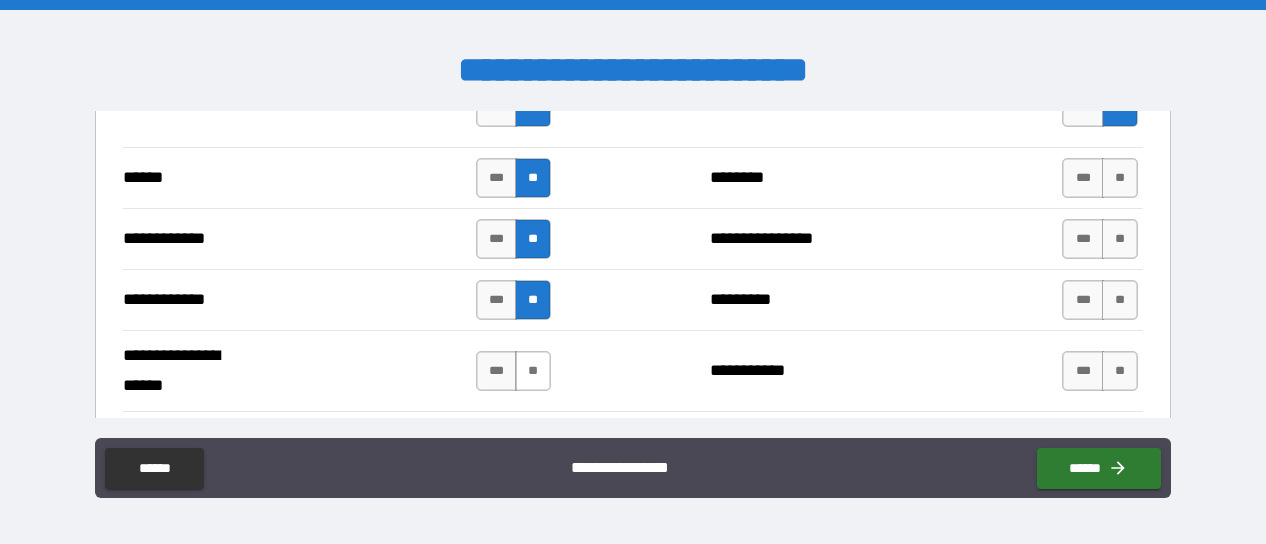 click on "**" at bounding box center (533, 371) 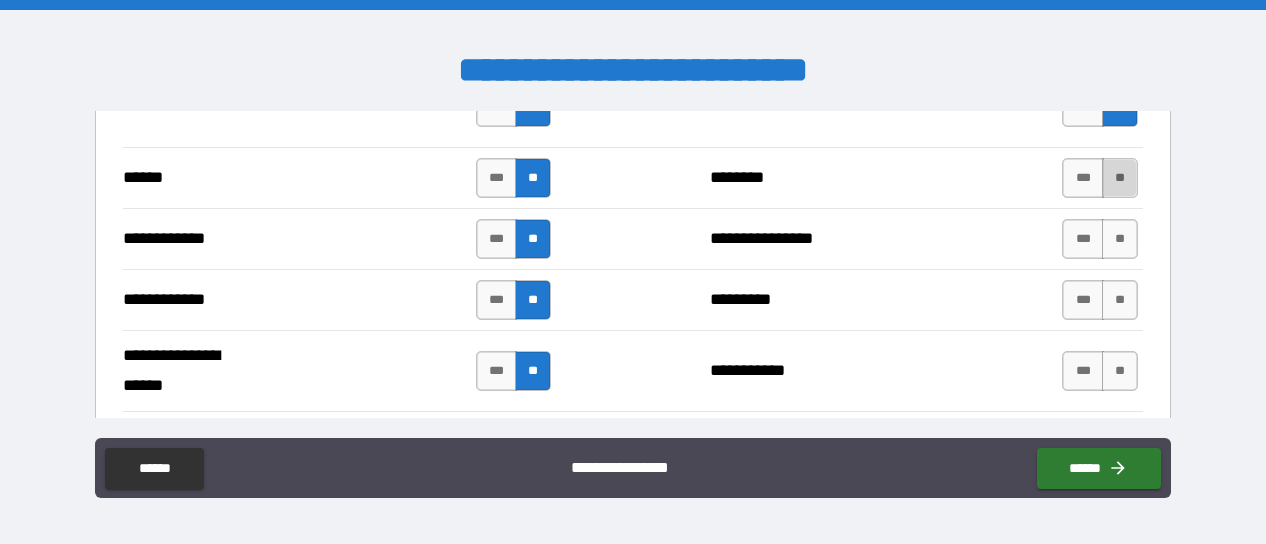 click on "**" at bounding box center (1120, 178) 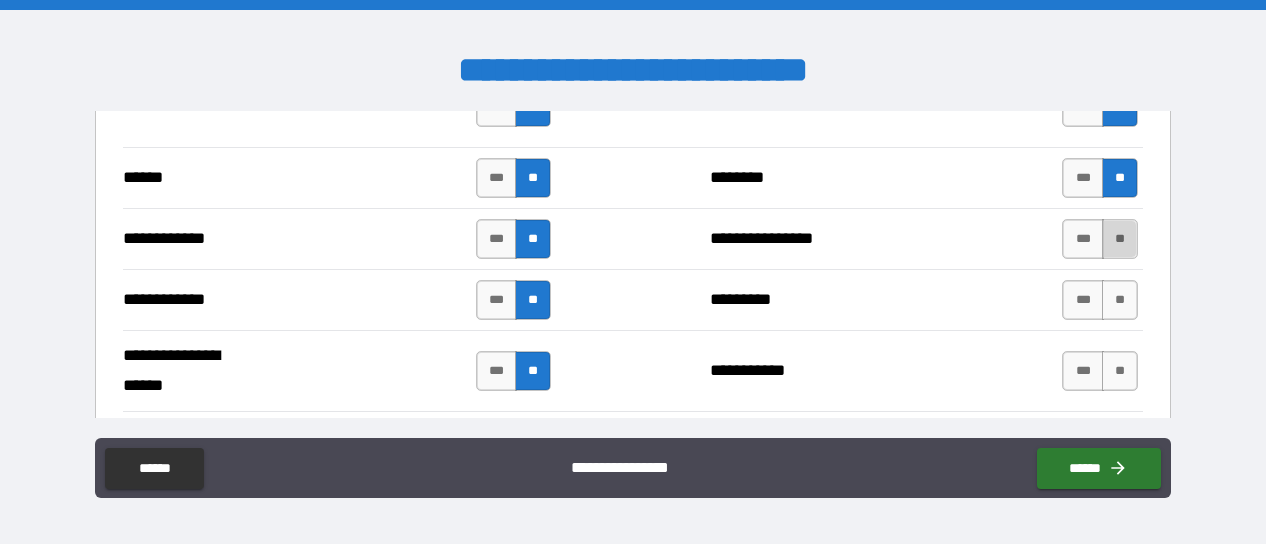 click on "**" at bounding box center (1120, 239) 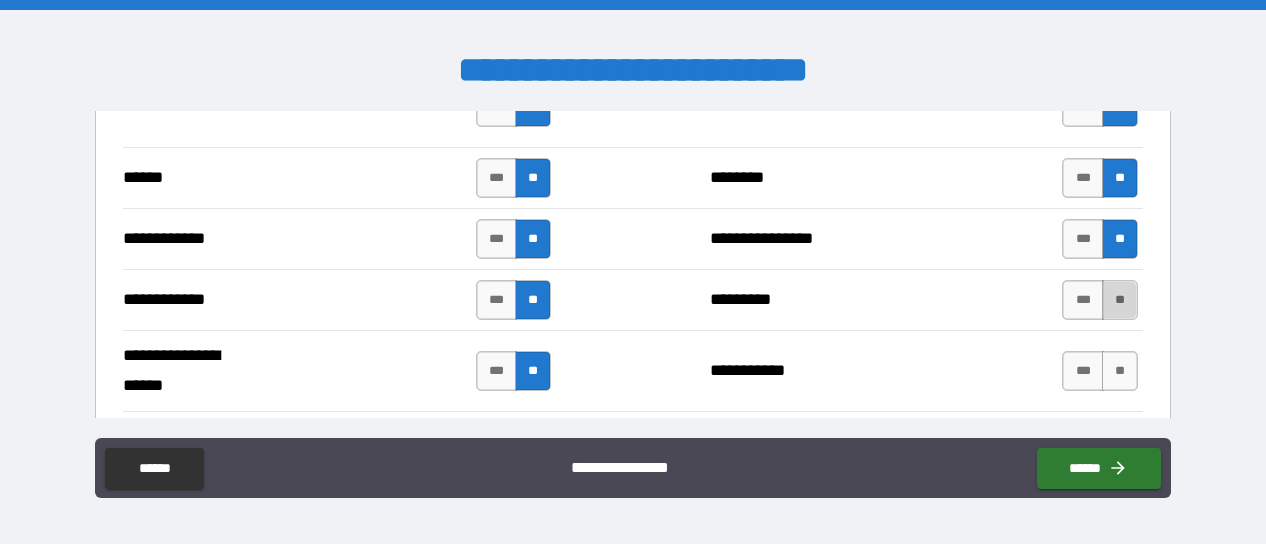 click on "**" at bounding box center (1120, 300) 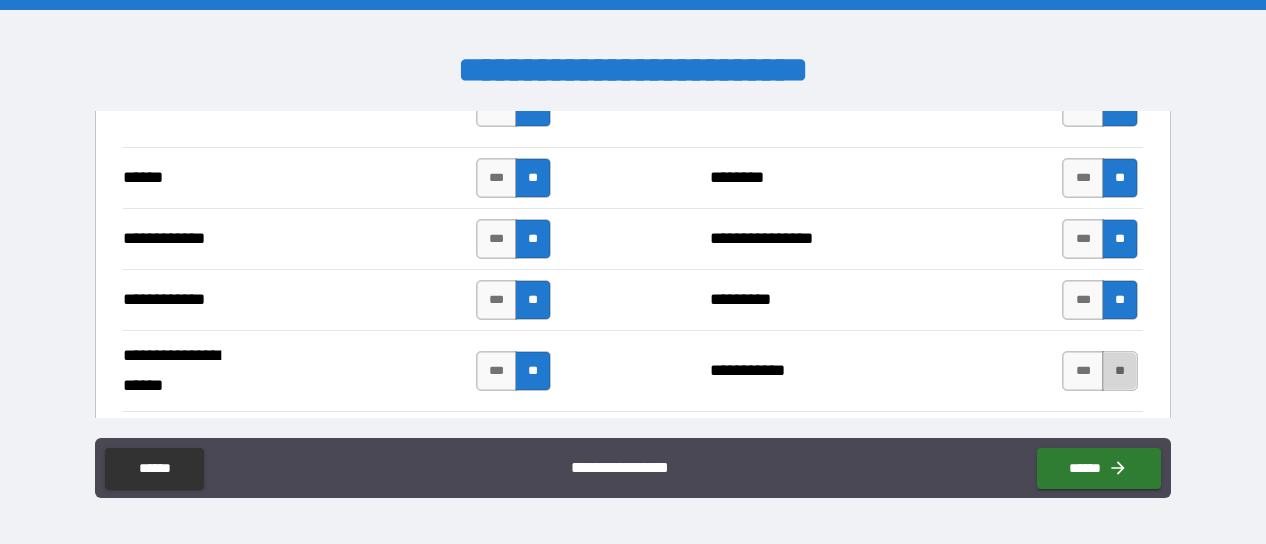 click on "**" at bounding box center (1120, 371) 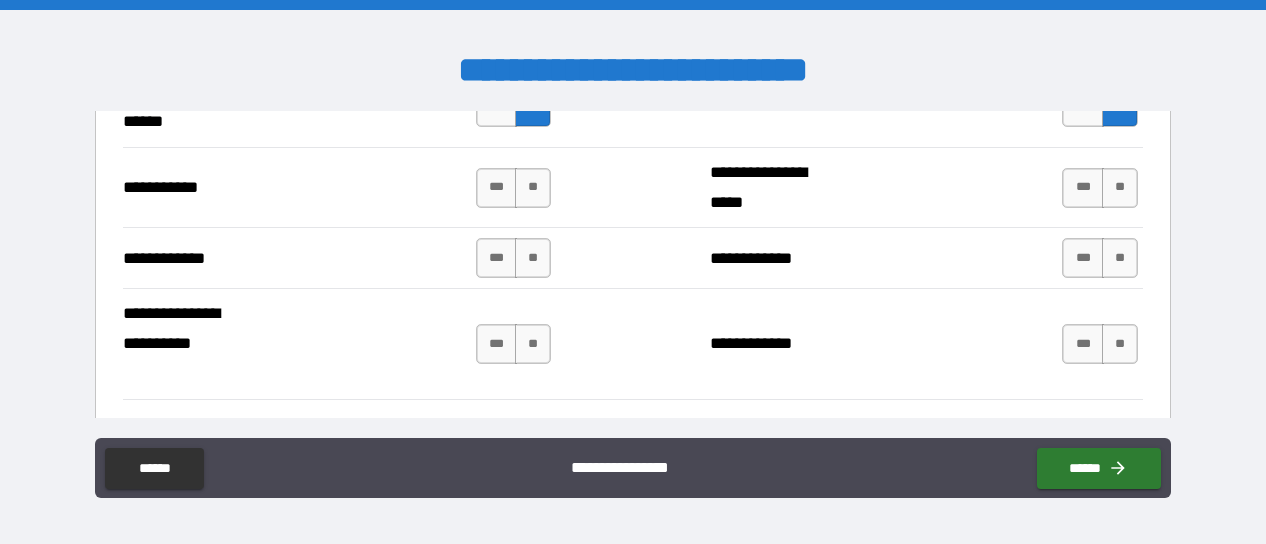 scroll, scrollTop: 4108, scrollLeft: 0, axis: vertical 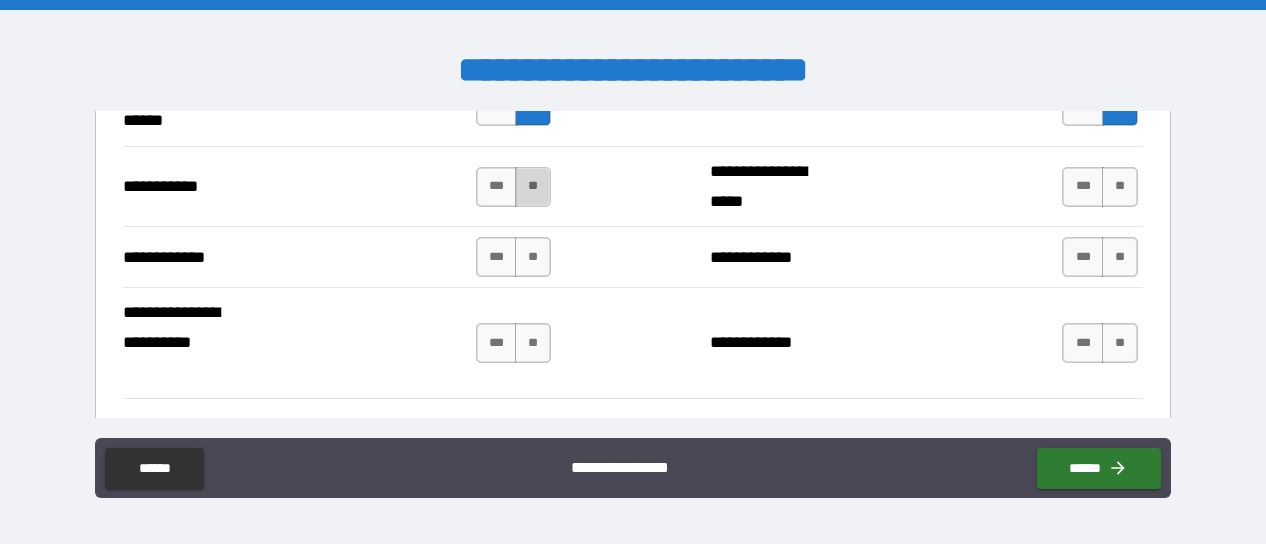 click on "**" at bounding box center (533, 187) 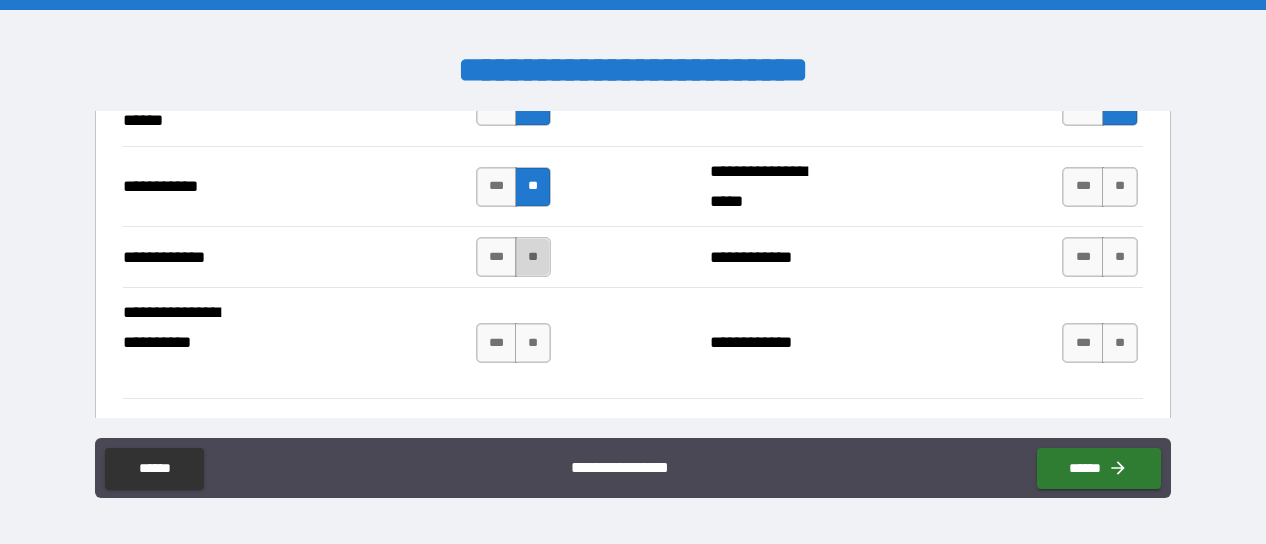 click on "**" at bounding box center [533, 257] 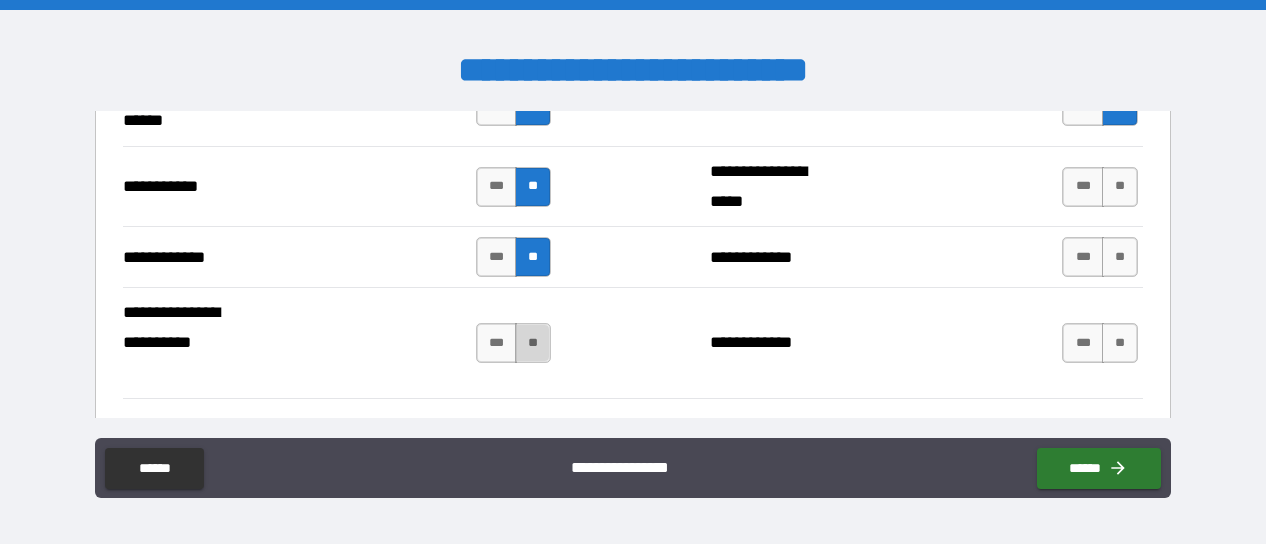 click on "**" at bounding box center (533, 343) 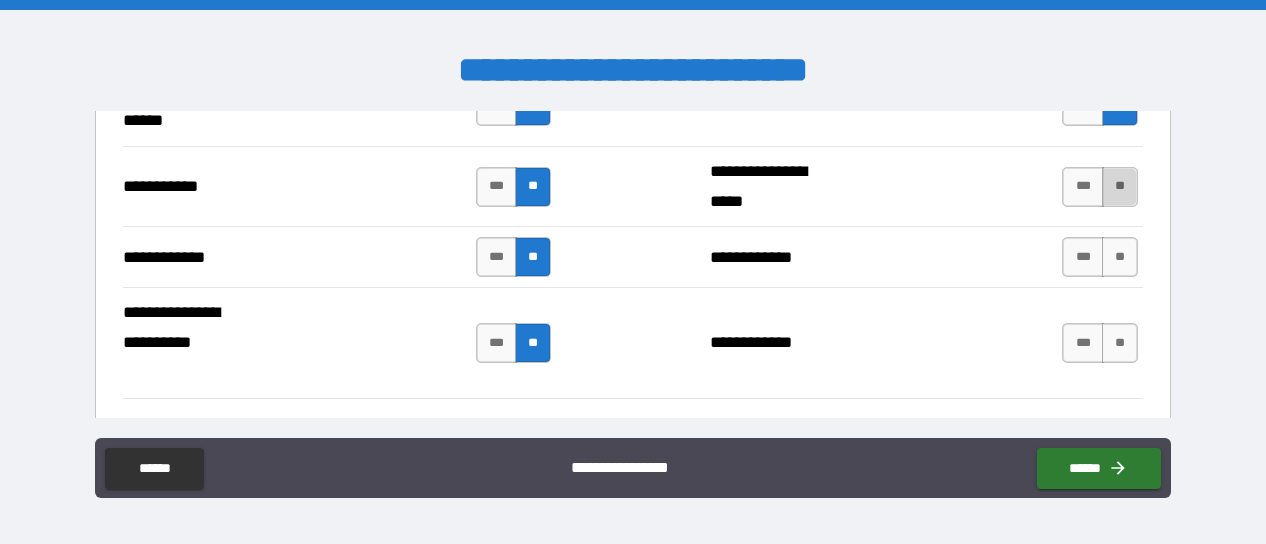 click on "**" at bounding box center [1120, 187] 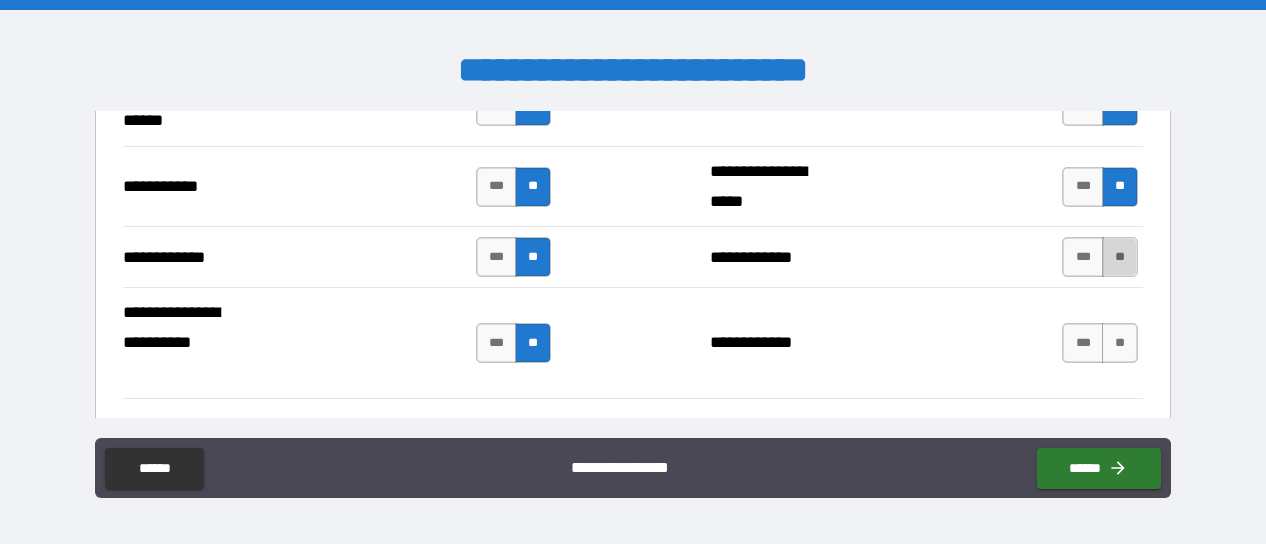 click on "**" at bounding box center (1120, 257) 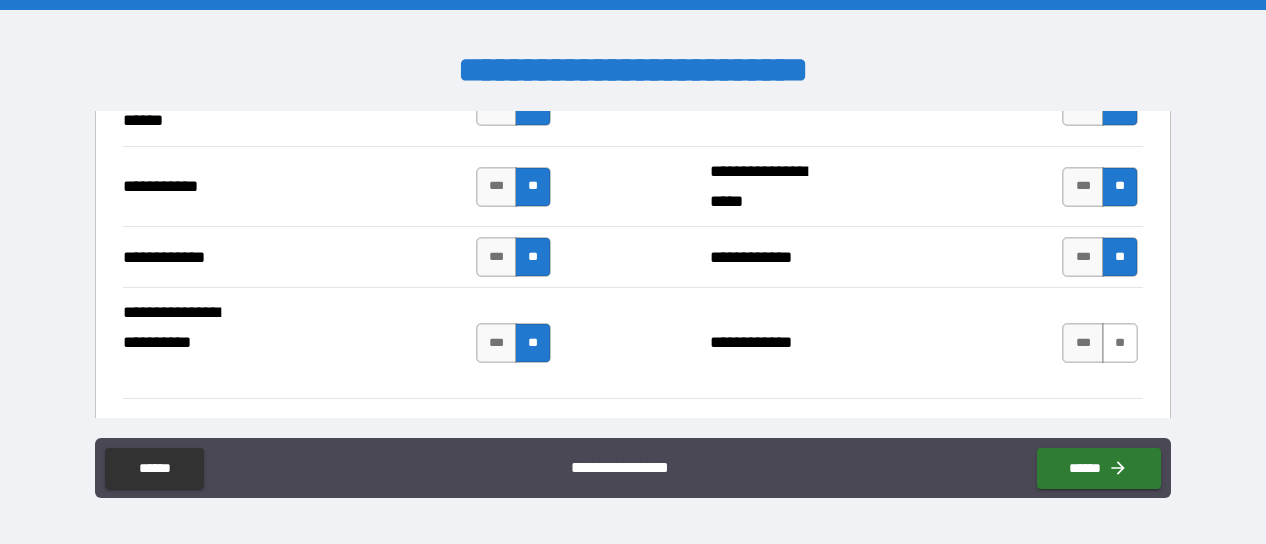 click on "**" at bounding box center [1120, 343] 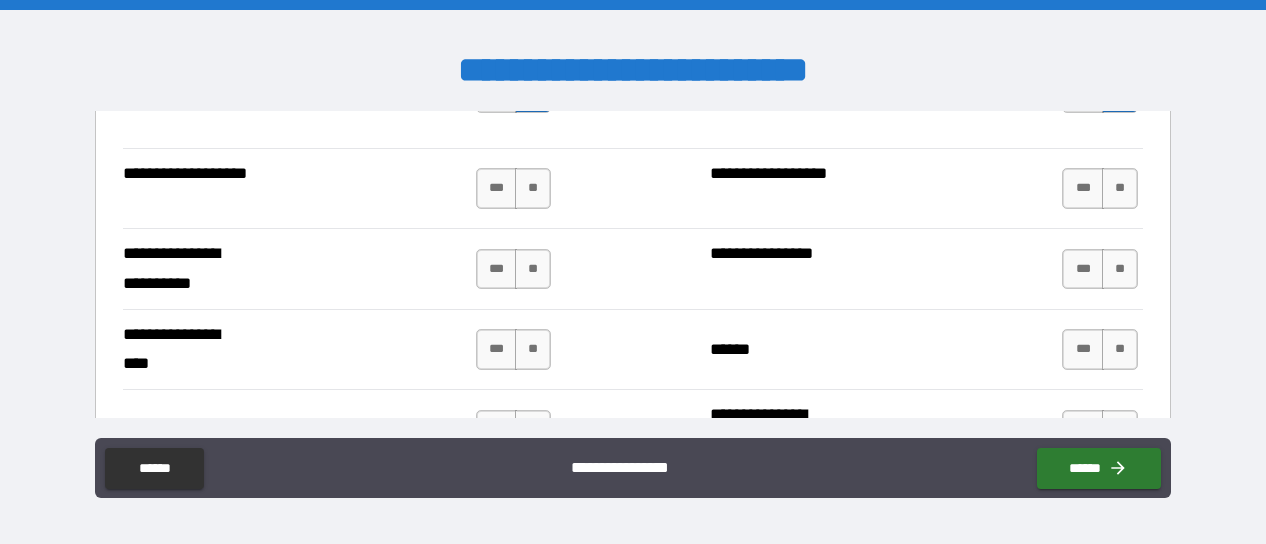 scroll, scrollTop: 4362, scrollLeft: 0, axis: vertical 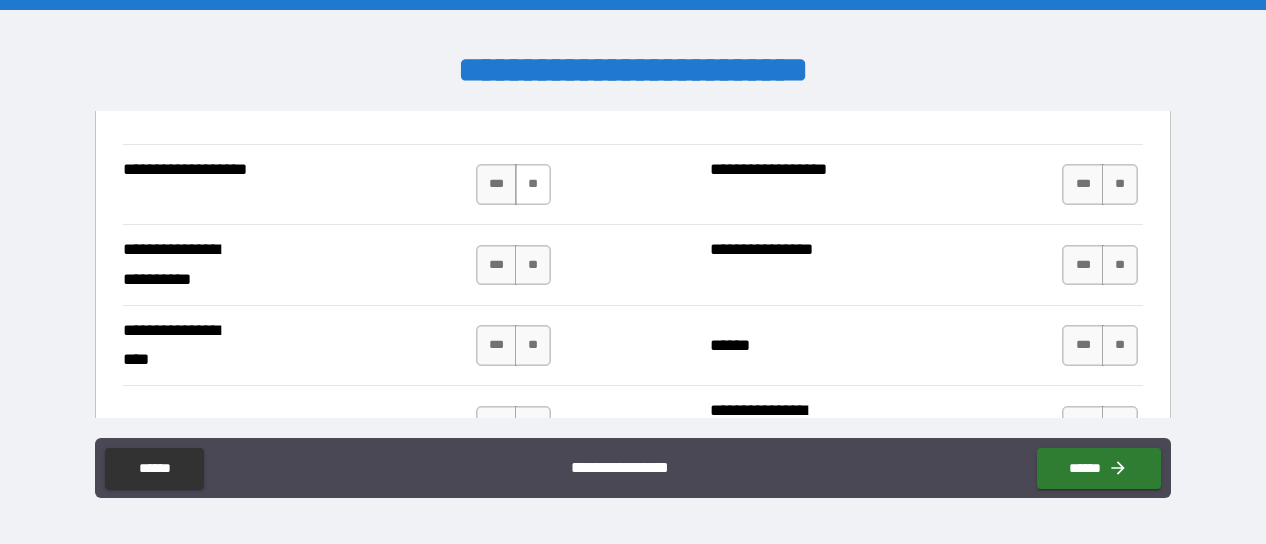 click on "**" at bounding box center [533, 184] 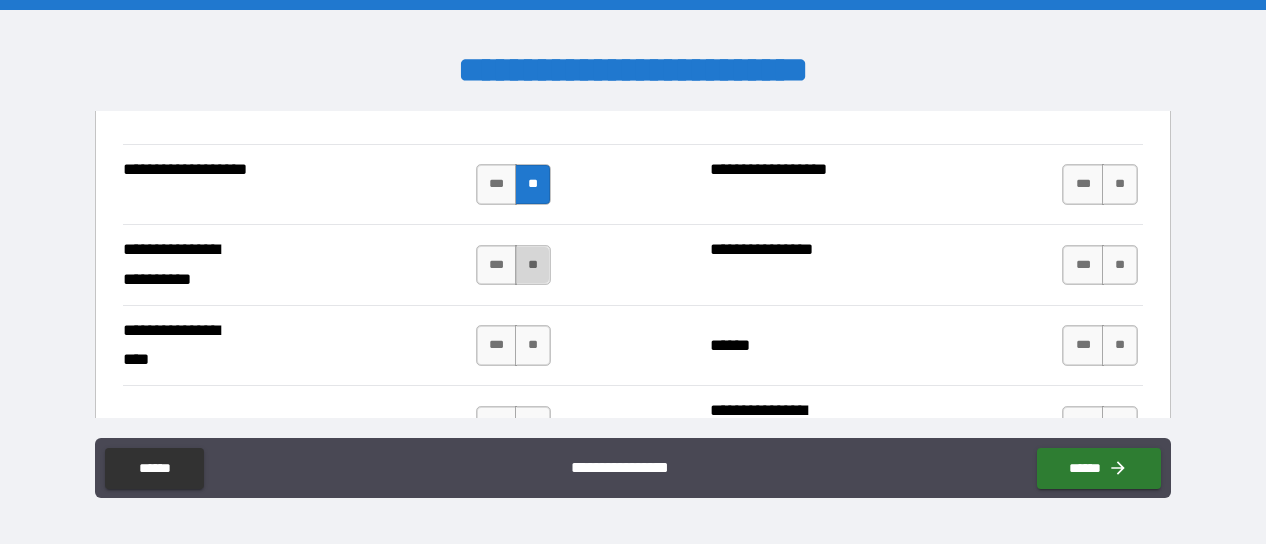 click on "**" at bounding box center [533, 265] 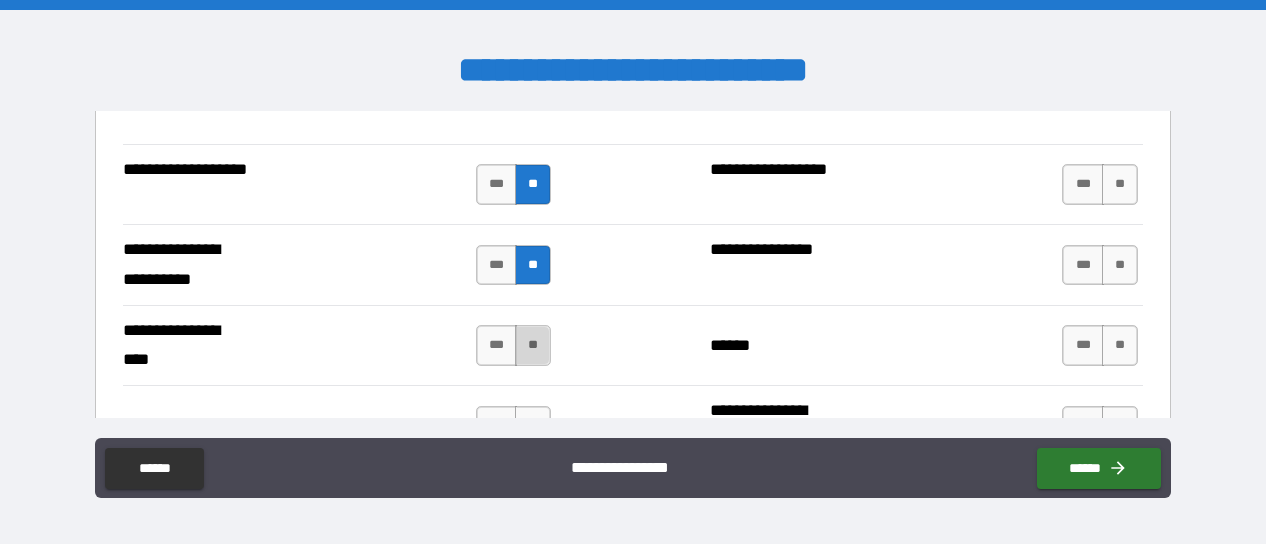 click on "**" at bounding box center (533, 345) 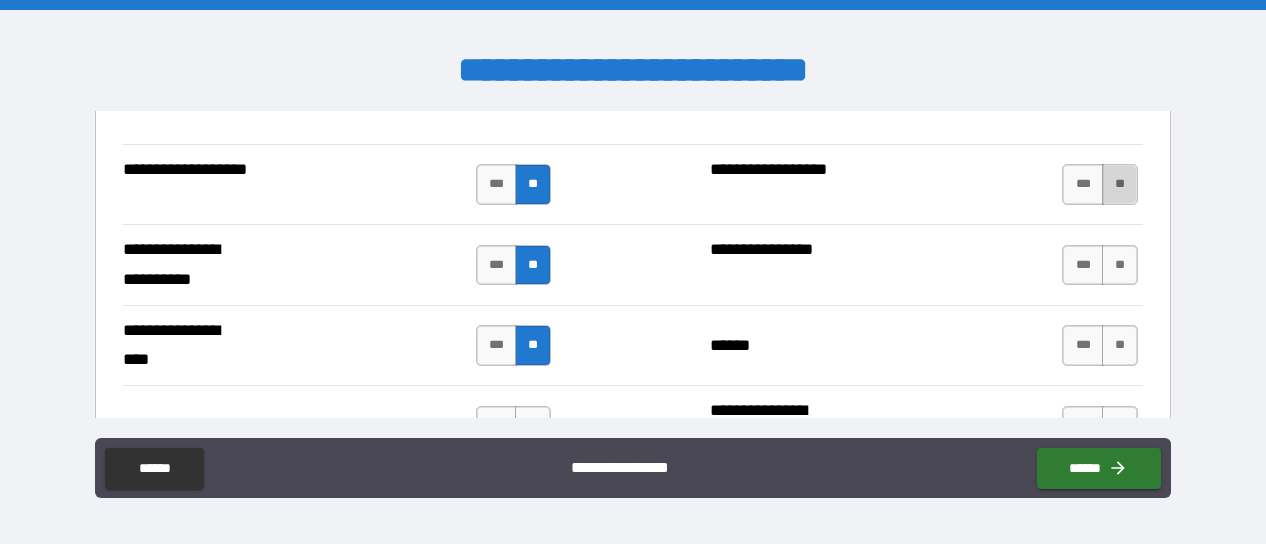 click on "**" at bounding box center (1120, 184) 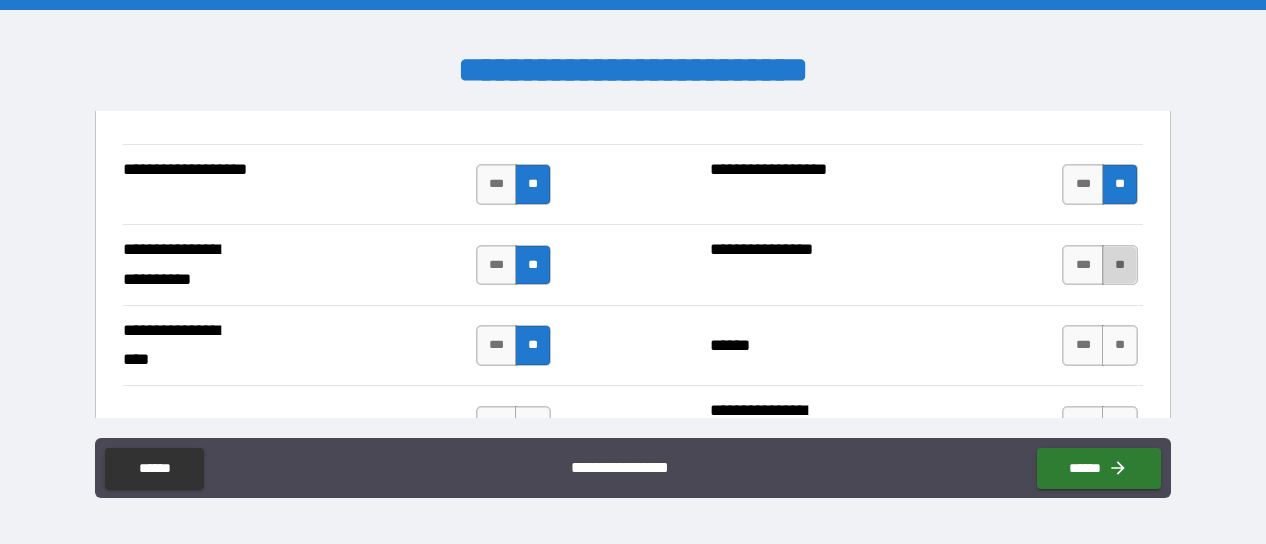 click on "**" at bounding box center [1120, 265] 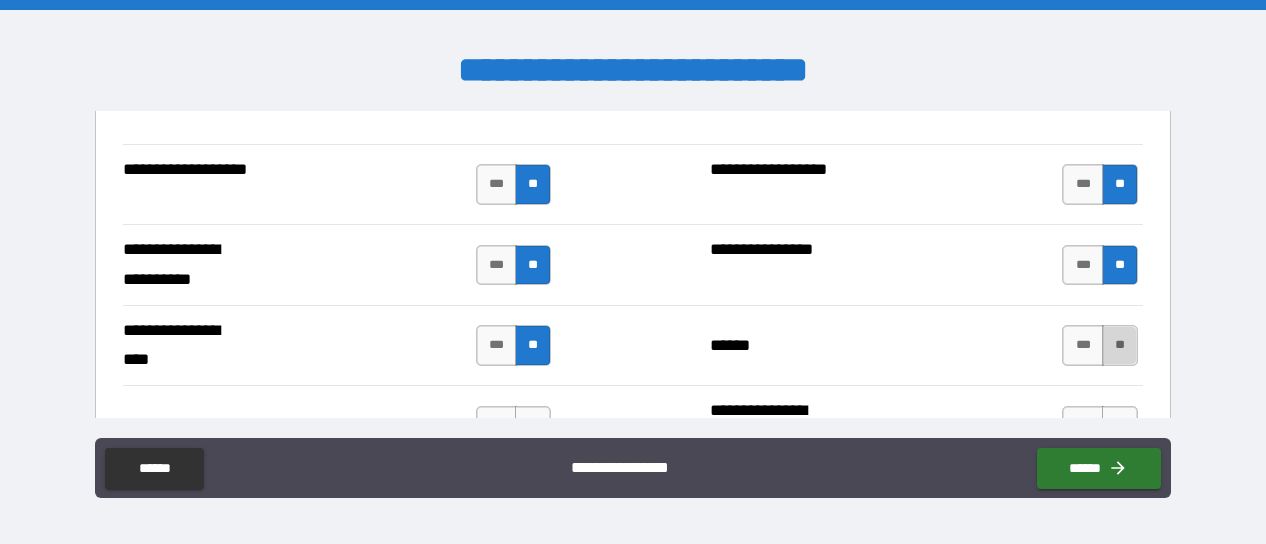 click on "**" at bounding box center (1120, 345) 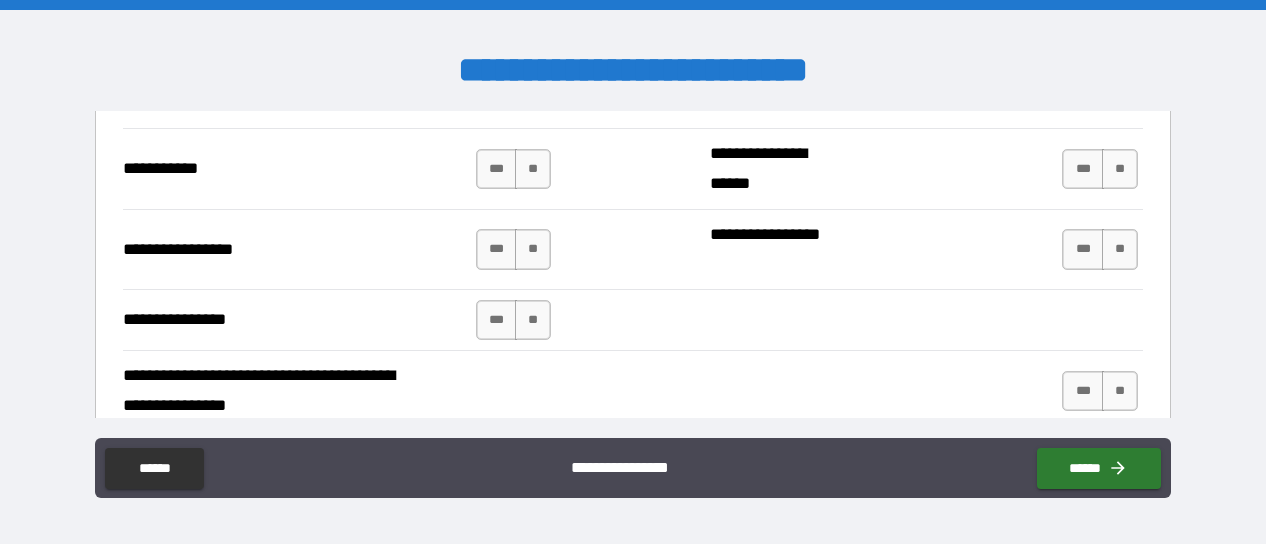 scroll, scrollTop: 4621, scrollLeft: 0, axis: vertical 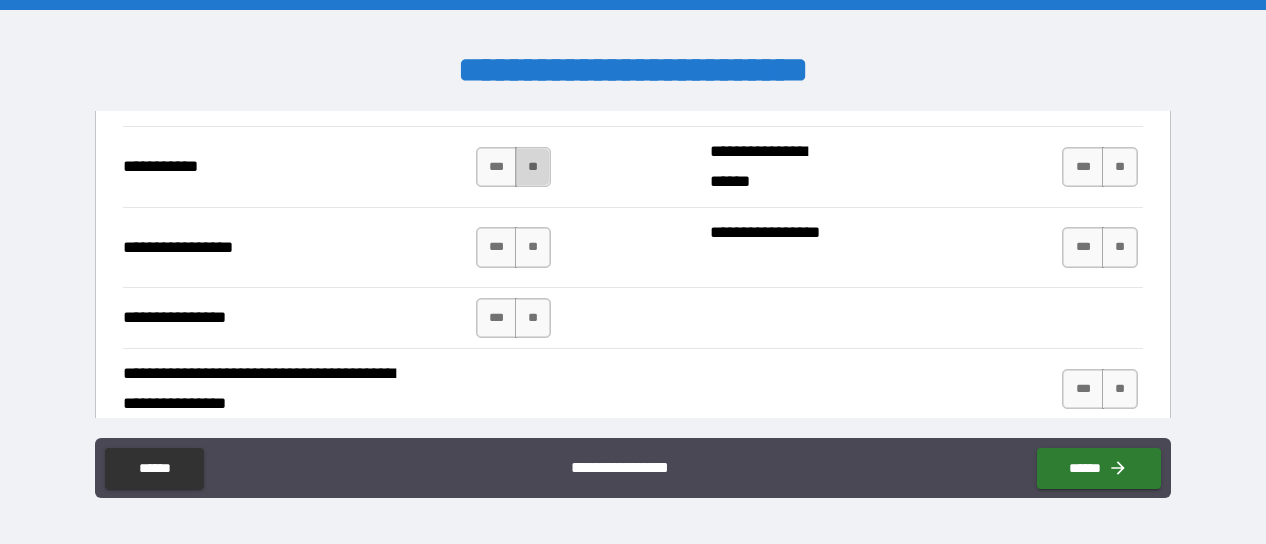 click on "**" at bounding box center (533, 167) 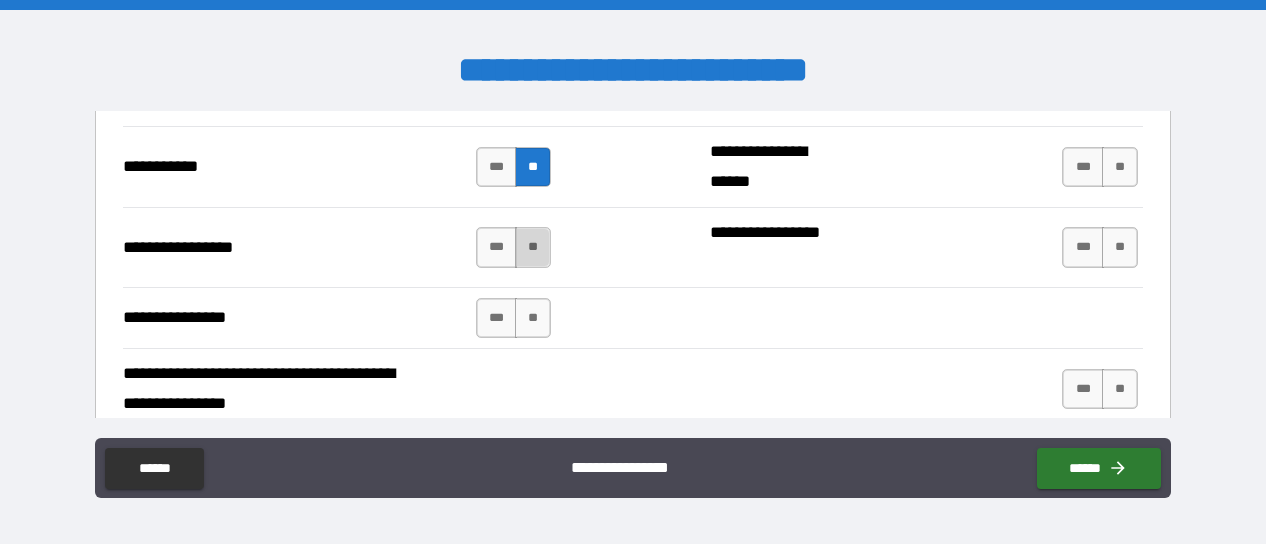 click on "**" at bounding box center (533, 247) 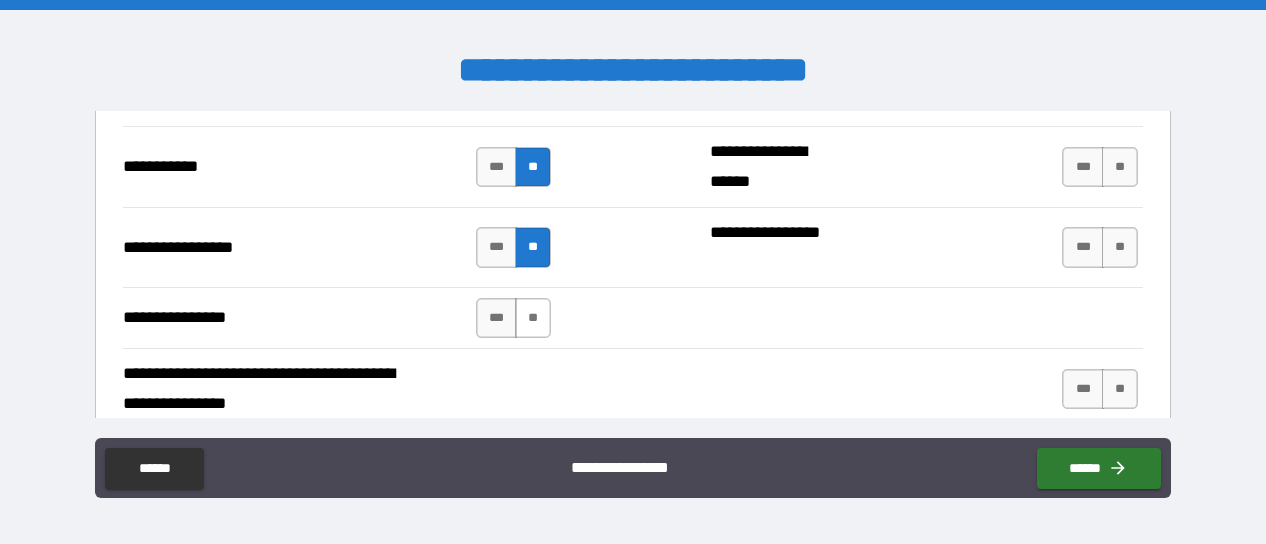 click on "**" at bounding box center (533, 318) 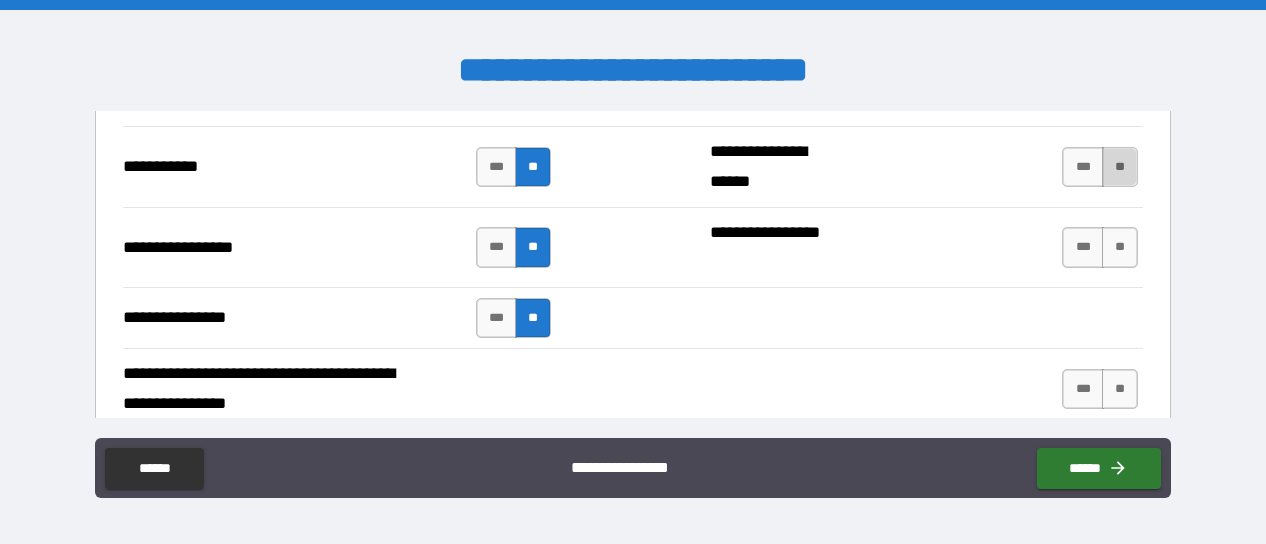 click on "**" at bounding box center [1120, 167] 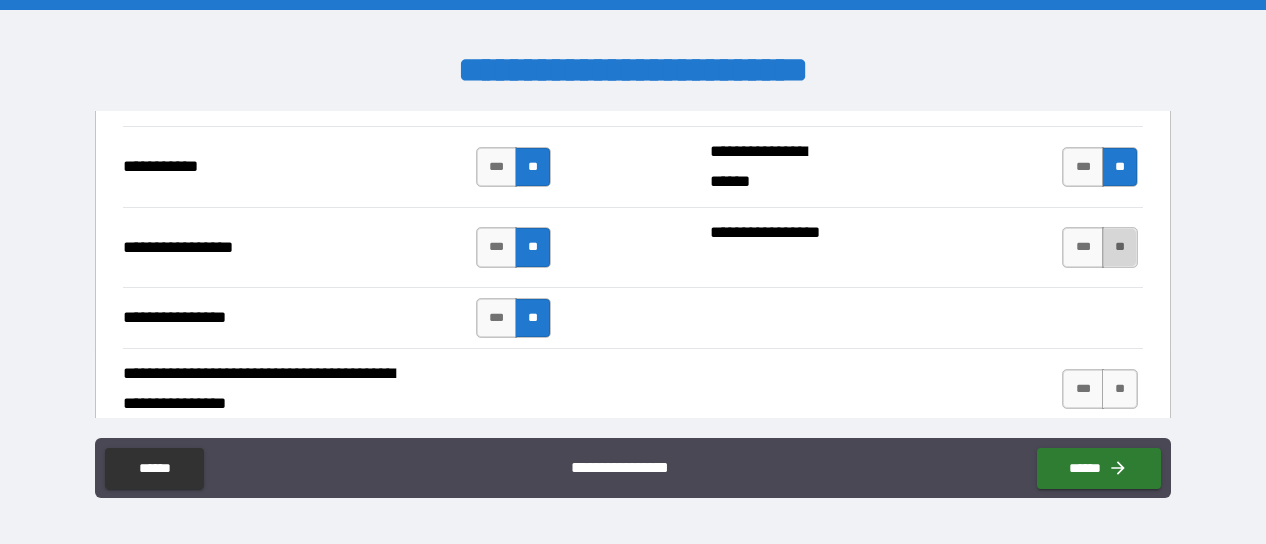 click on "**" at bounding box center [1120, 247] 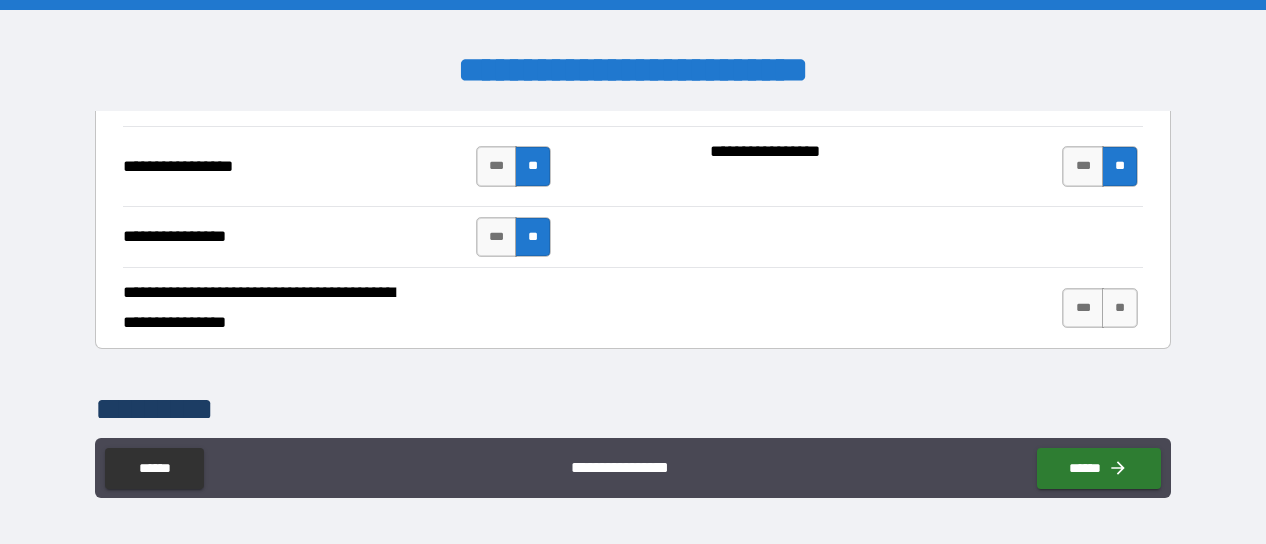 scroll, scrollTop: 4703, scrollLeft: 0, axis: vertical 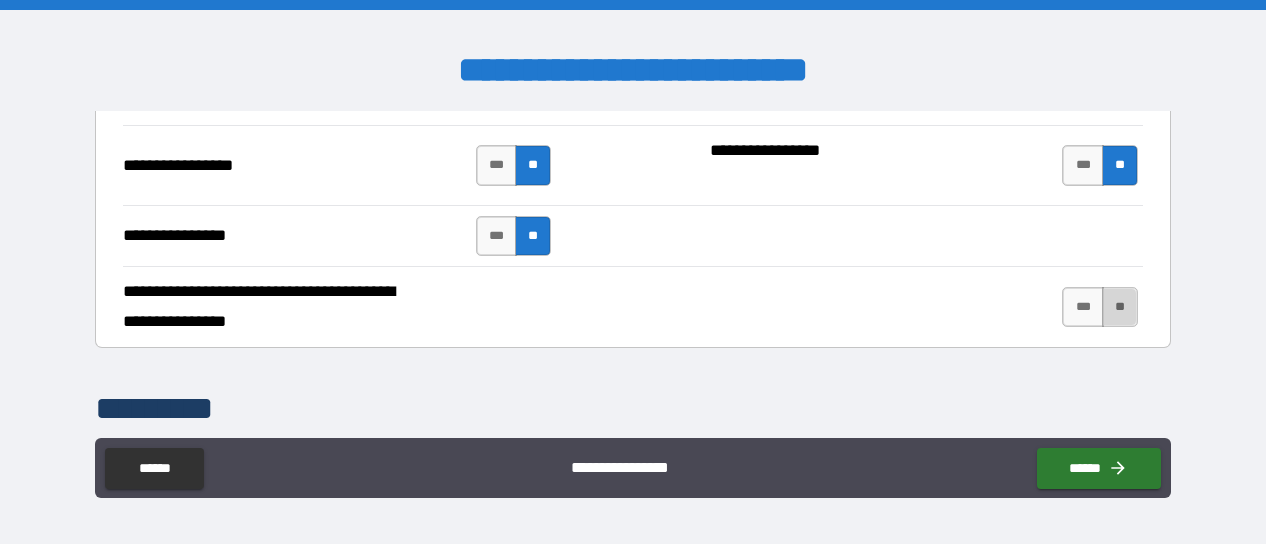 click on "**" at bounding box center [1120, 307] 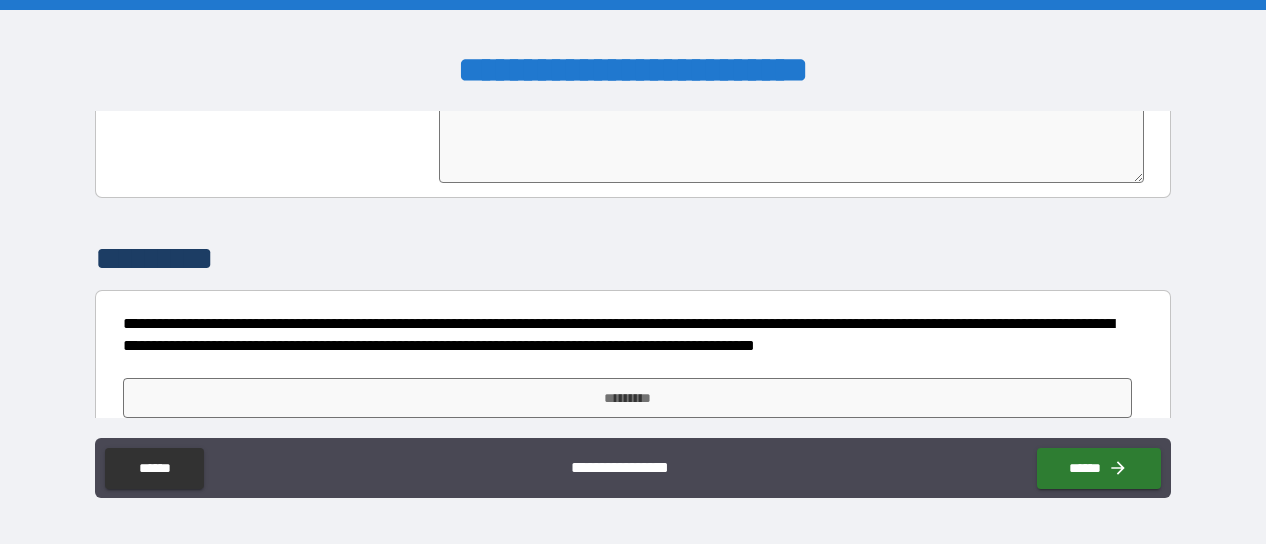 scroll, scrollTop: 5068, scrollLeft: 0, axis: vertical 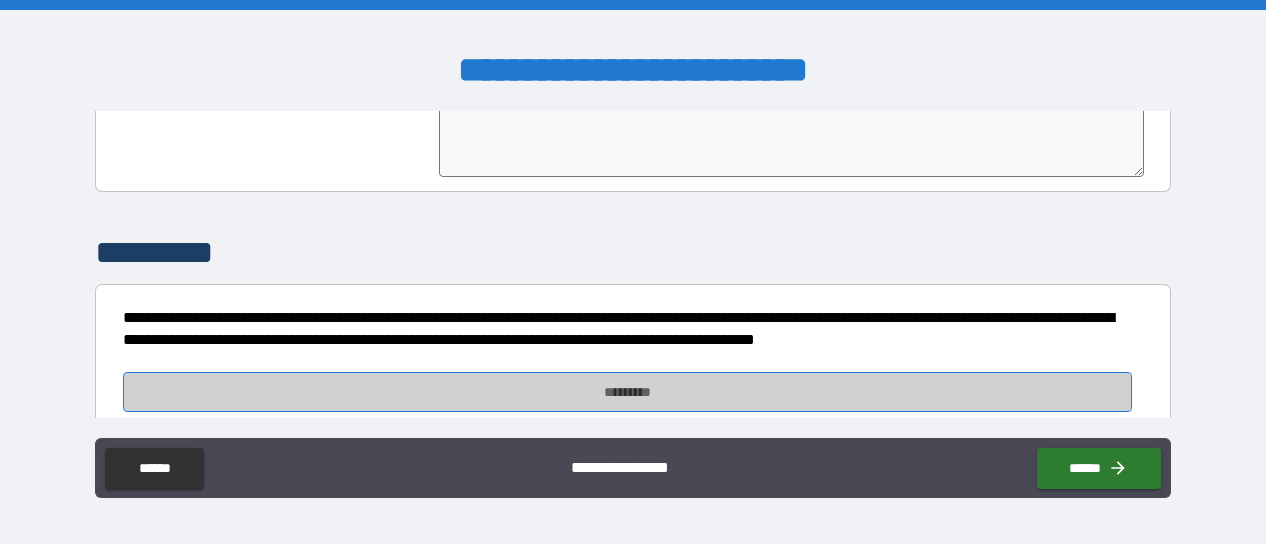 click on "*********" at bounding box center [627, 392] 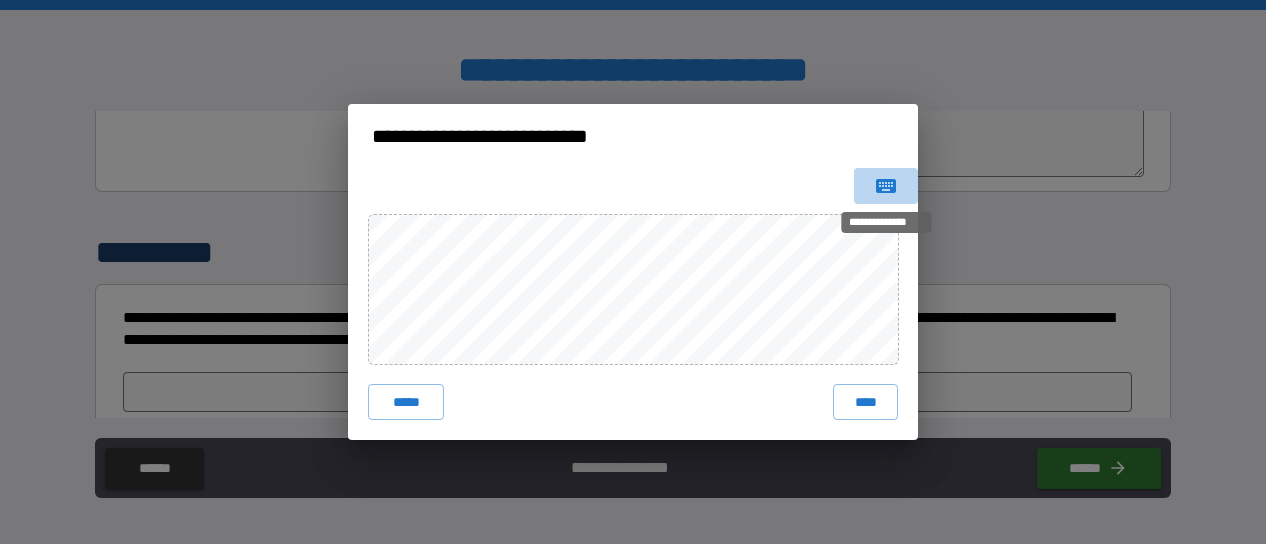 click 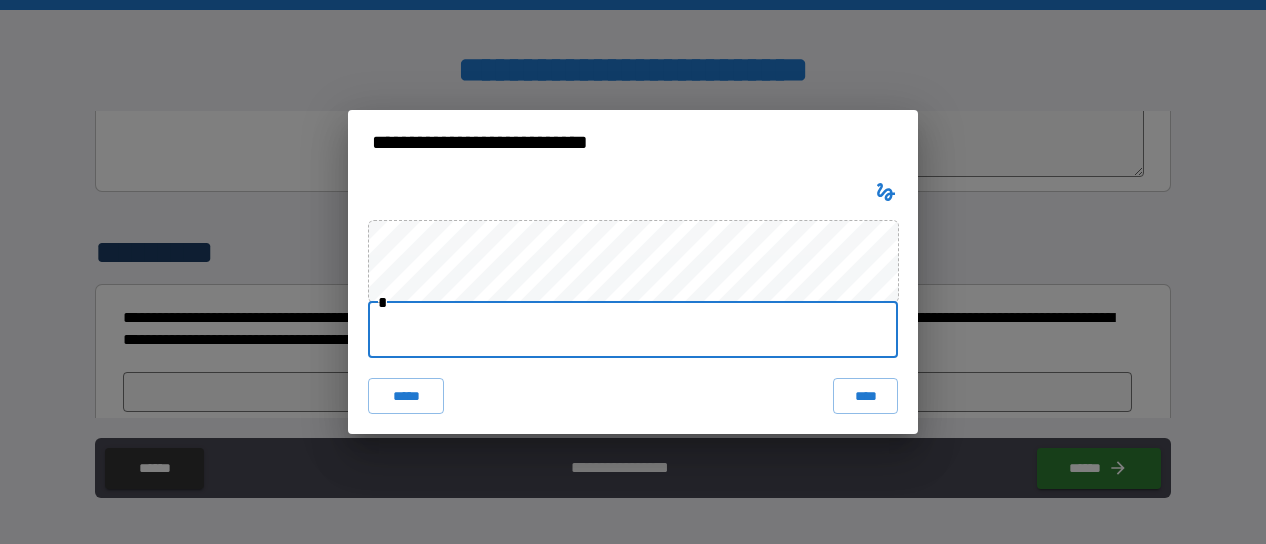 click at bounding box center (633, 330) 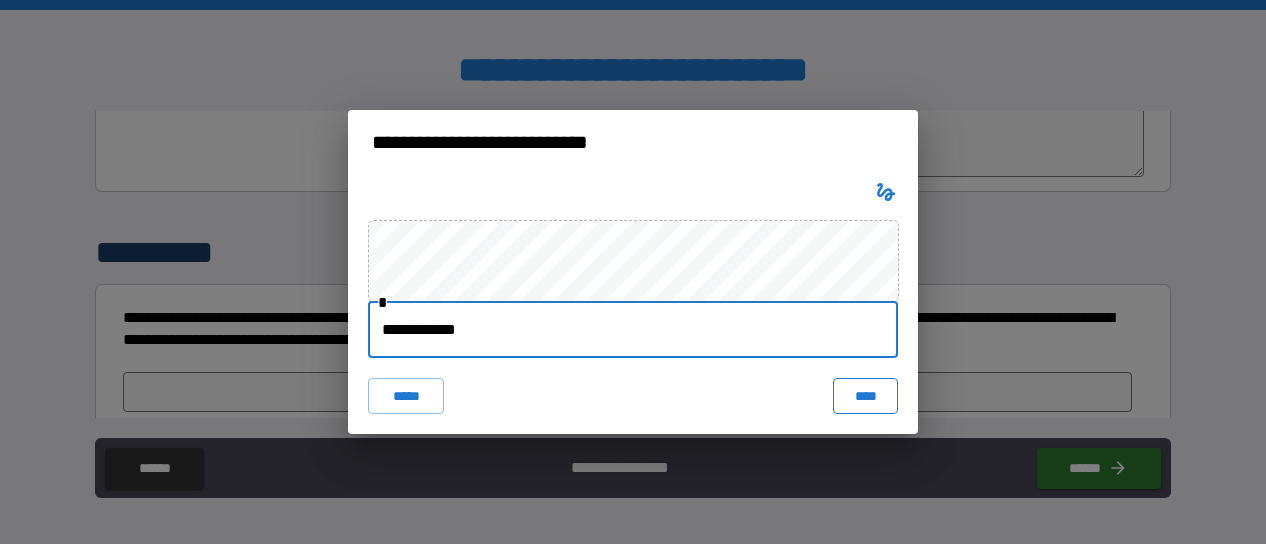 type on "**********" 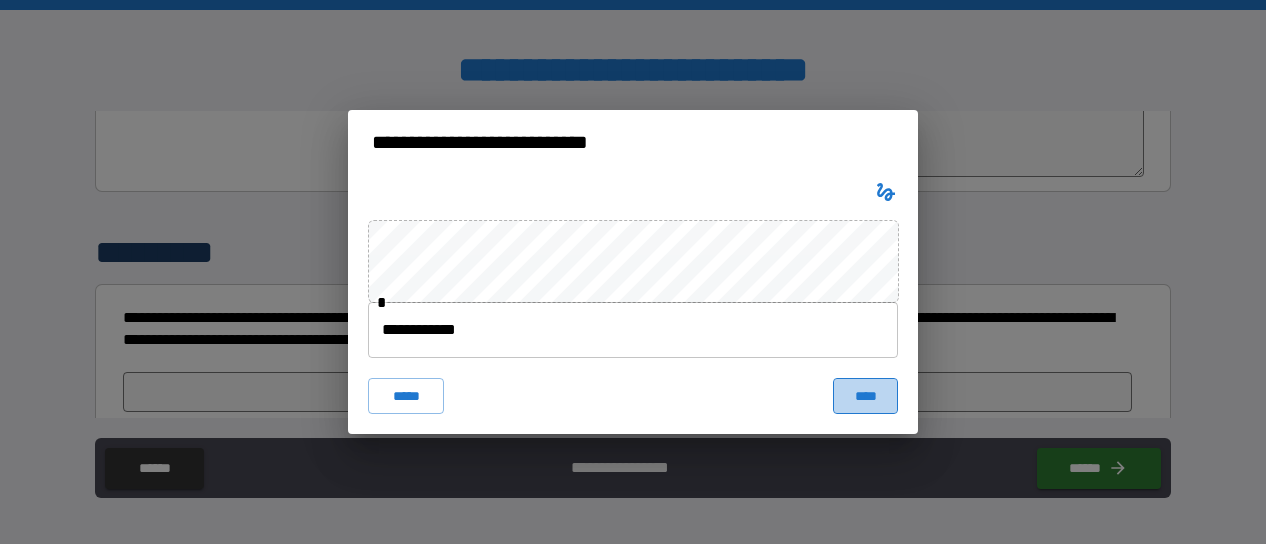 click on "****" at bounding box center [865, 396] 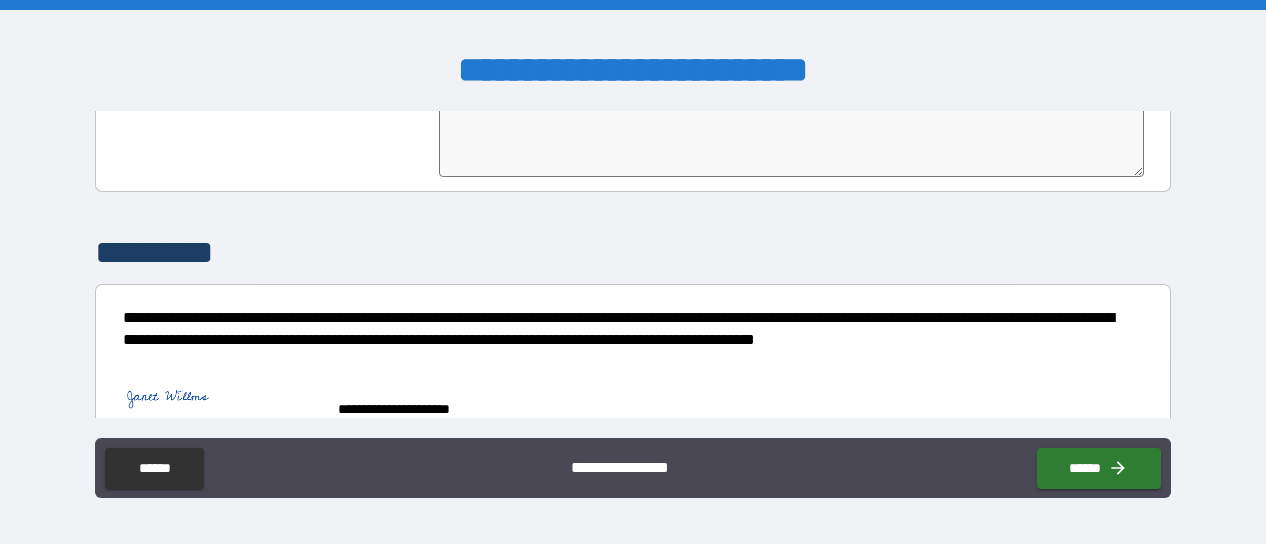 scroll, scrollTop: 5085, scrollLeft: 0, axis: vertical 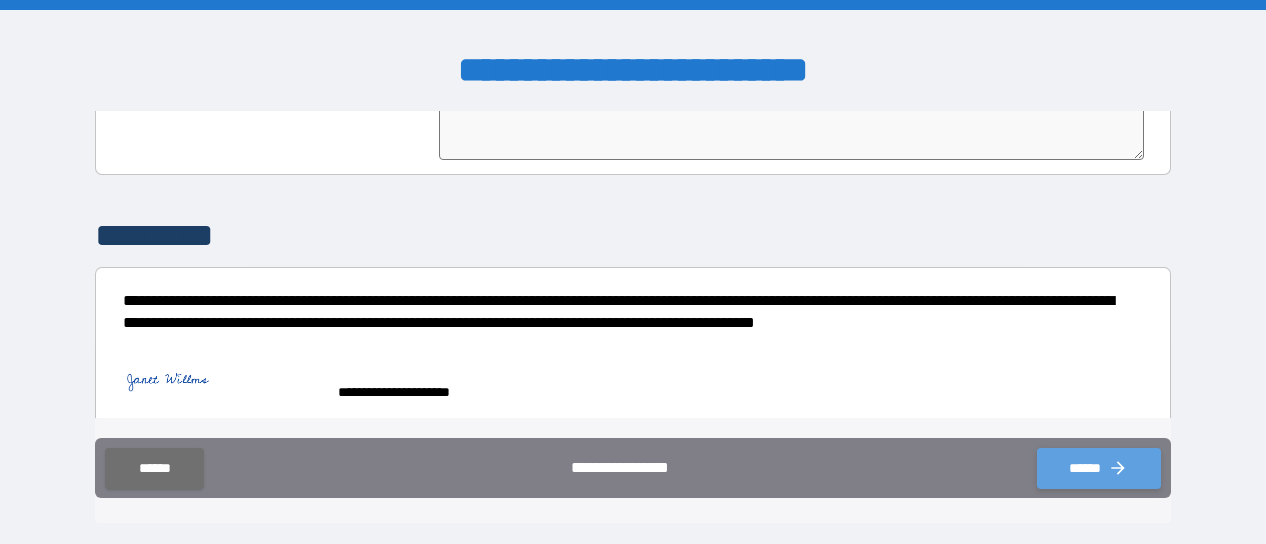 click on "******" at bounding box center (1099, 468) 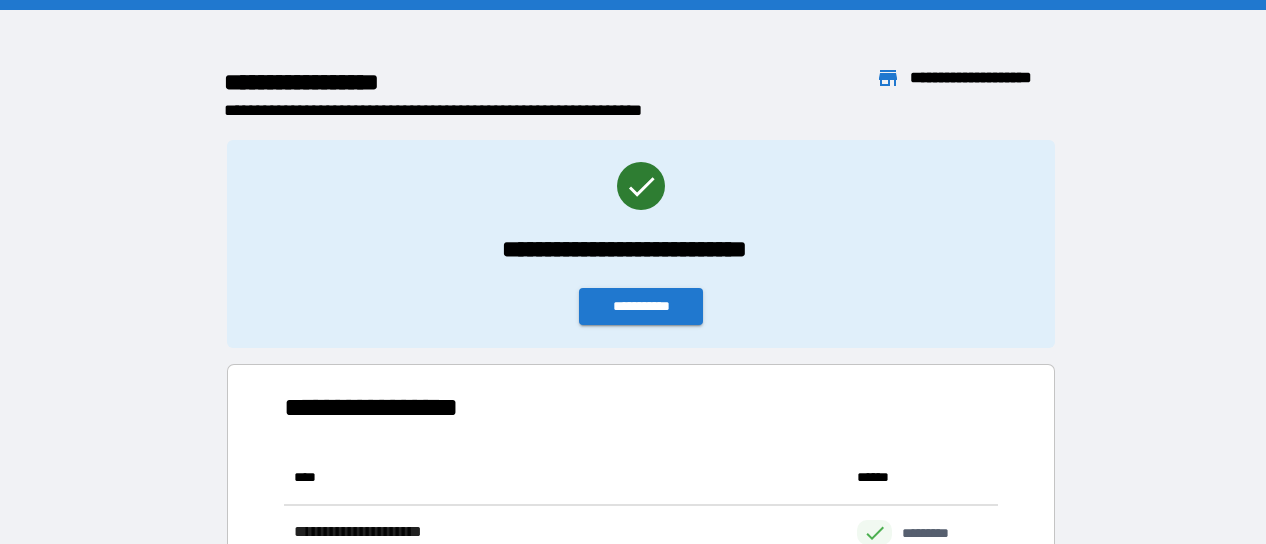 scroll, scrollTop: 260, scrollLeft: 688, axis: both 